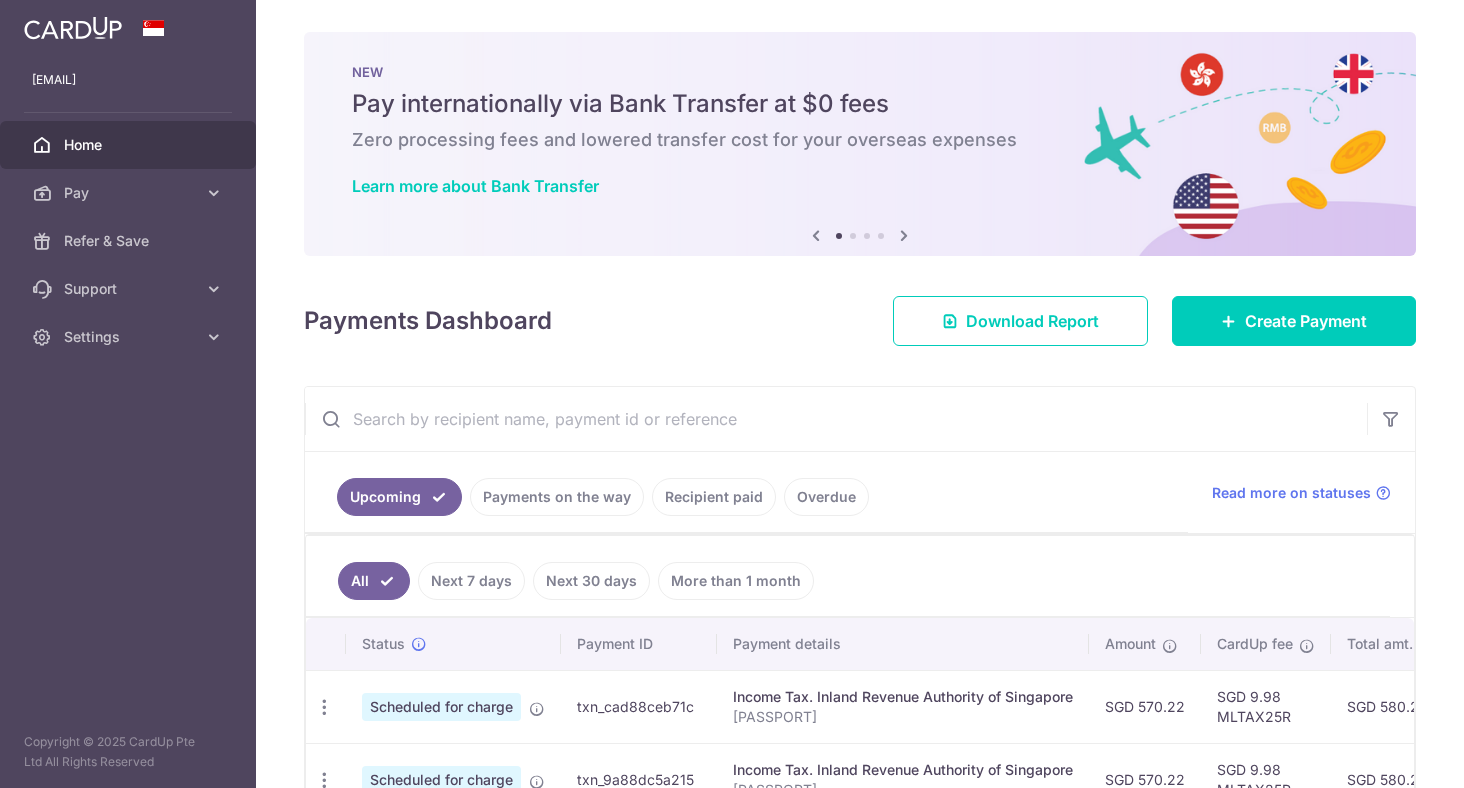 scroll, scrollTop: 0, scrollLeft: 0, axis: both 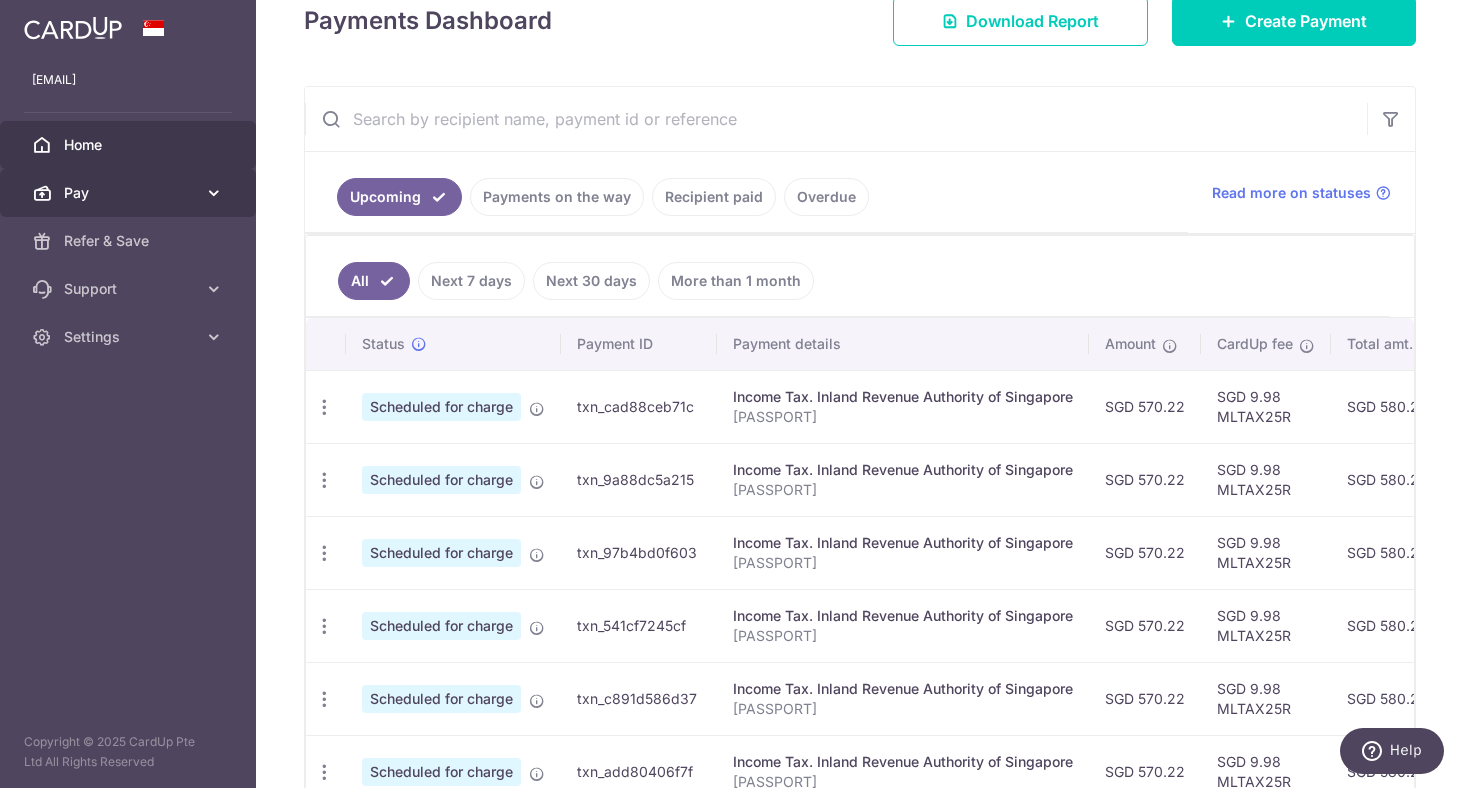 click on "Pay" at bounding box center (130, 193) 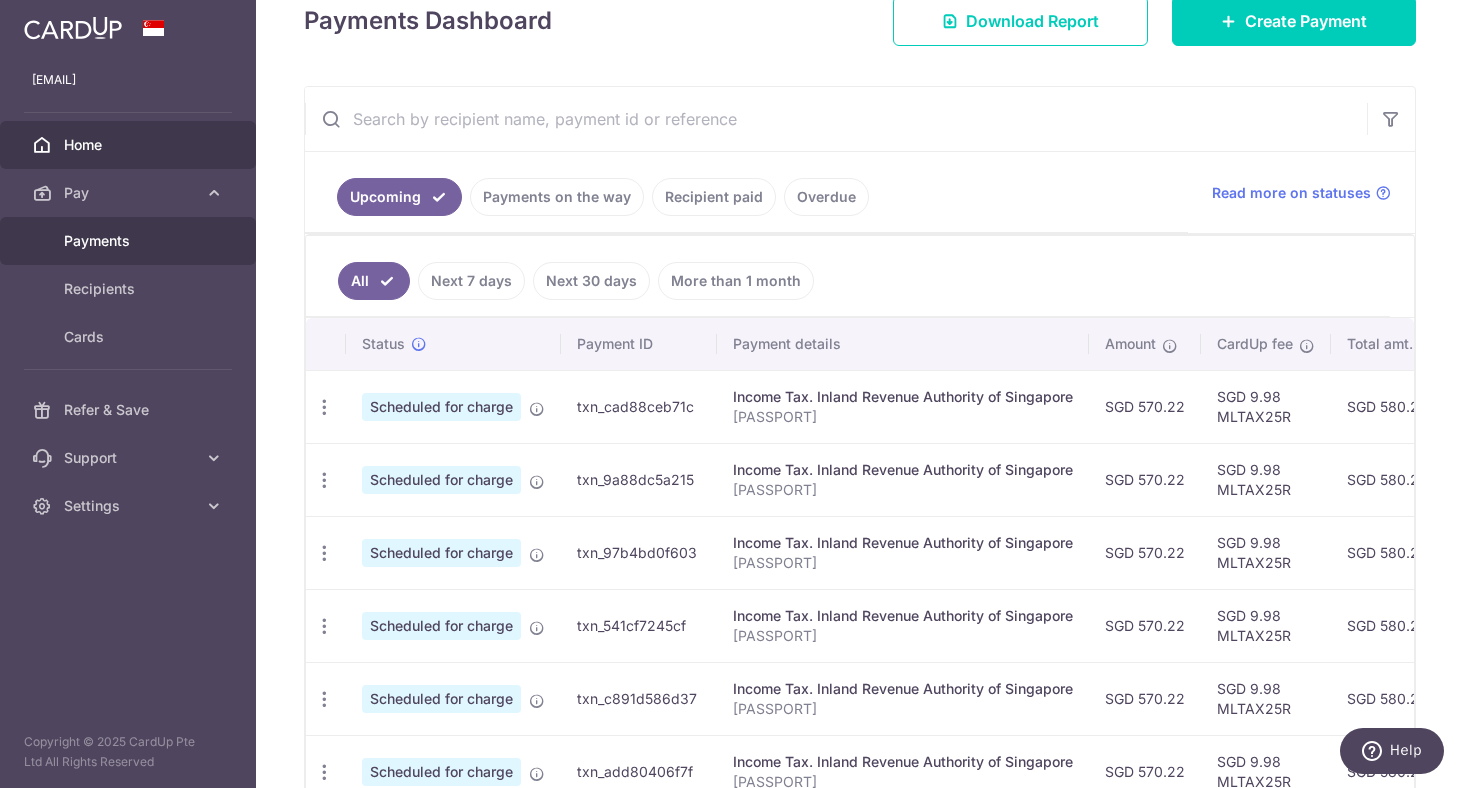 click on "Payments" at bounding box center (130, 241) 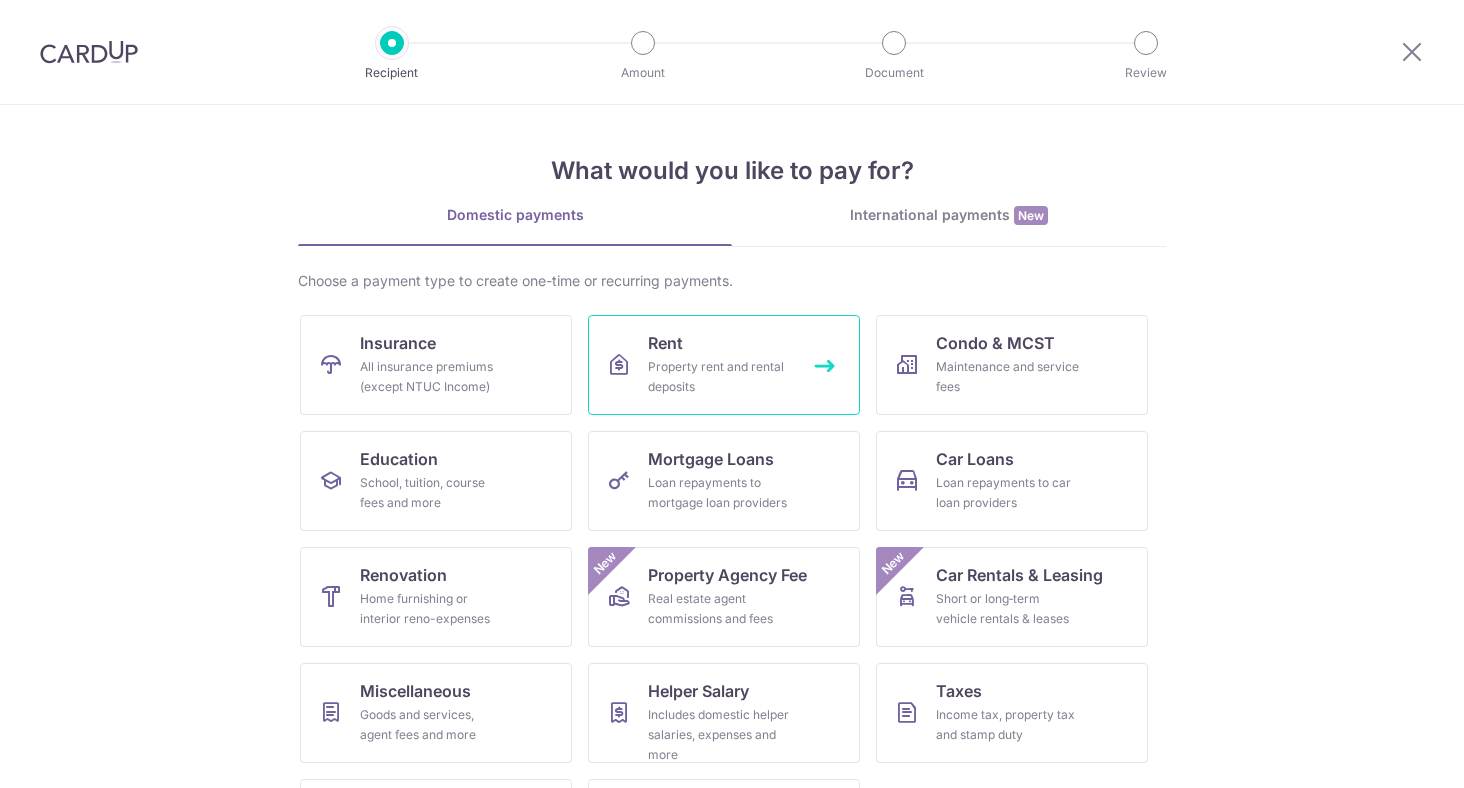 scroll, scrollTop: 0, scrollLeft: 0, axis: both 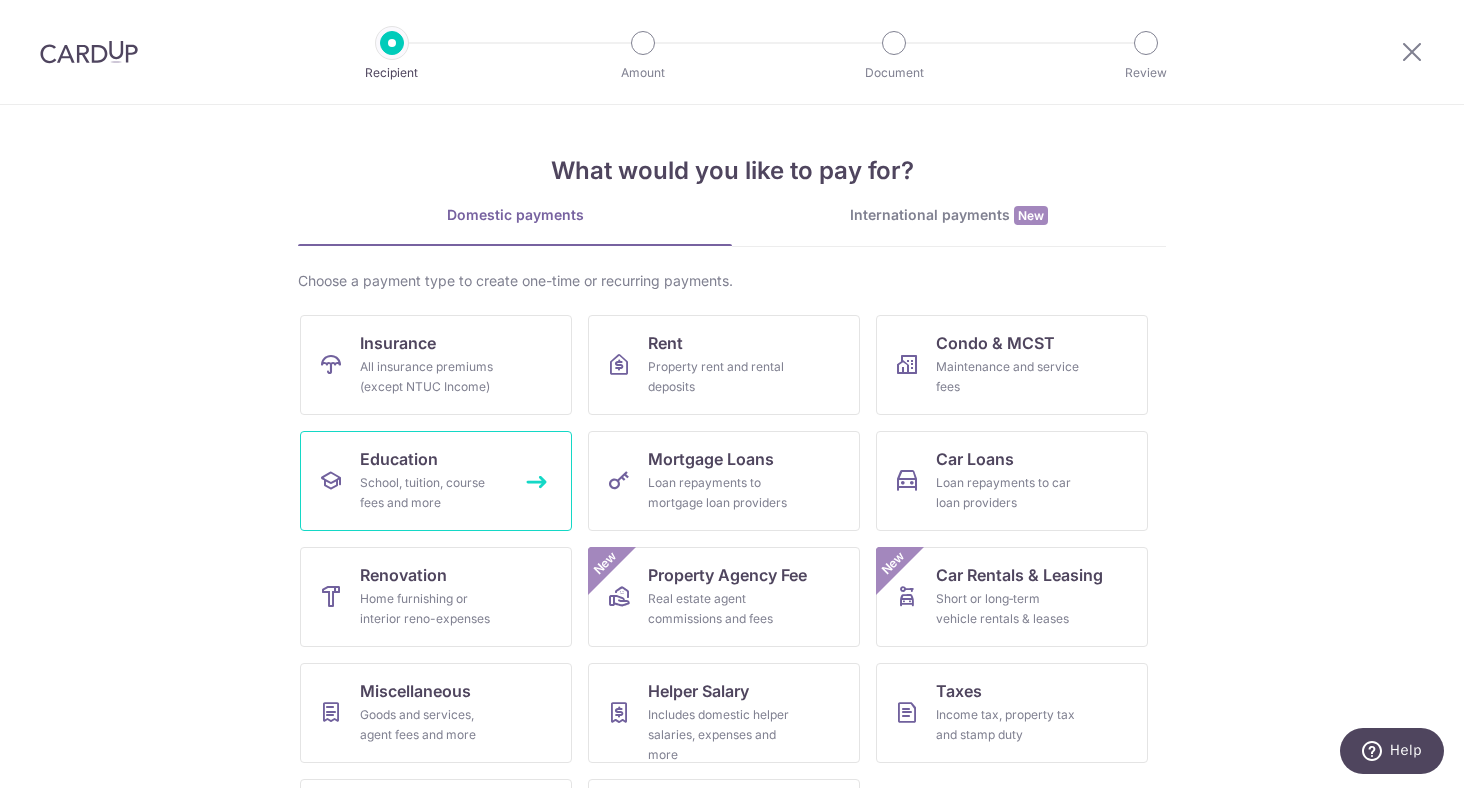 click on "School, tuition, course fees and more" at bounding box center (432, 493) 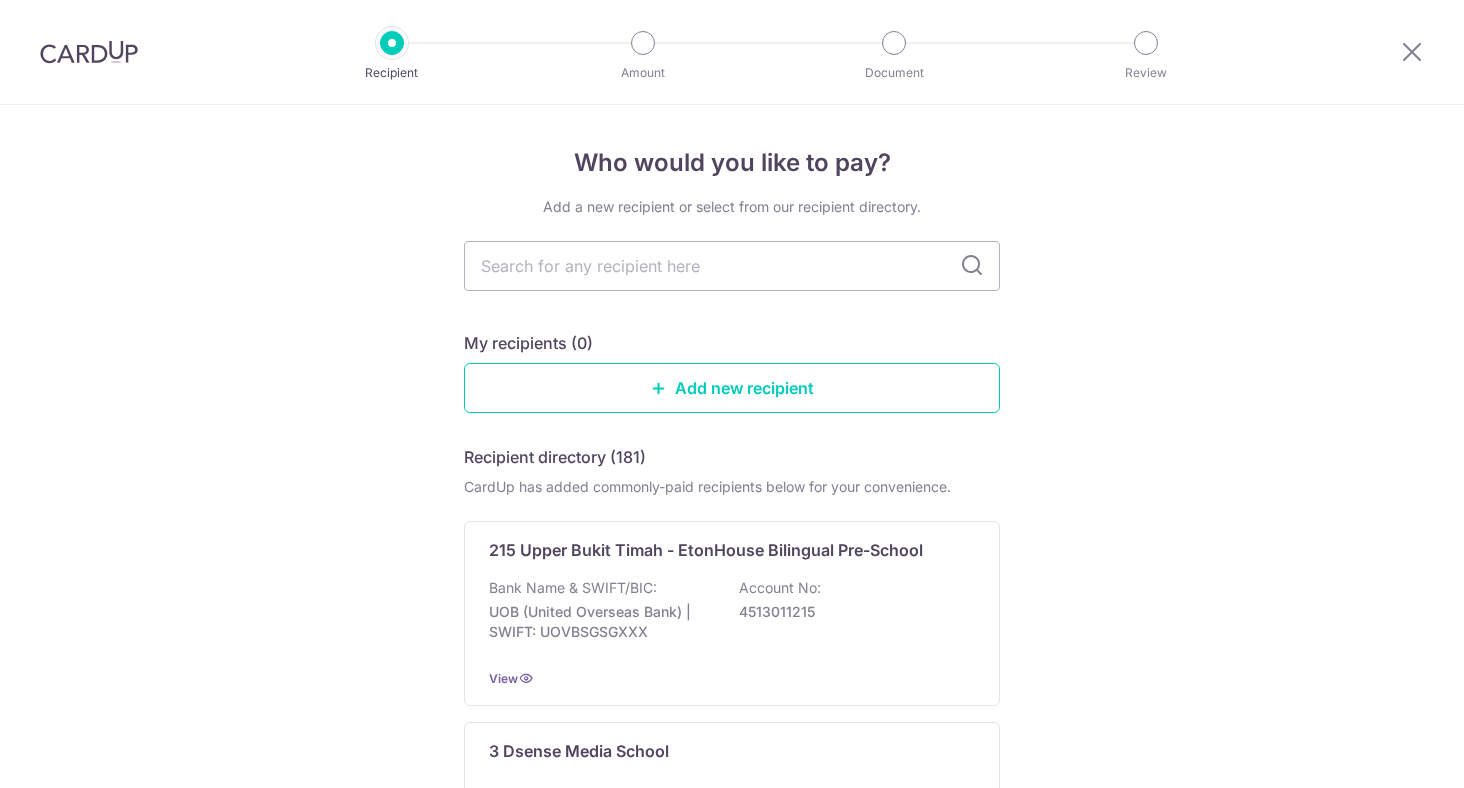 scroll, scrollTop: 0, scrollLeft: 0, axis: both 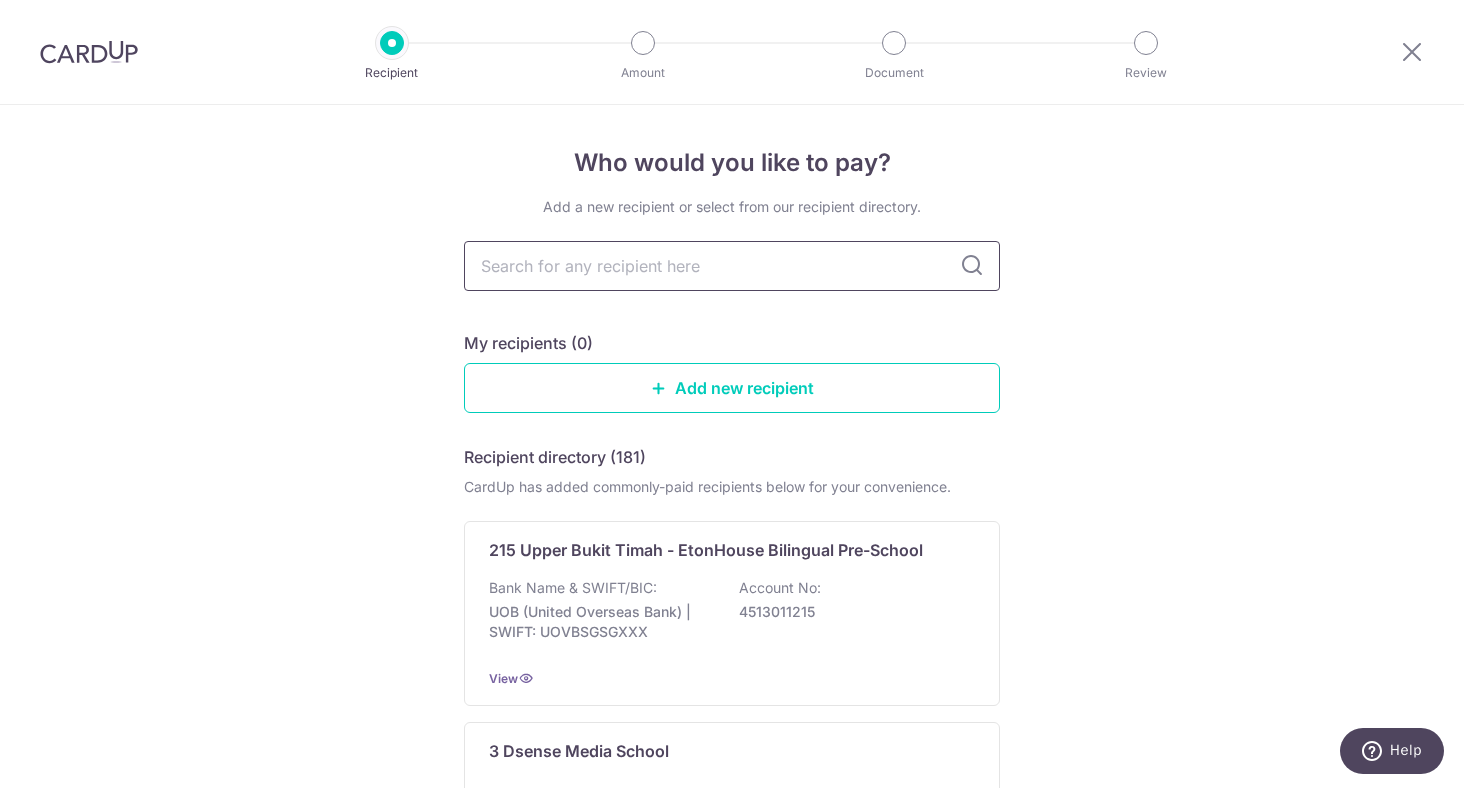 click at bounding box center (732, 266) 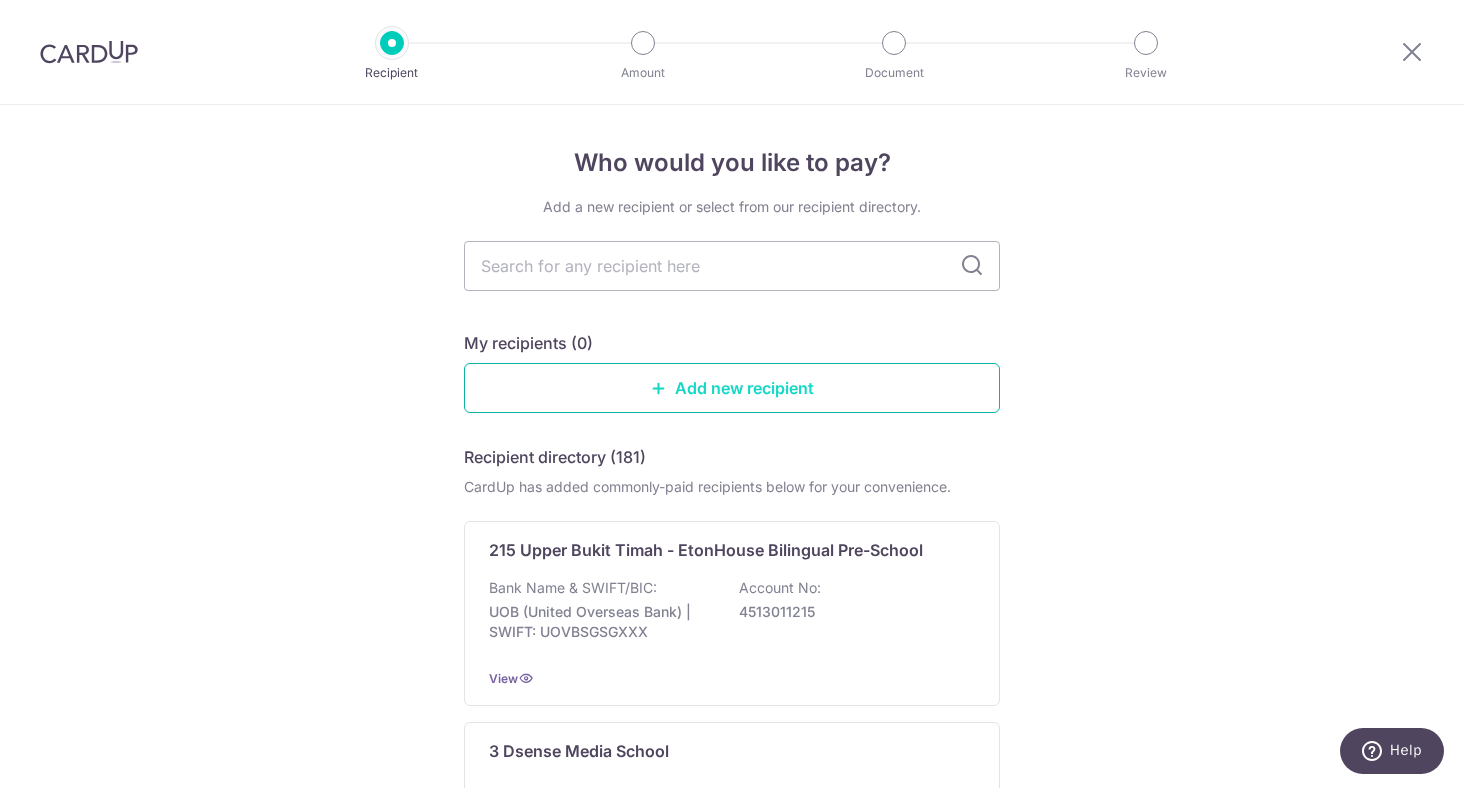 click on "Add new recipient" at bounding box center [732, 388] 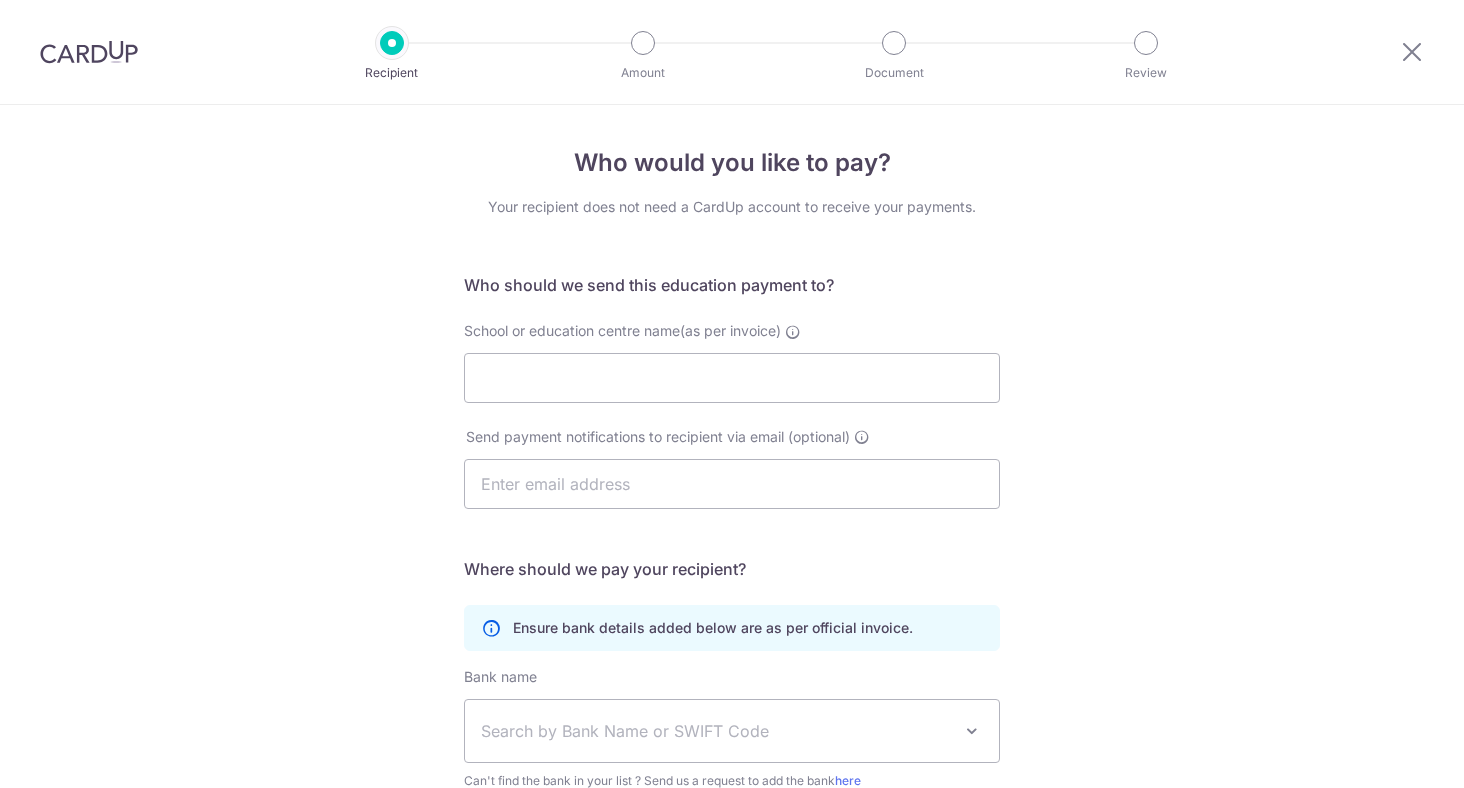 scroll, scrollTop: 0, scrollLeft: 0, axis: both 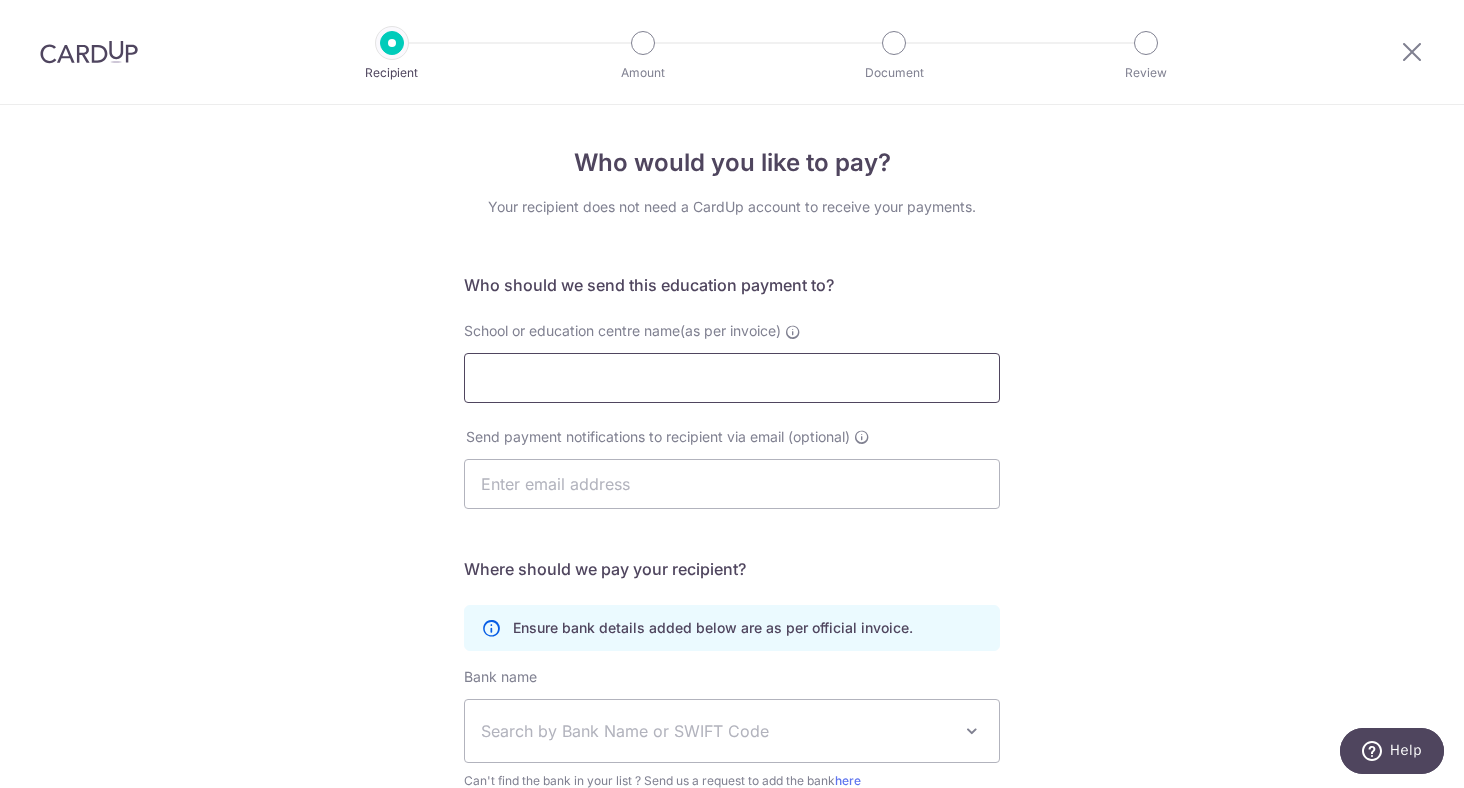 click on "School or education centre name(as per invoice)" at bounding box center (732, 378) 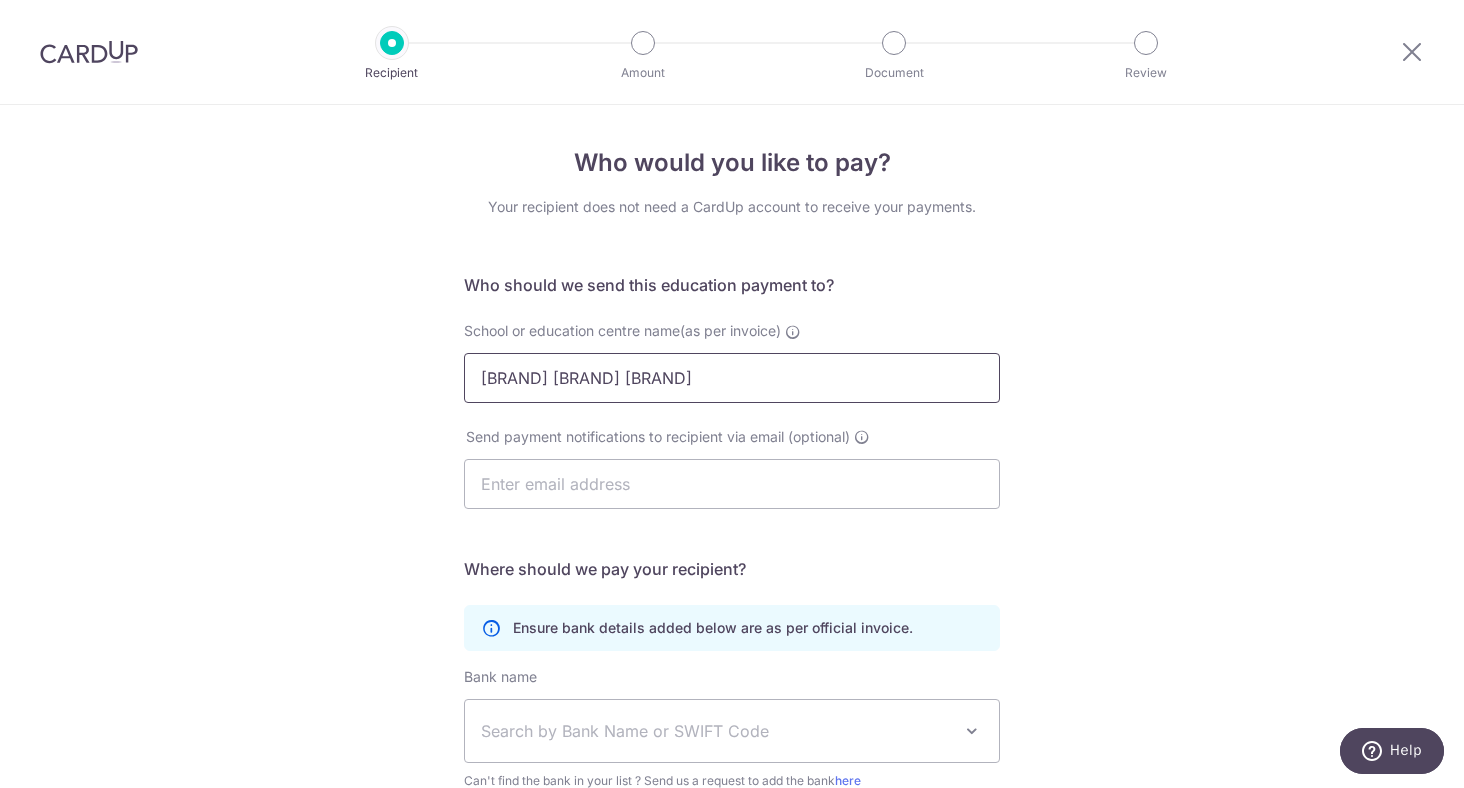 type on "Eight Tones Music School" 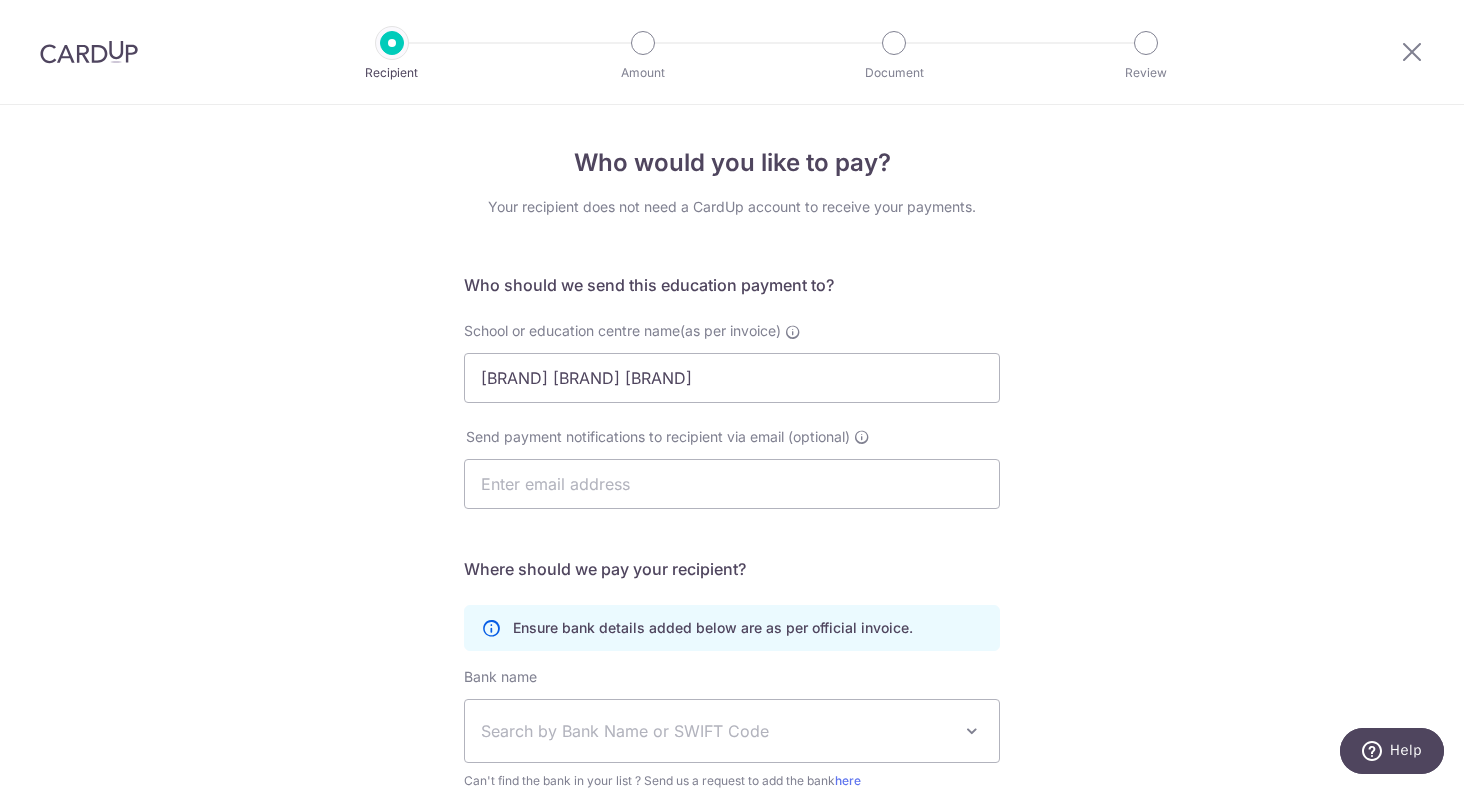 click on "Who would you like to pay?
Your recipient does not need a CardUp account to receive your payments.
Who should we send this education payment to?
School or education centre name(as per invoice)
Eight Tones Music School
Send payment notifications to recipient via email (optional)
Translation missing: en.no key
URL
Telephone" at bounding box center [732, 581] 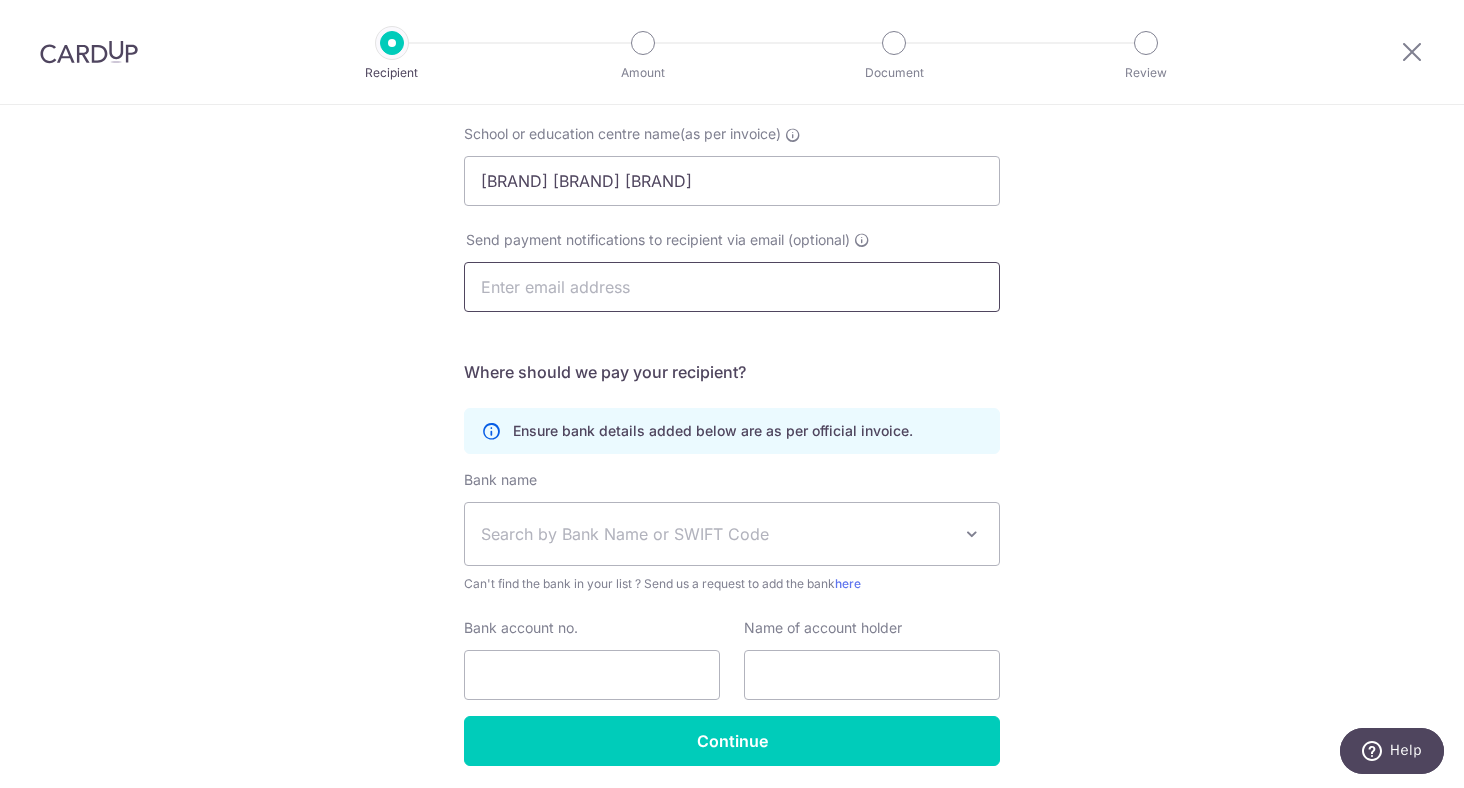 scroll, scrollTop: 200, scrollLeft: 0, axis: vertical 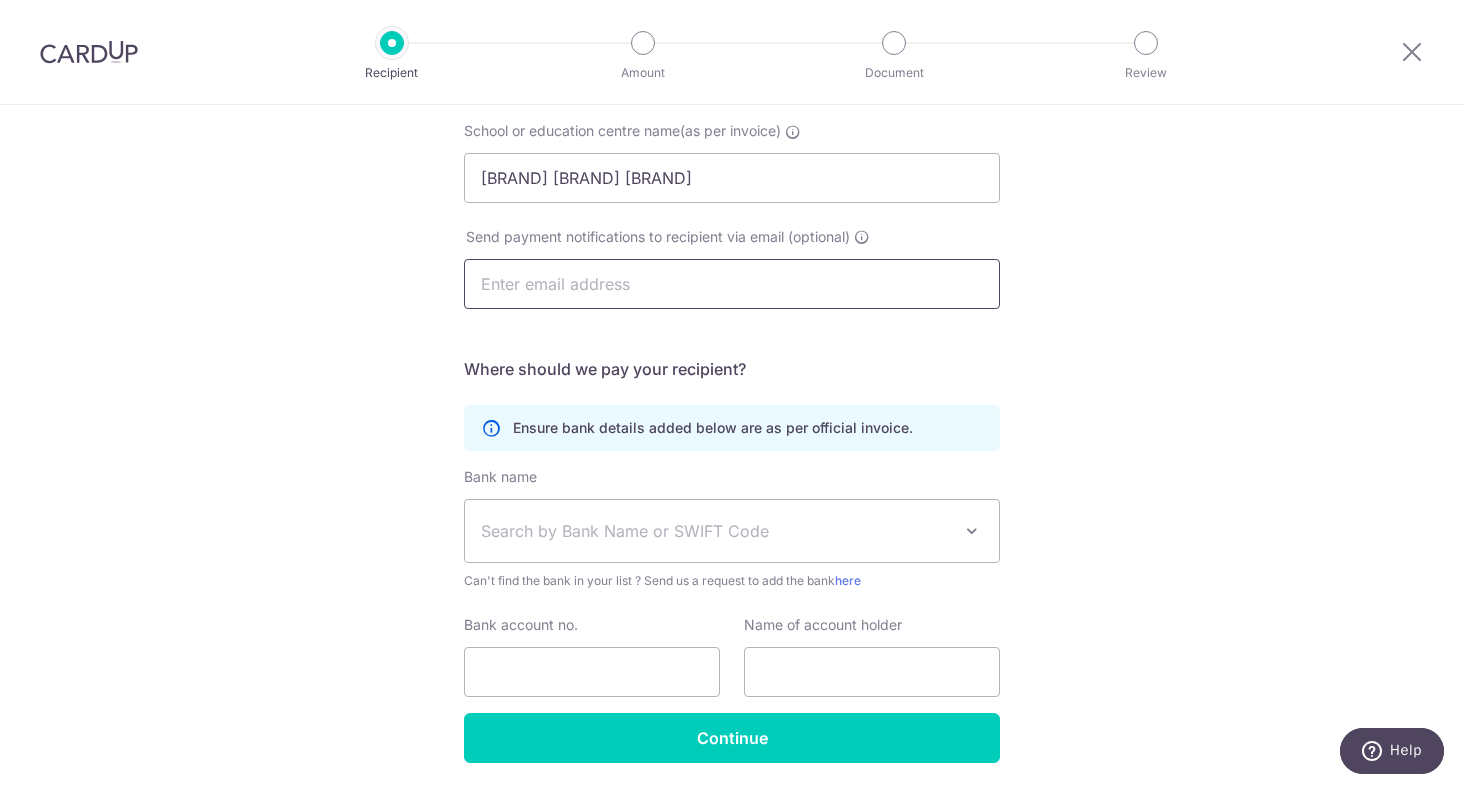 click at bounding box center (732, 284) 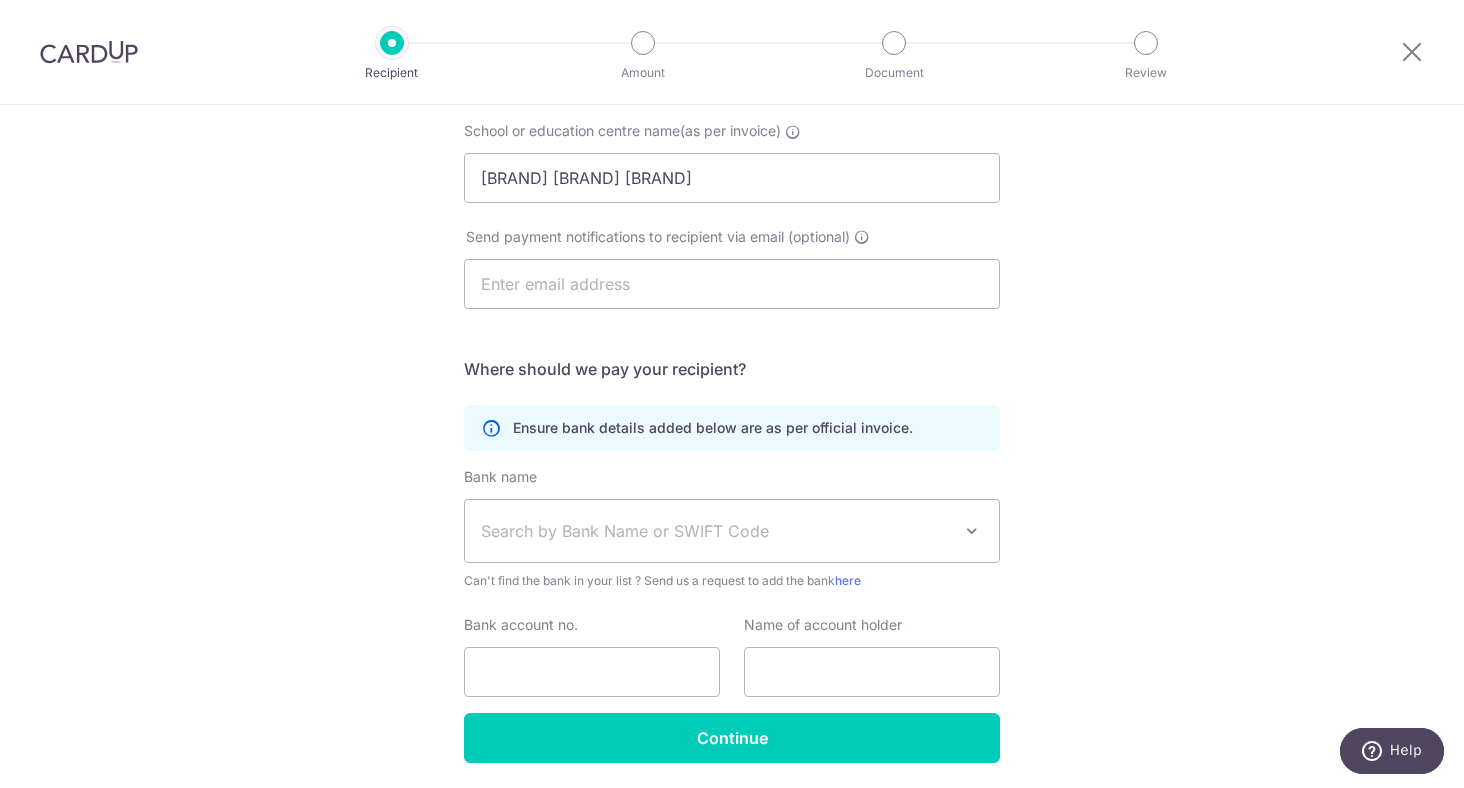 click on "Who would you like to pay?
Your recipient does not need a CardUp account to receive your payments.
Who should we send this education payment to?
School or education centre name(as per invoice)
Eight Tones Music School
Send payment notifications to recipient via email (optional)
Translation missing: en.no key
URL
Telephone" at bounding box center (732, 381) 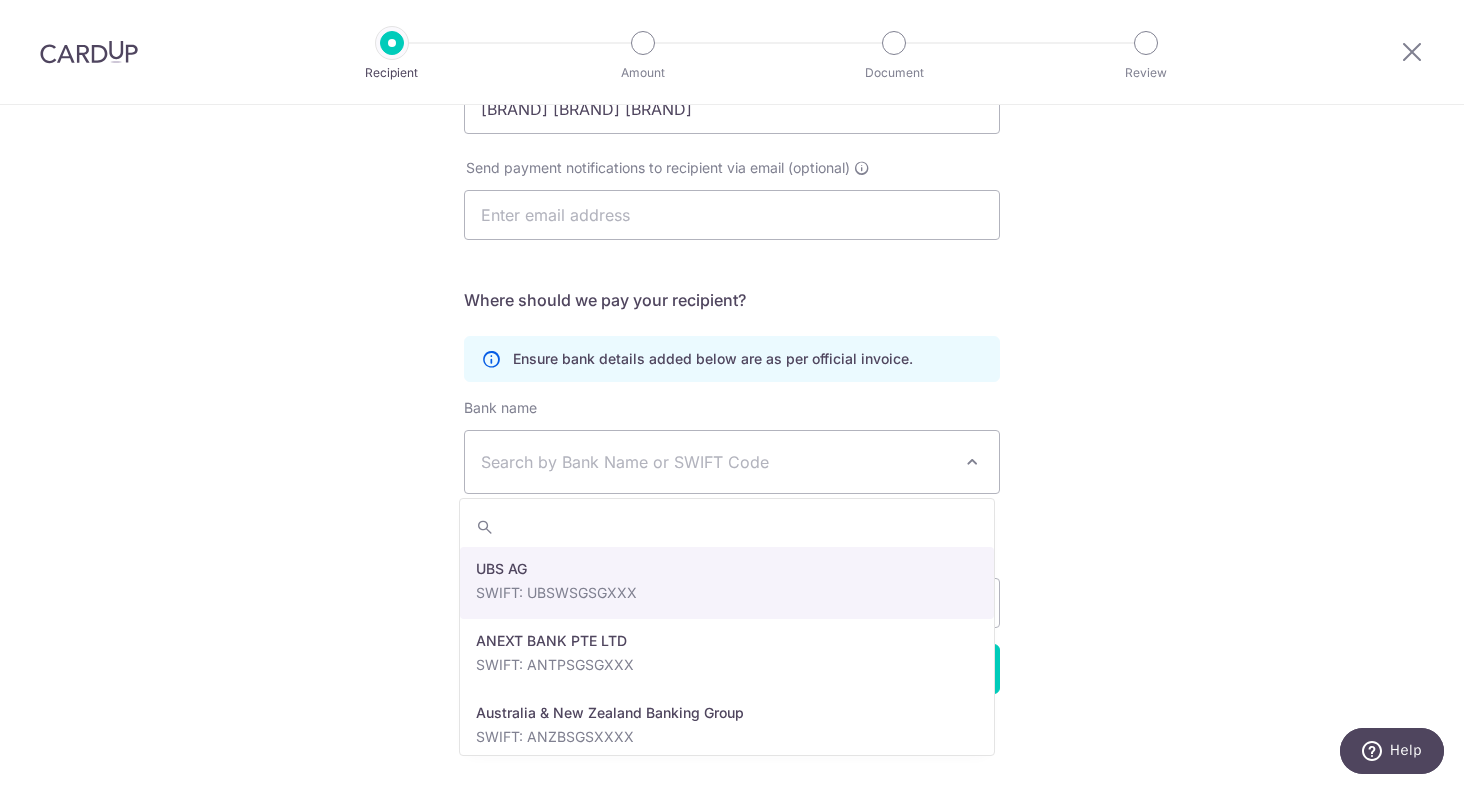 click on "Search by Bank Name or SWIFT Code" at bounding box center [716, 462] 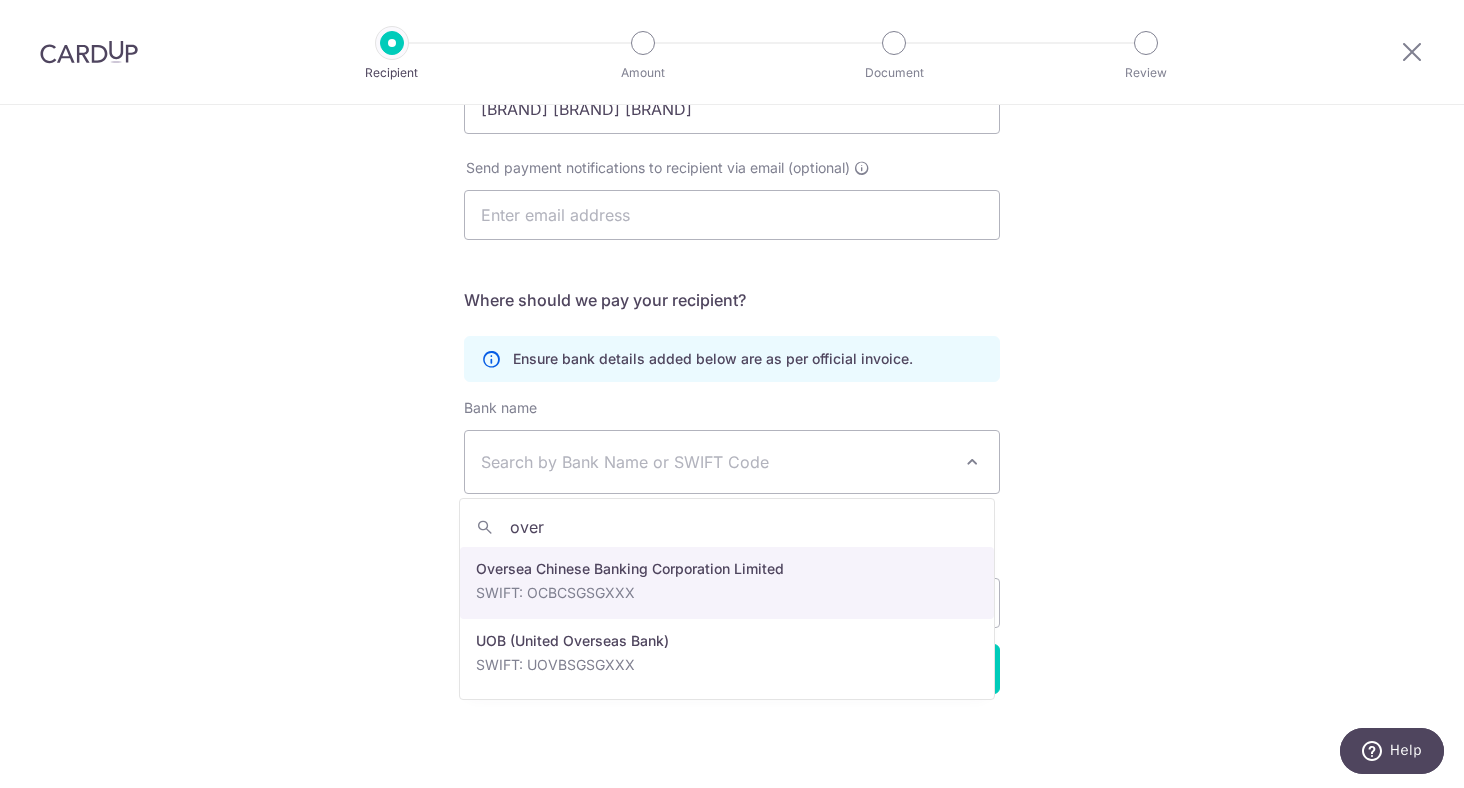 type on "over" 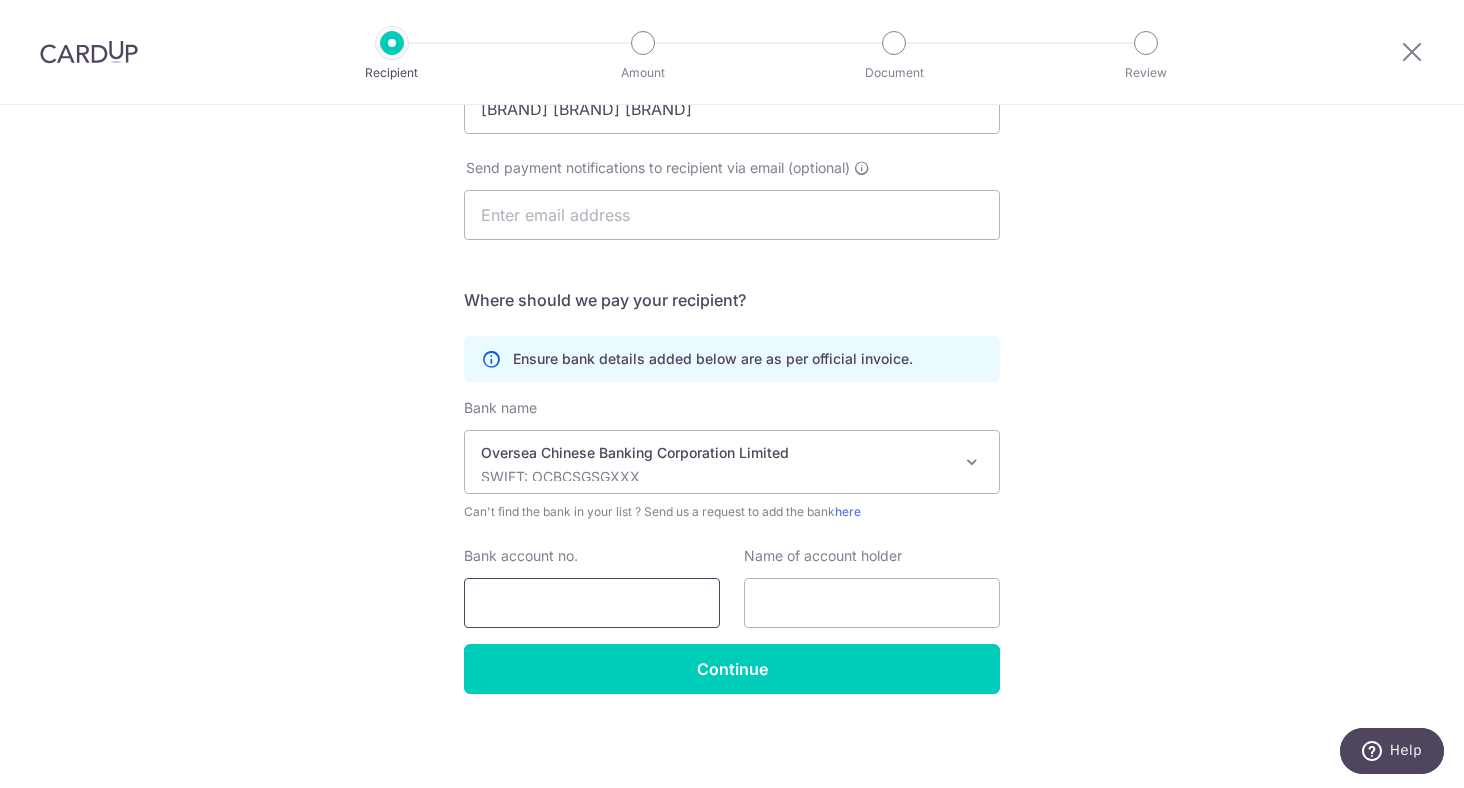 click on "Bank account no." at bounding box center [592, 603] 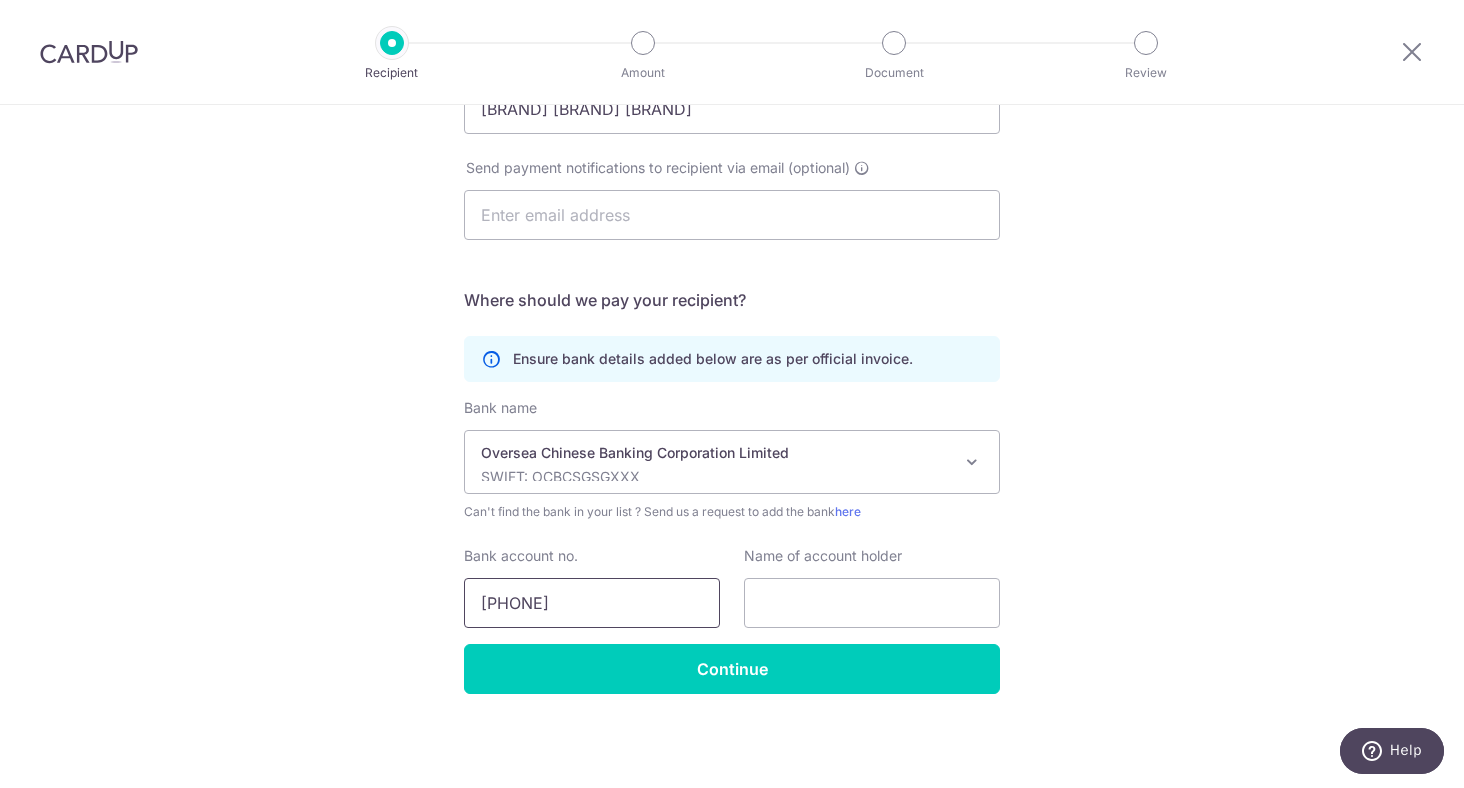 click on "601274673001" at bounding box center (592, 603) 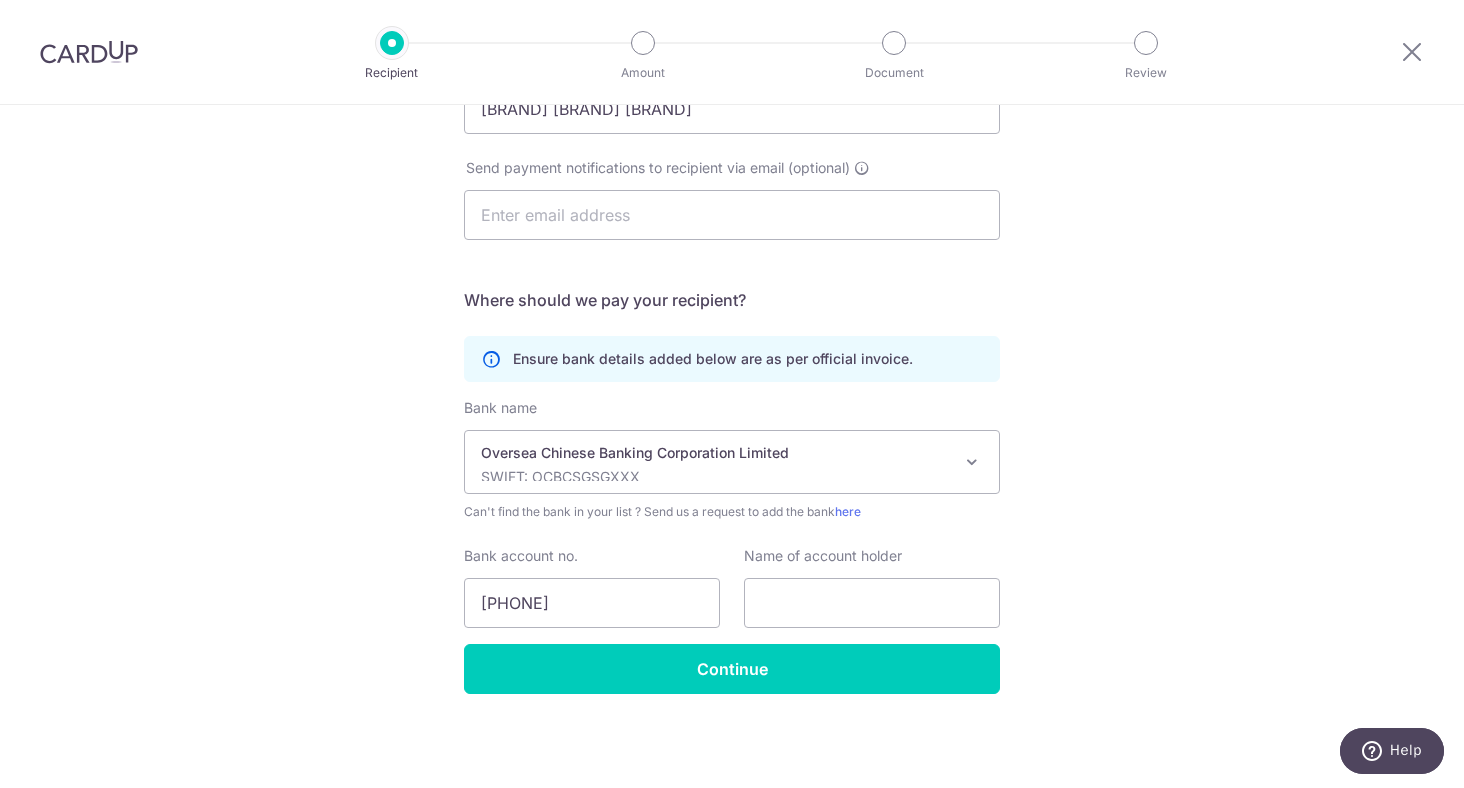 click on "Who would you like to pay?
Your recipient does not need a CardUp account to receive your payments.
Who should we send this education payment to?
School or education centre name(as per invoice)
Eight Tones Music School
Send payment notifications to recipient via email (optional)
Translation missing: en.no key
URL
Telephone" at bounding box center (732, 312) 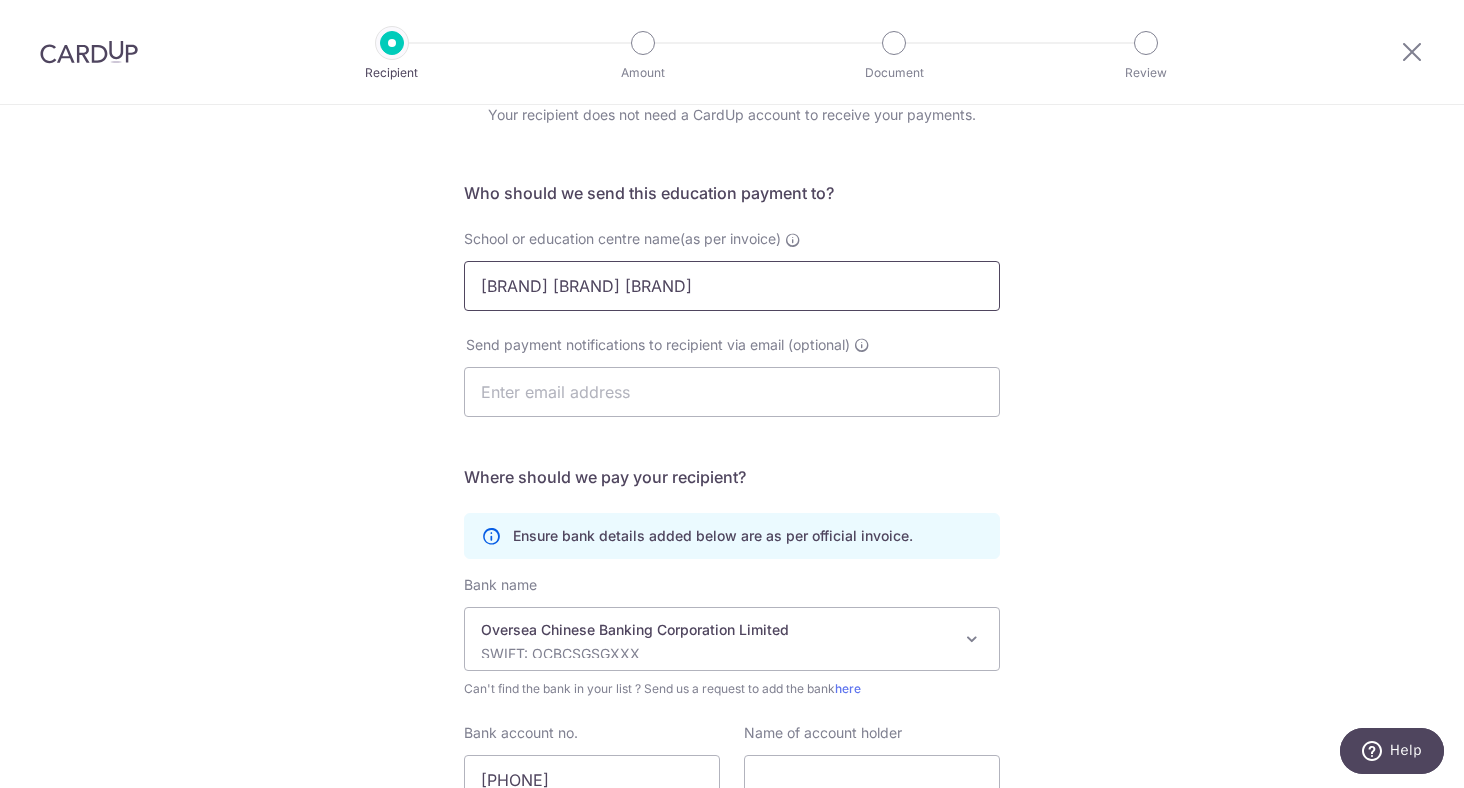 scroll, scrollTop: 69, scrollLeft: 0, axis: vertical 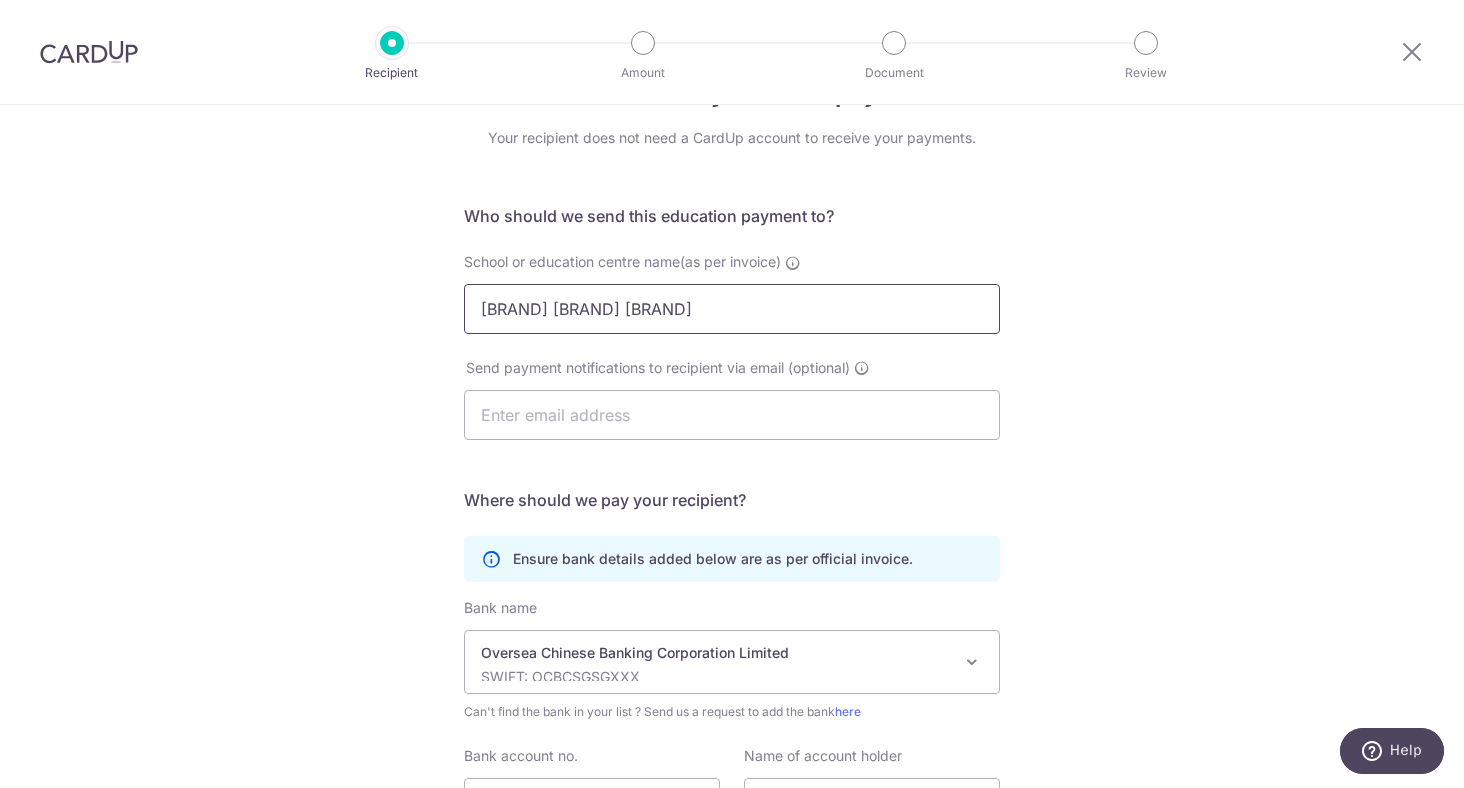 drag, startPoint x: 691, startPoint y: 312, endPoint x: 462, endPoint y: 312, distance: 229 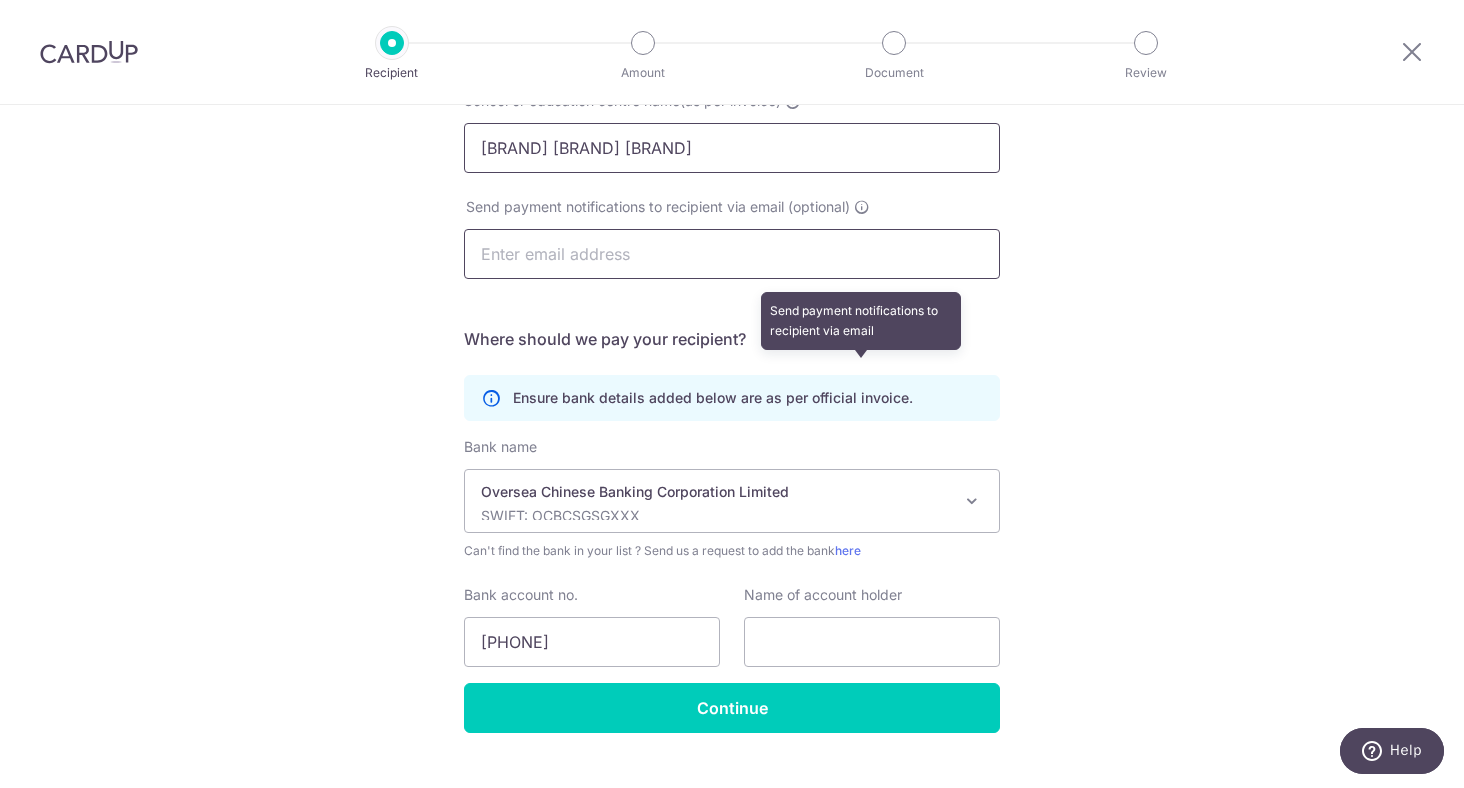 scroll, scrollTop: 269, scrollLeft: 0, axis: vertical 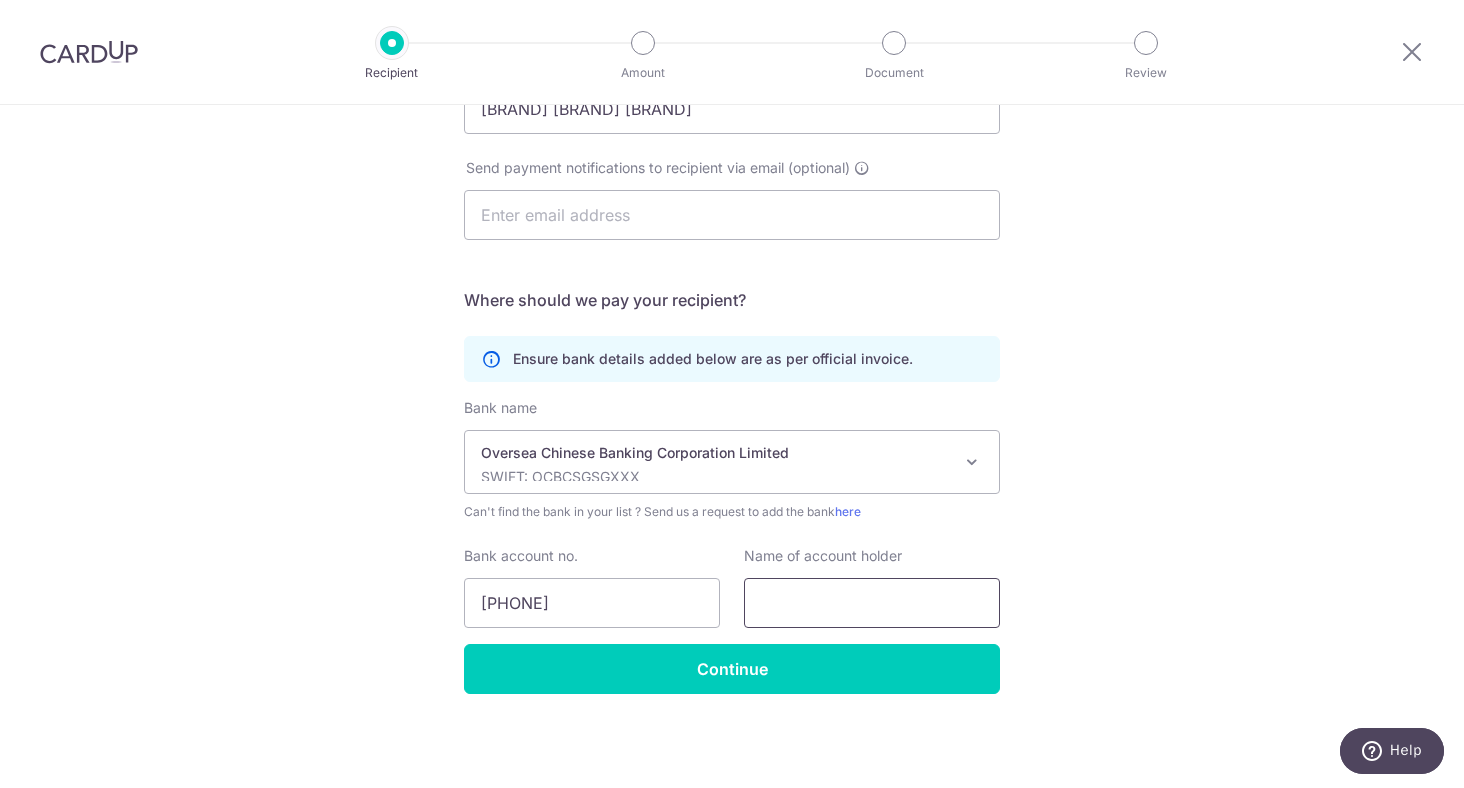 click at bounding box center [872, 603] 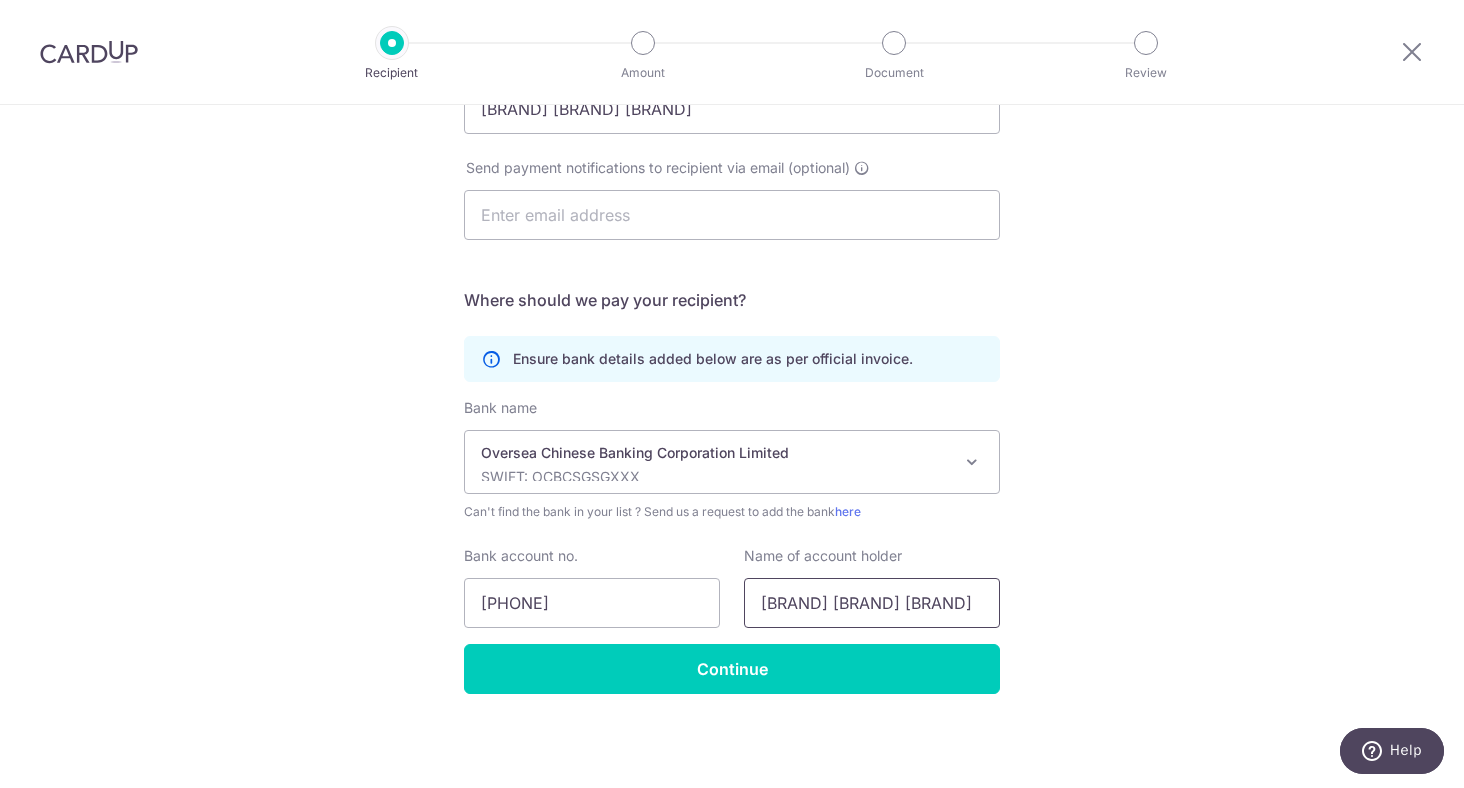 type on "Eight Tones Music School" 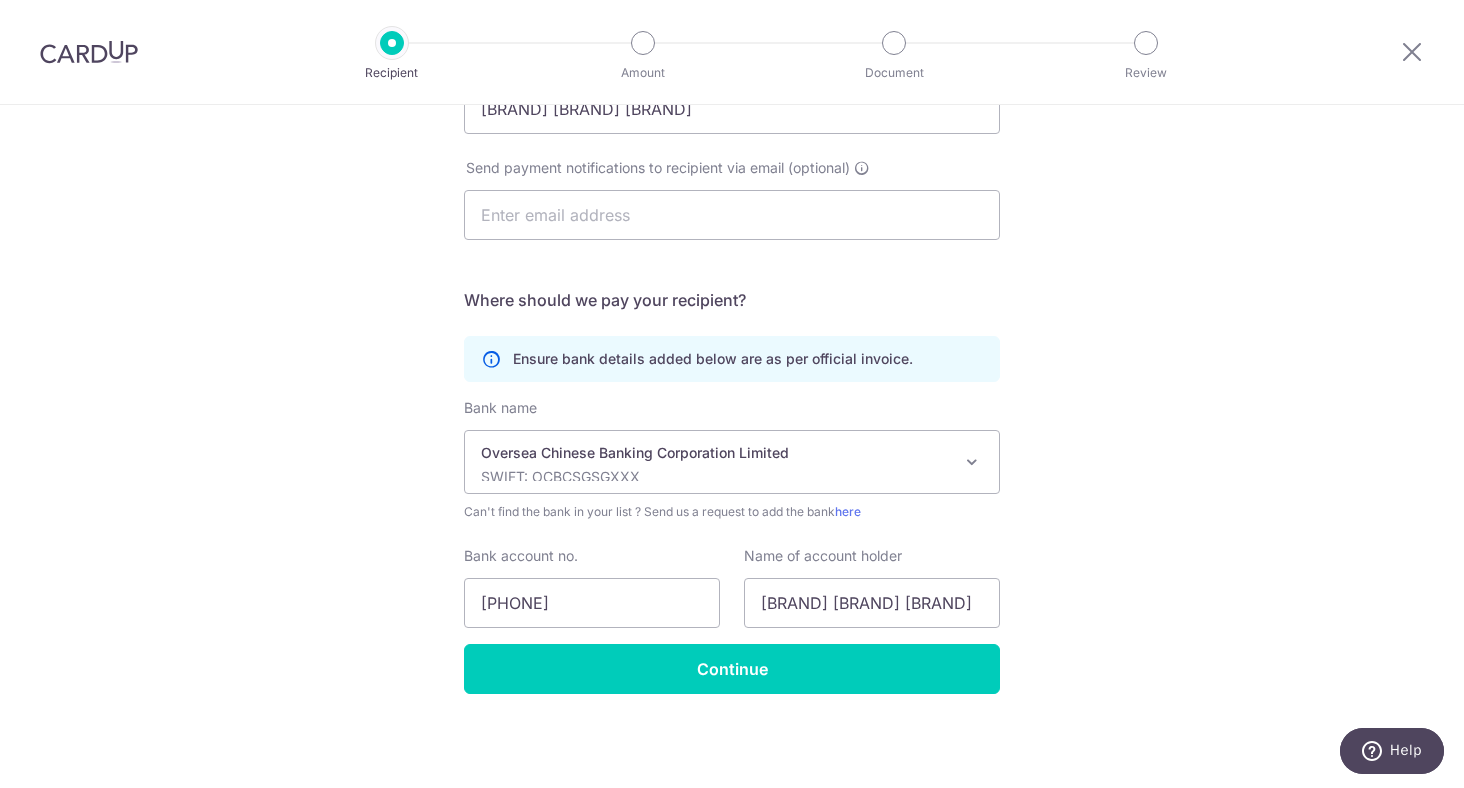click on "Who would you like to pay?
Your recipient does not need a CardUp account to receive your payments.
Who should we send this education payment to?
School or education centre name(as per invoice)
Eight Tones Music School
Send payment notifications to recipient via email (optional)
Translation missing: en.no key
URL
Telephone" at bounding box center [732, 312] 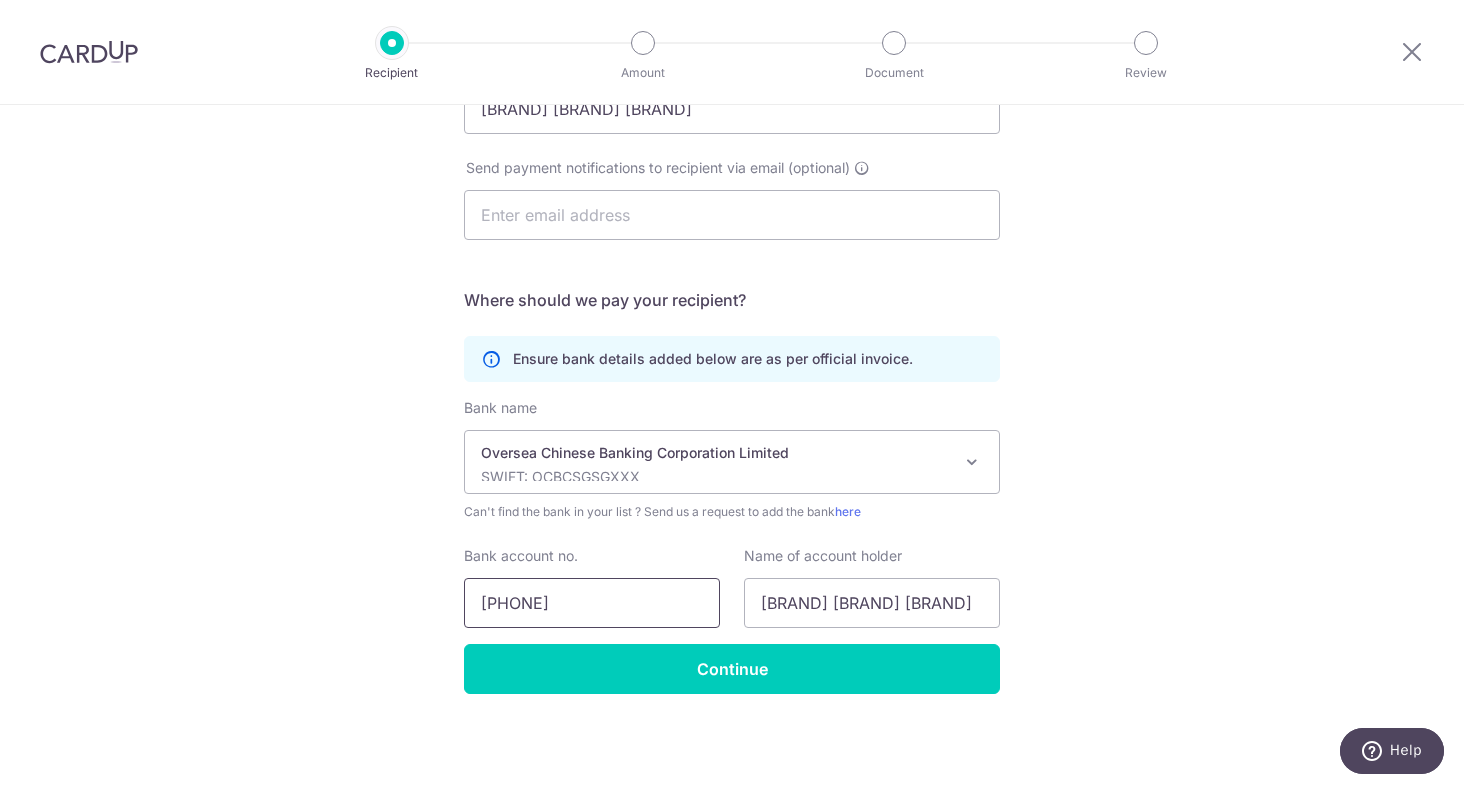 click on "601274673001" at bounding box center (592, 603) 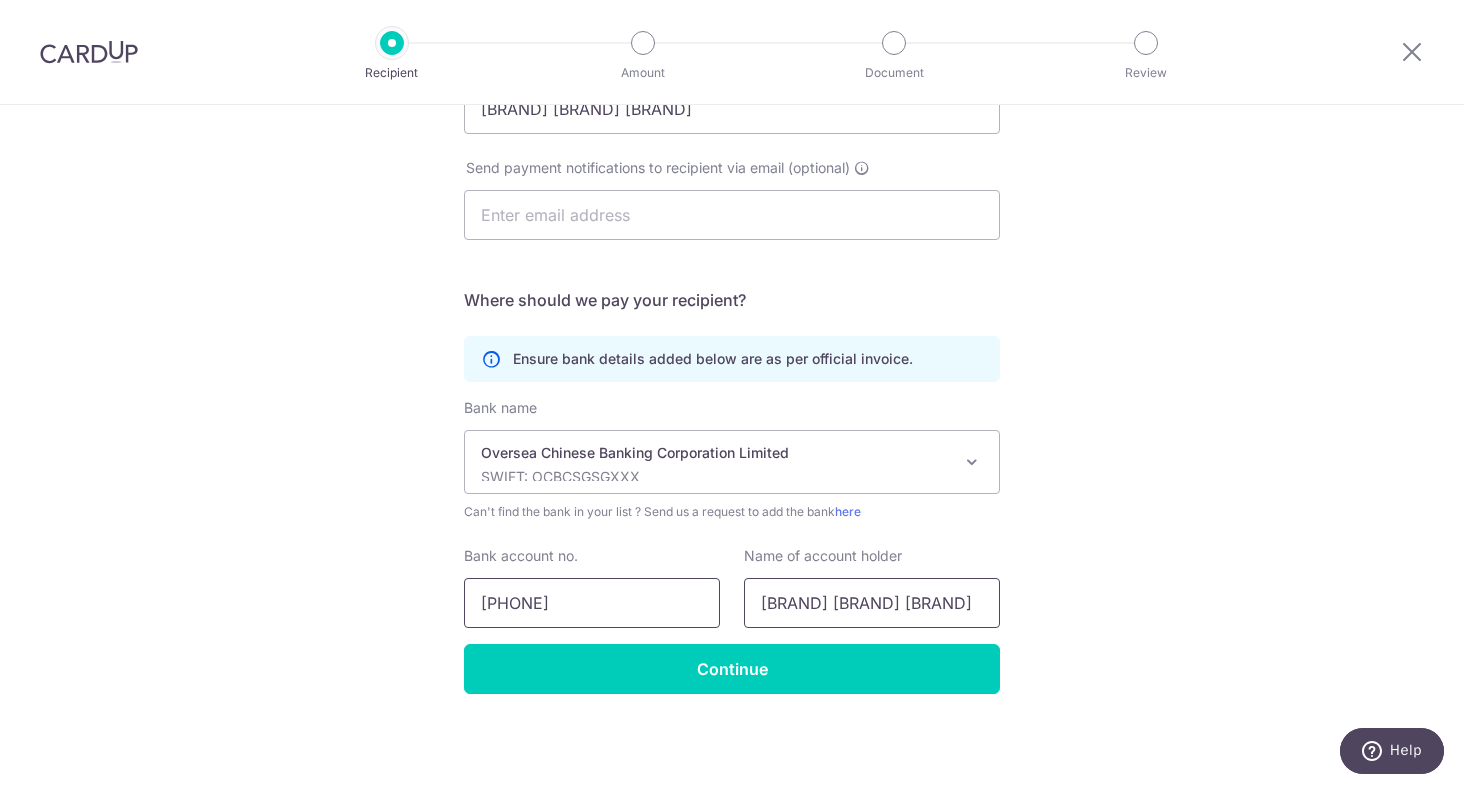 type on "601274673001" 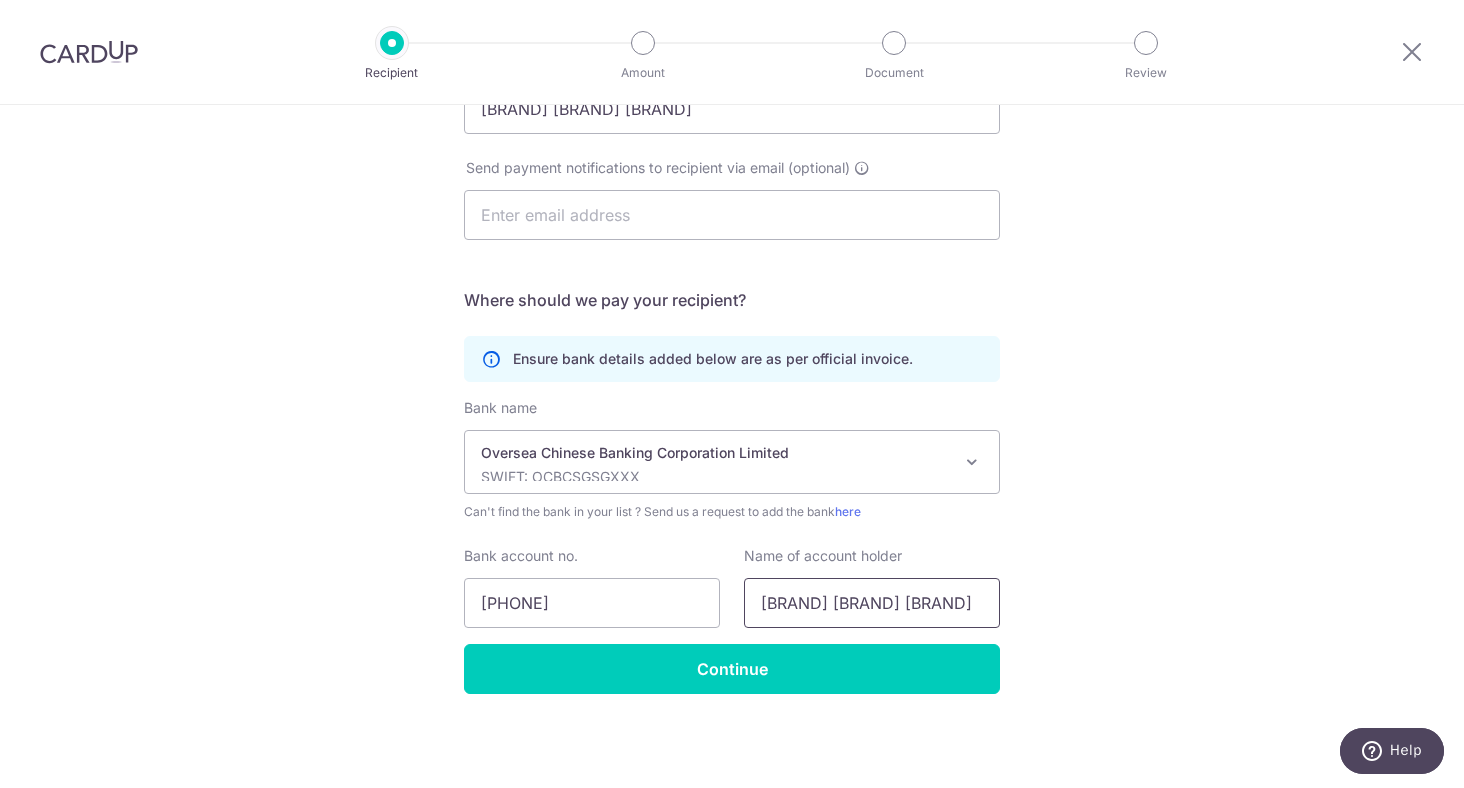 drag, startPoint x: 833, startPoint y: 595, endPoint x: 735, endPoint y: 595, distance: 98 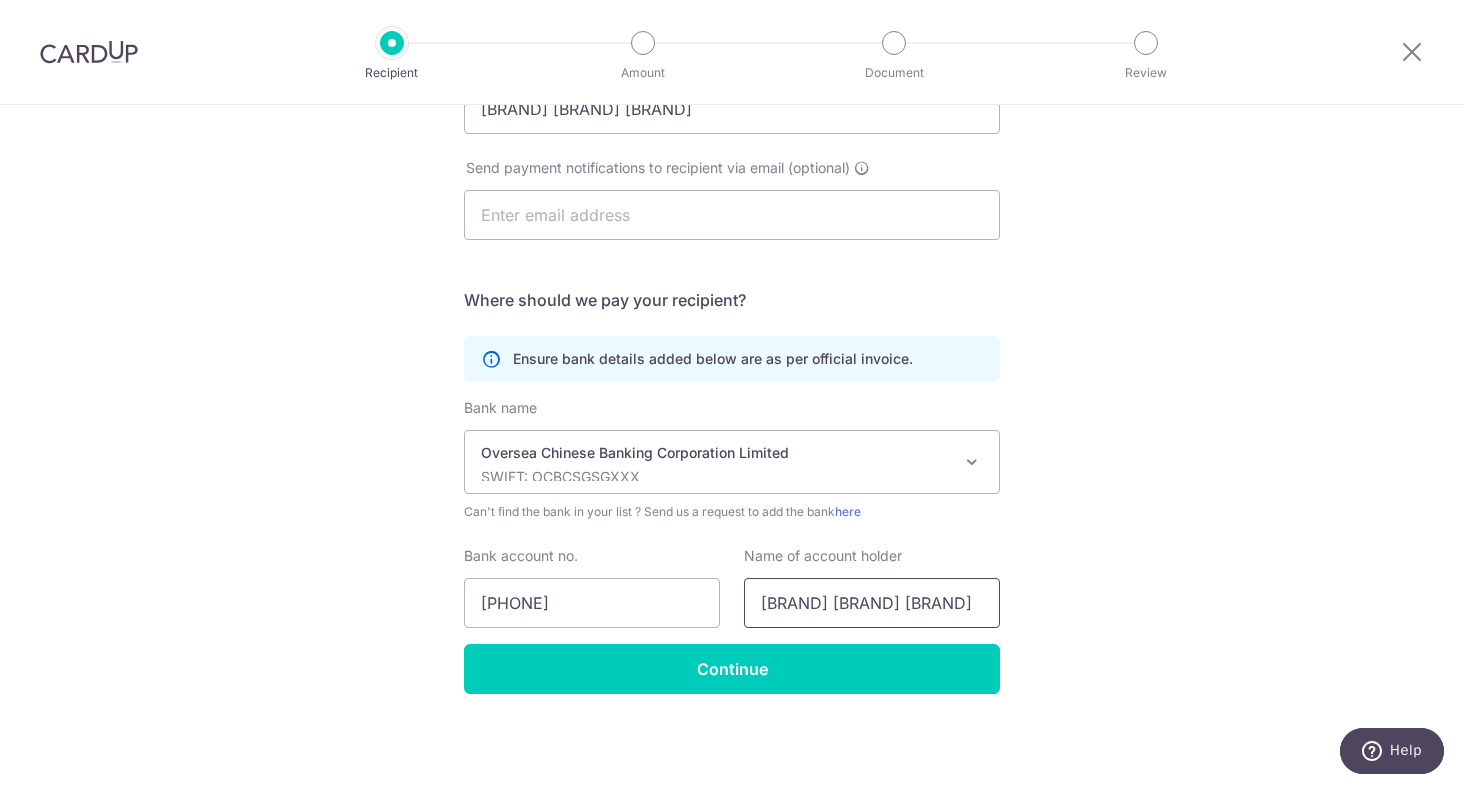 click on "Eight Tones Music School" at bounding box center [872, 603] 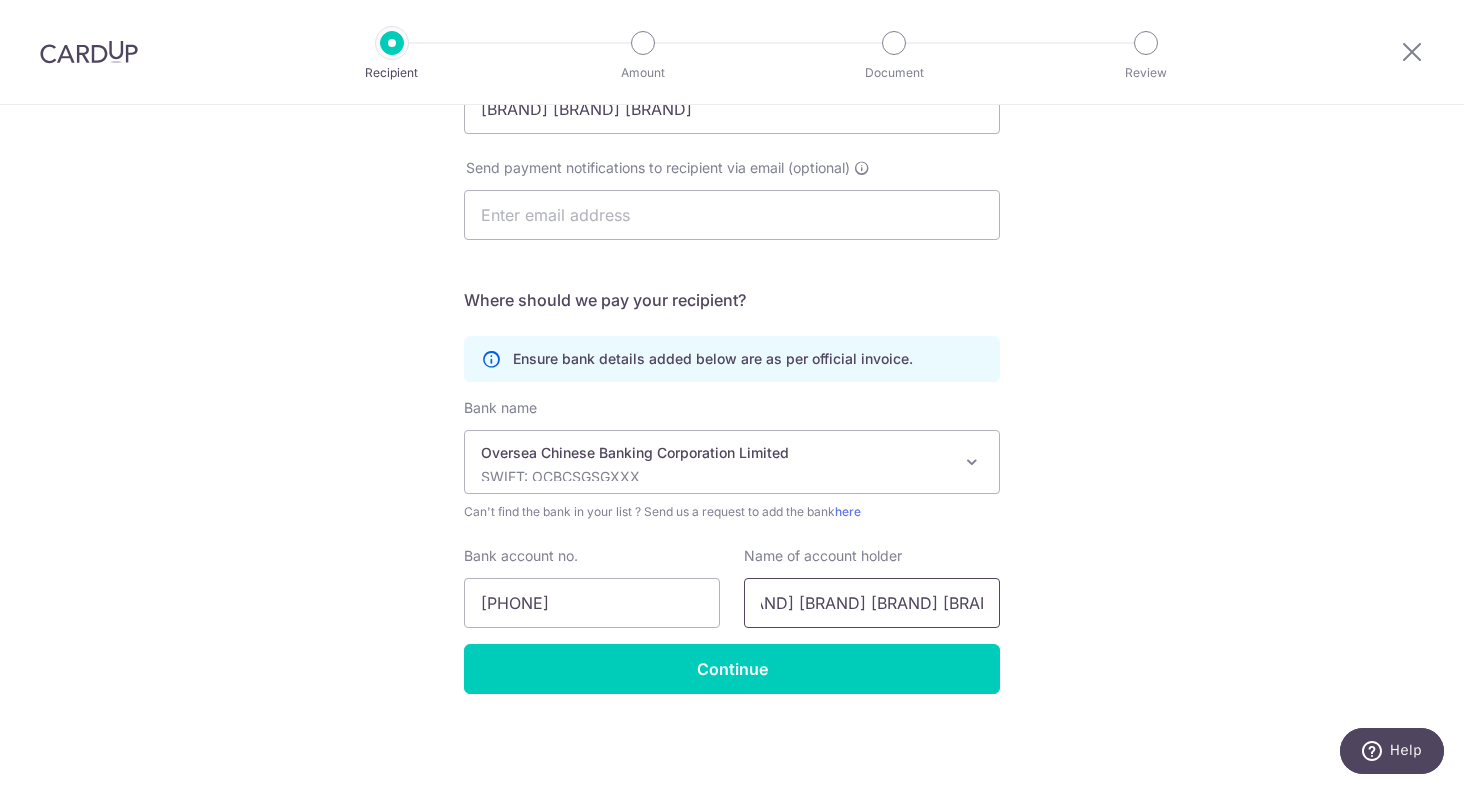 scroll, scrollTop: 0, scrollLeft: 39, axis: horizontal 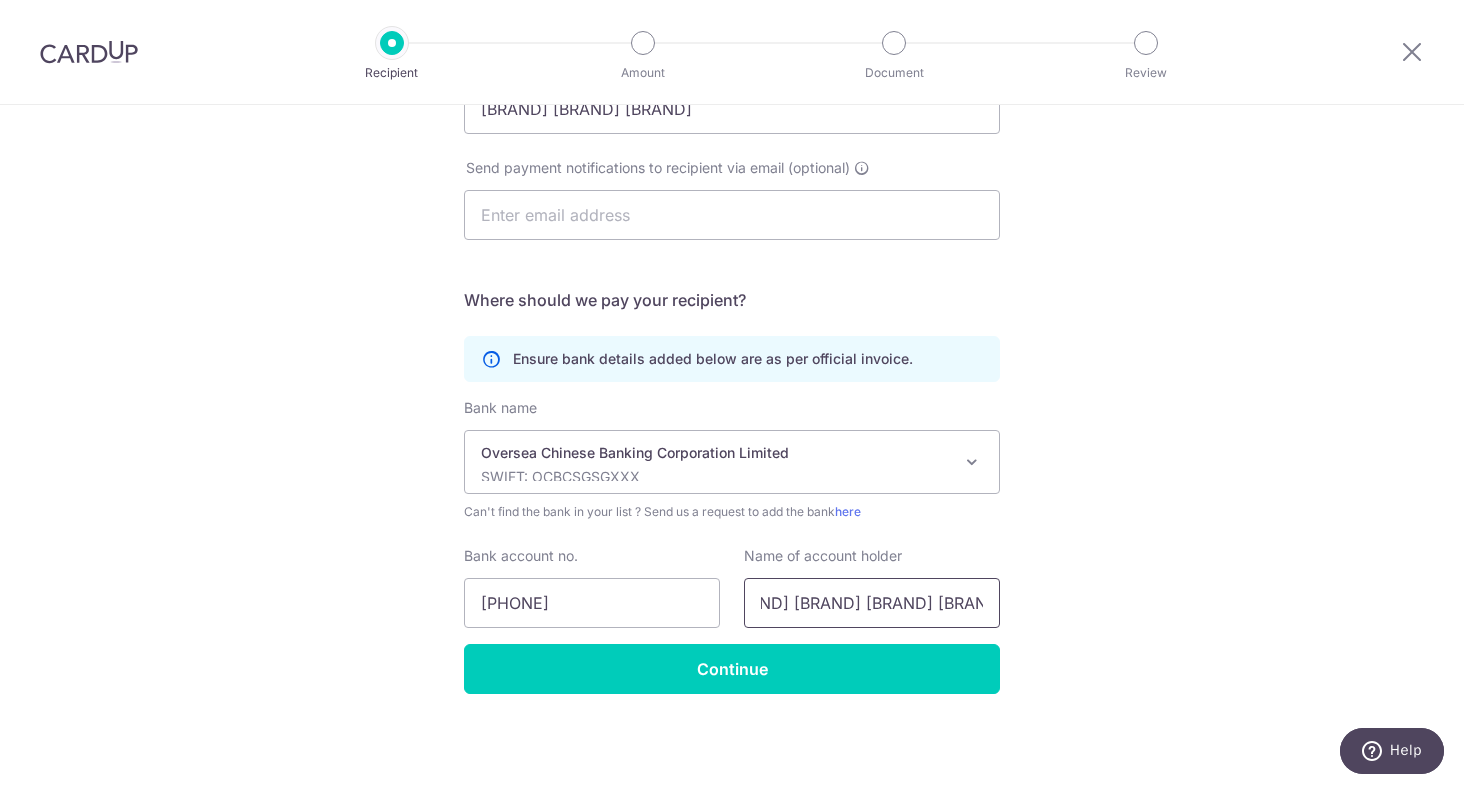 type on "Eight Tones Music School Pte. Ltd." 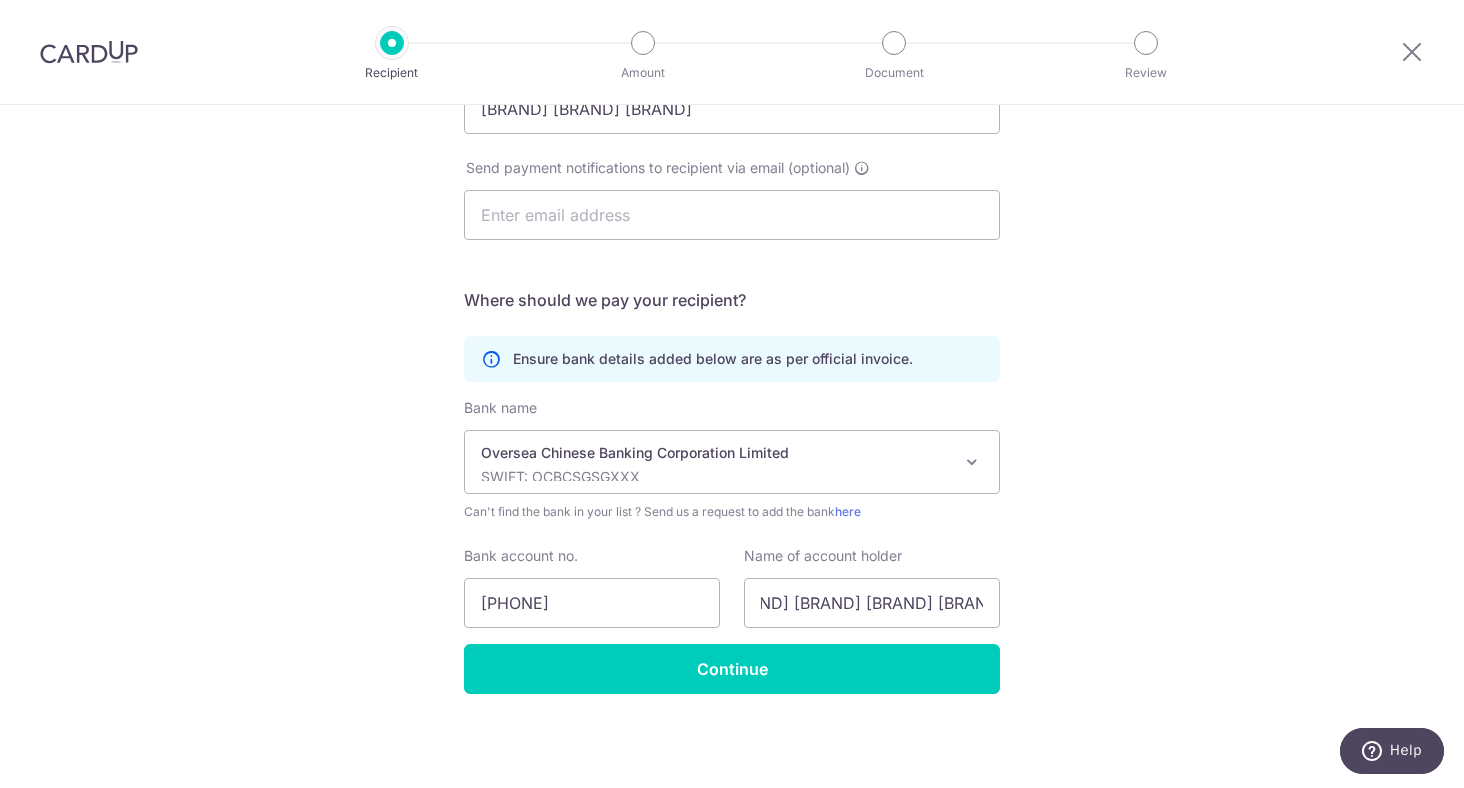 click on "Who would you like to pay?
Your recipient does not need a CardUp account to receive your payments.
Who should we send this education payment to?
School or education centre name(as per invoice)
Eight Tones Music School
Send payment notifications to recipient via email (optional)
Translation missing: en.no key
URL
Telephone" at bounding box center [732, 312] 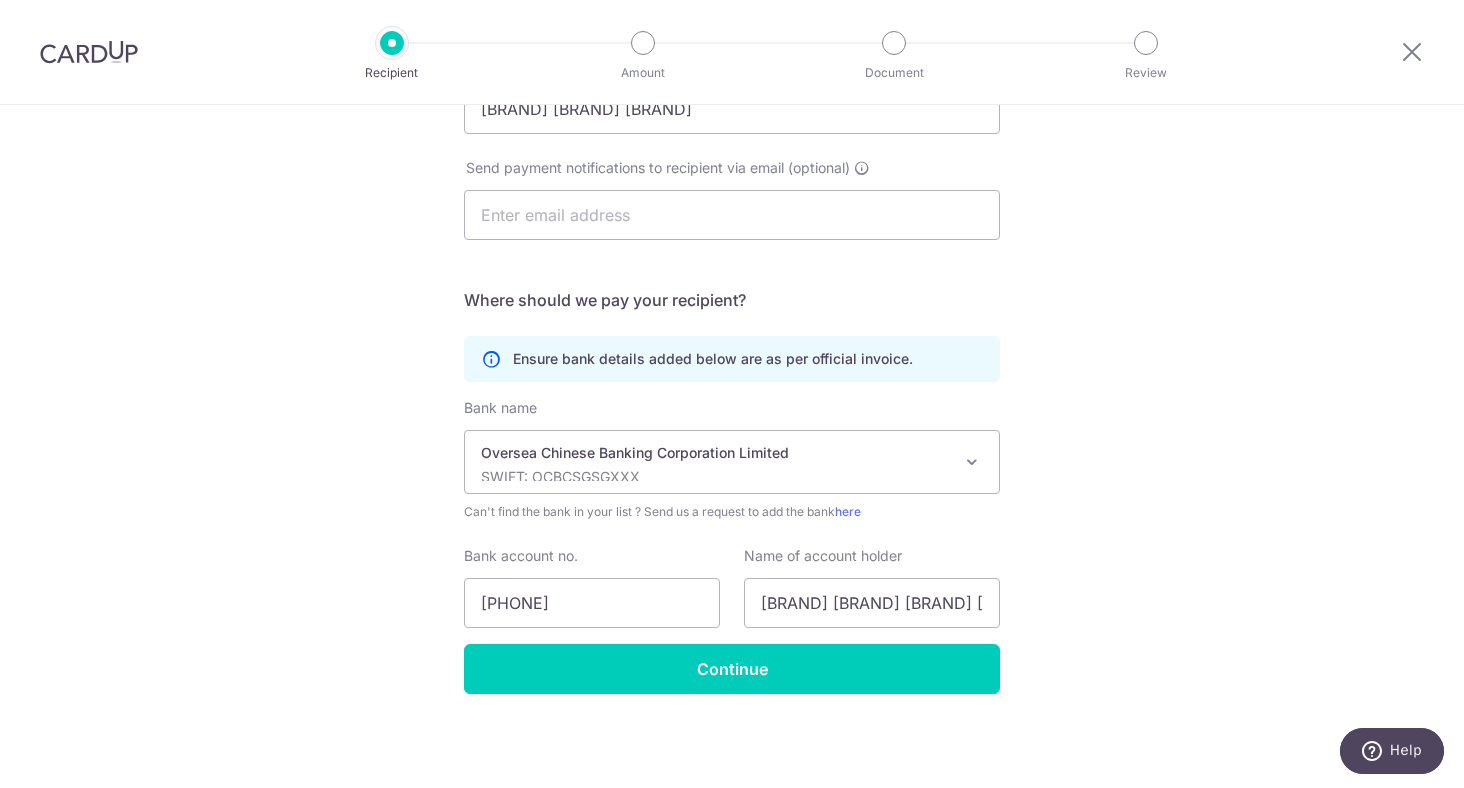 click on "Who would you like to pay?
Your recipient does not need a CardUp account to receive your payments.
Who should we send this education payment to?
School or education centre name(as per invoice)
Eight Tones Music School
Send payment notifications to recipient via email (optional)
Translation missing: en.no key
URL
Telephone" at bounding box center (732, 312) 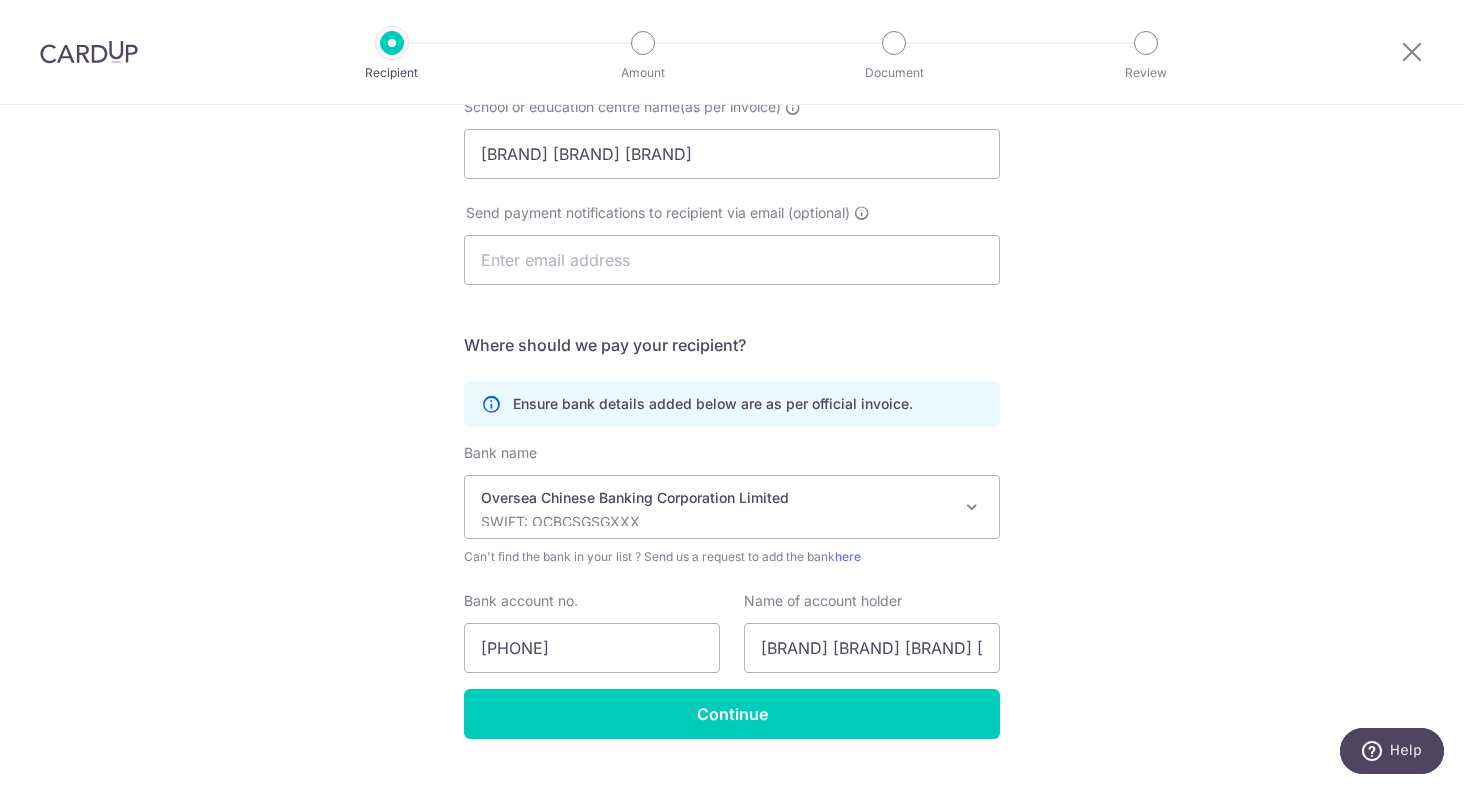 scroll, scrollTop: 269, scrollLeft: 0, axis: vertical 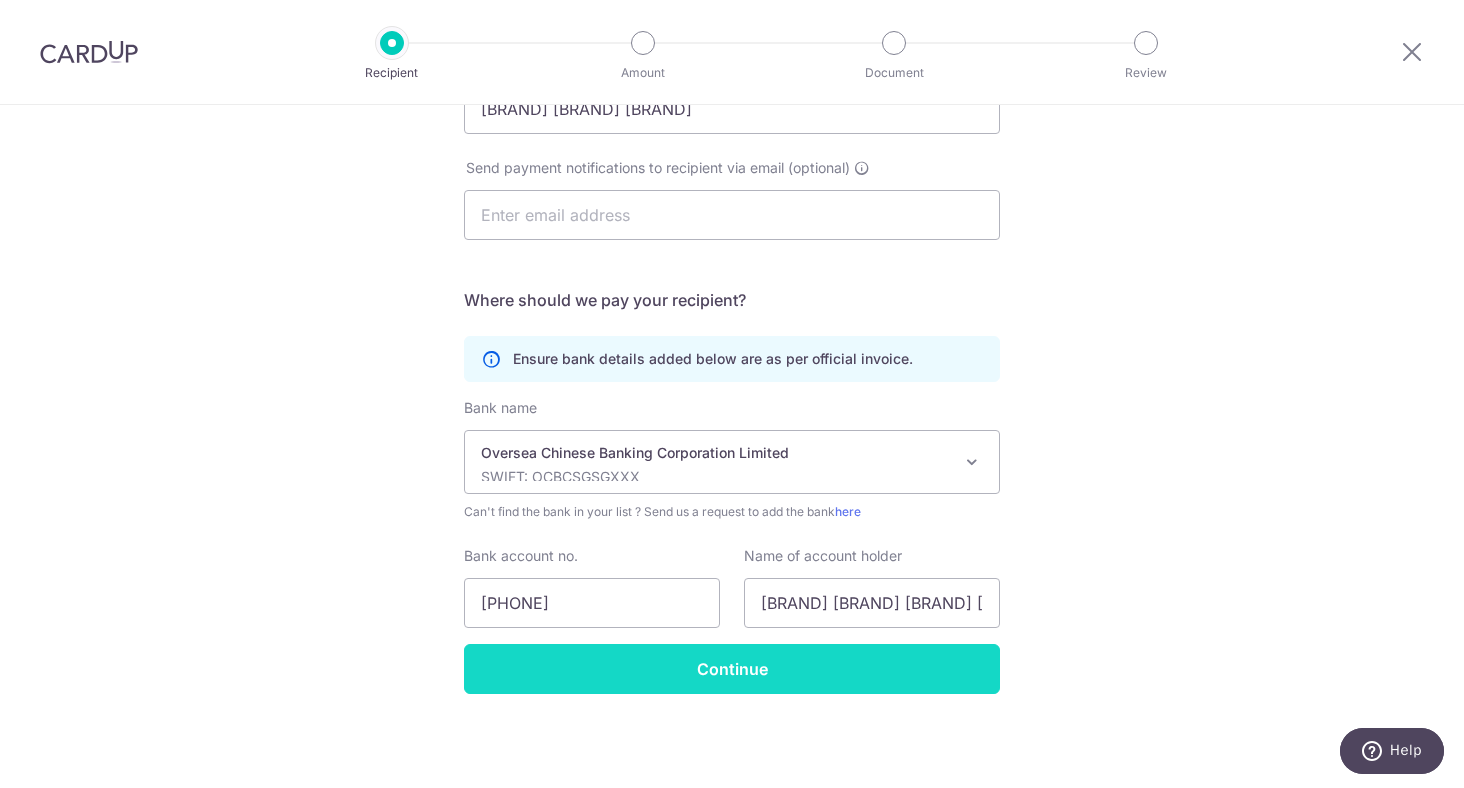 click on "Continue" at bounding box center (732, 669) 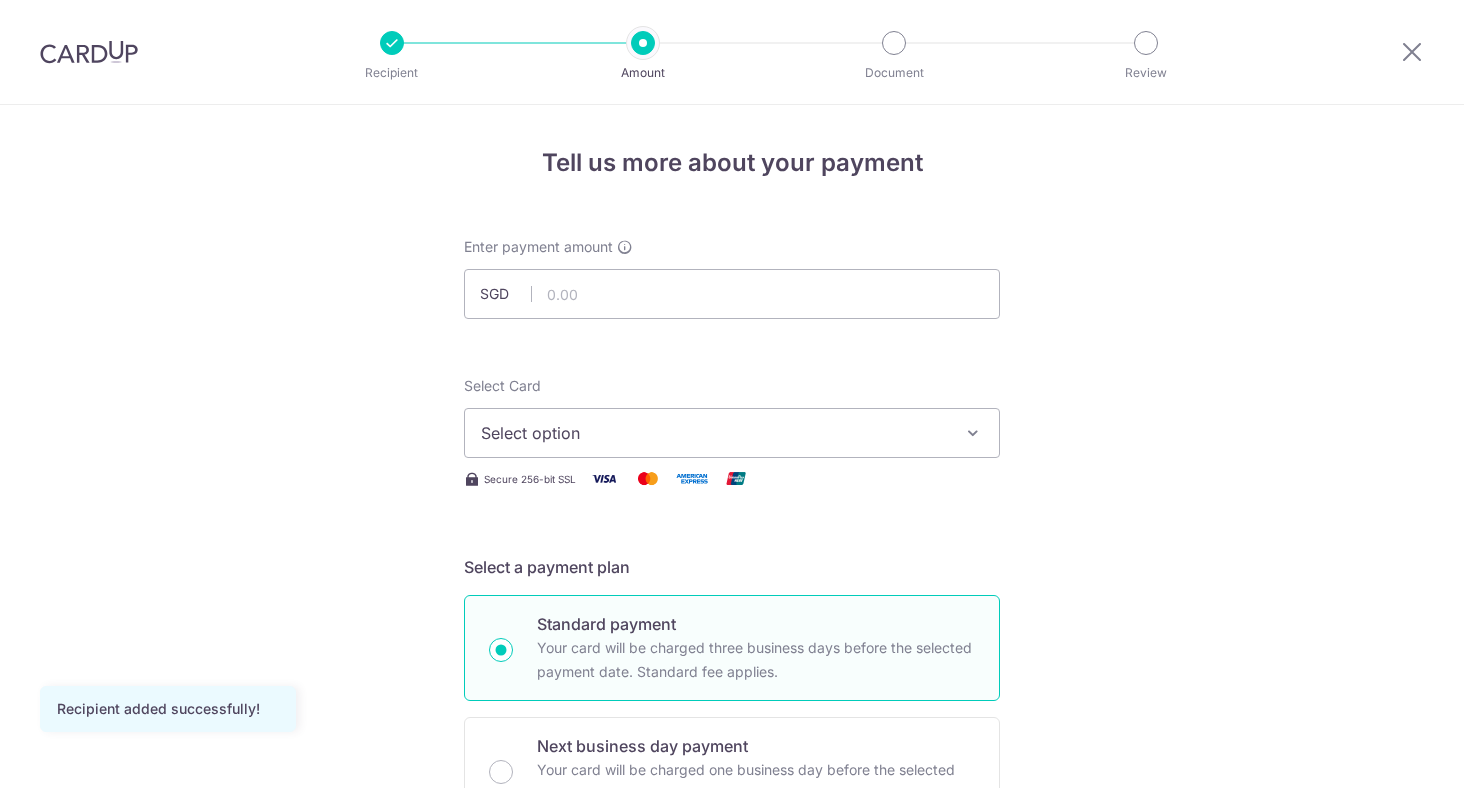 scroll, scrollTop: 0, scrollLeft: 0, axis: both 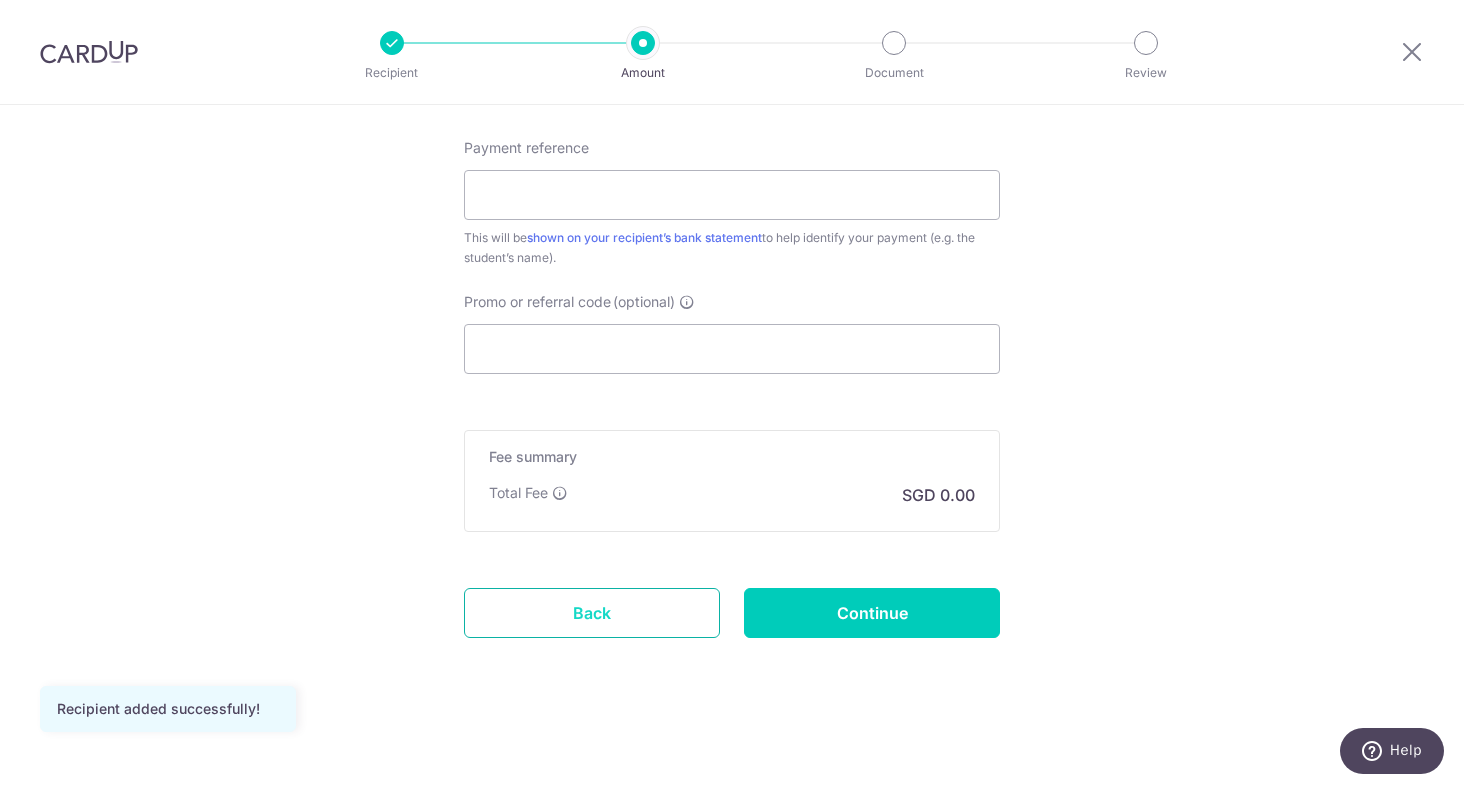 click on "Back" at bounding box center [592, 613] 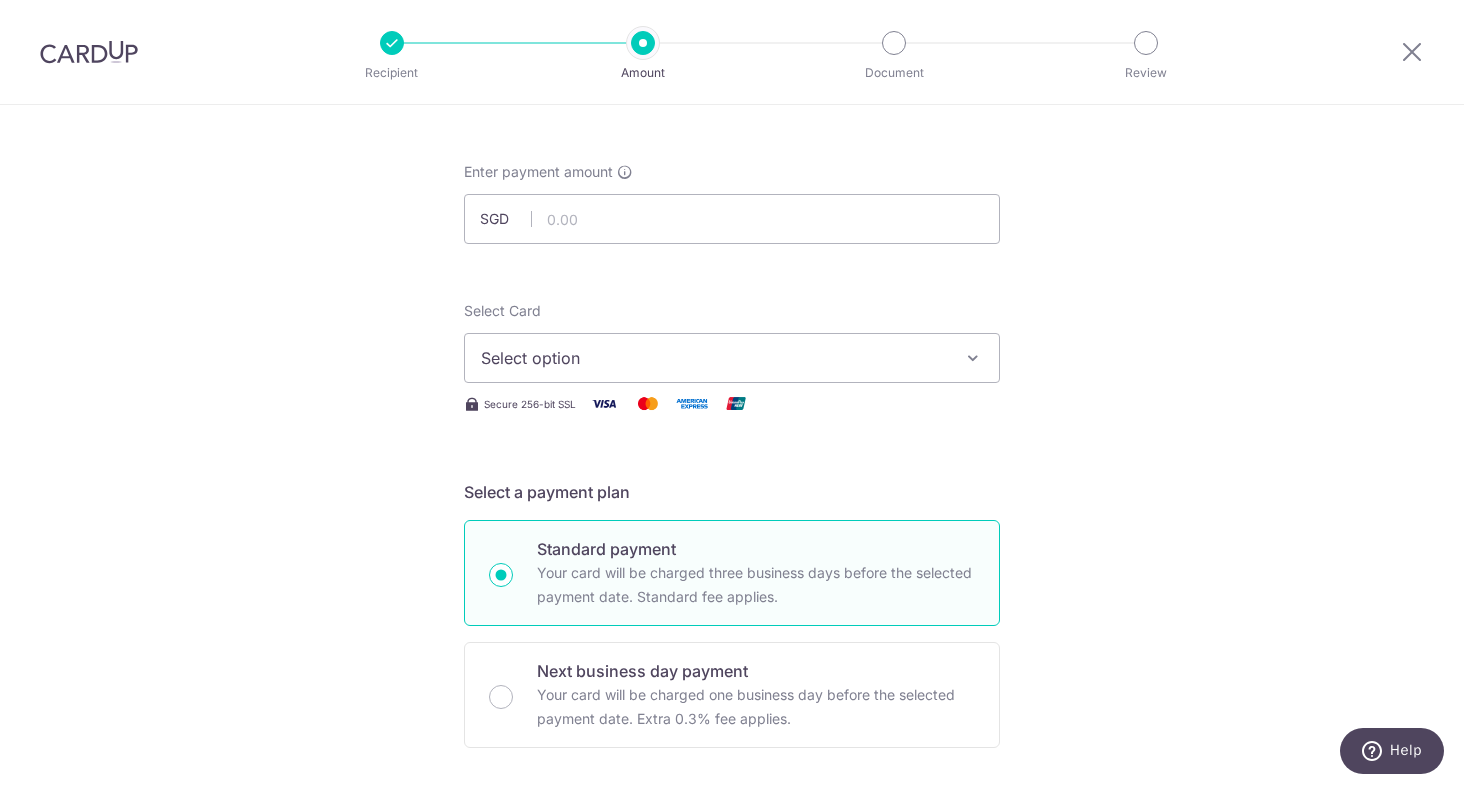scroll, scrollTop: 0, scrollLeft: 0, axis: both 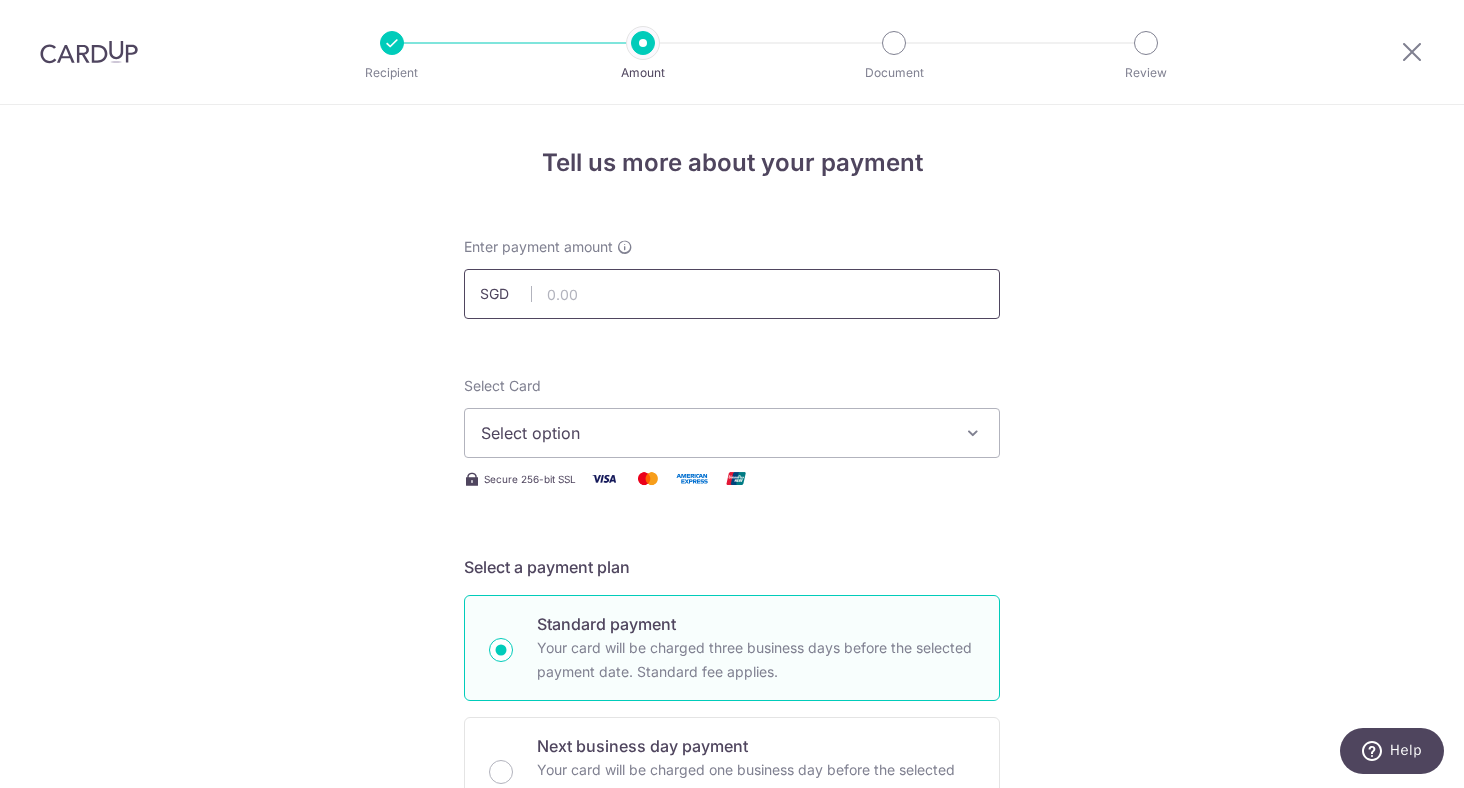 click at bounding box center [732, 294] 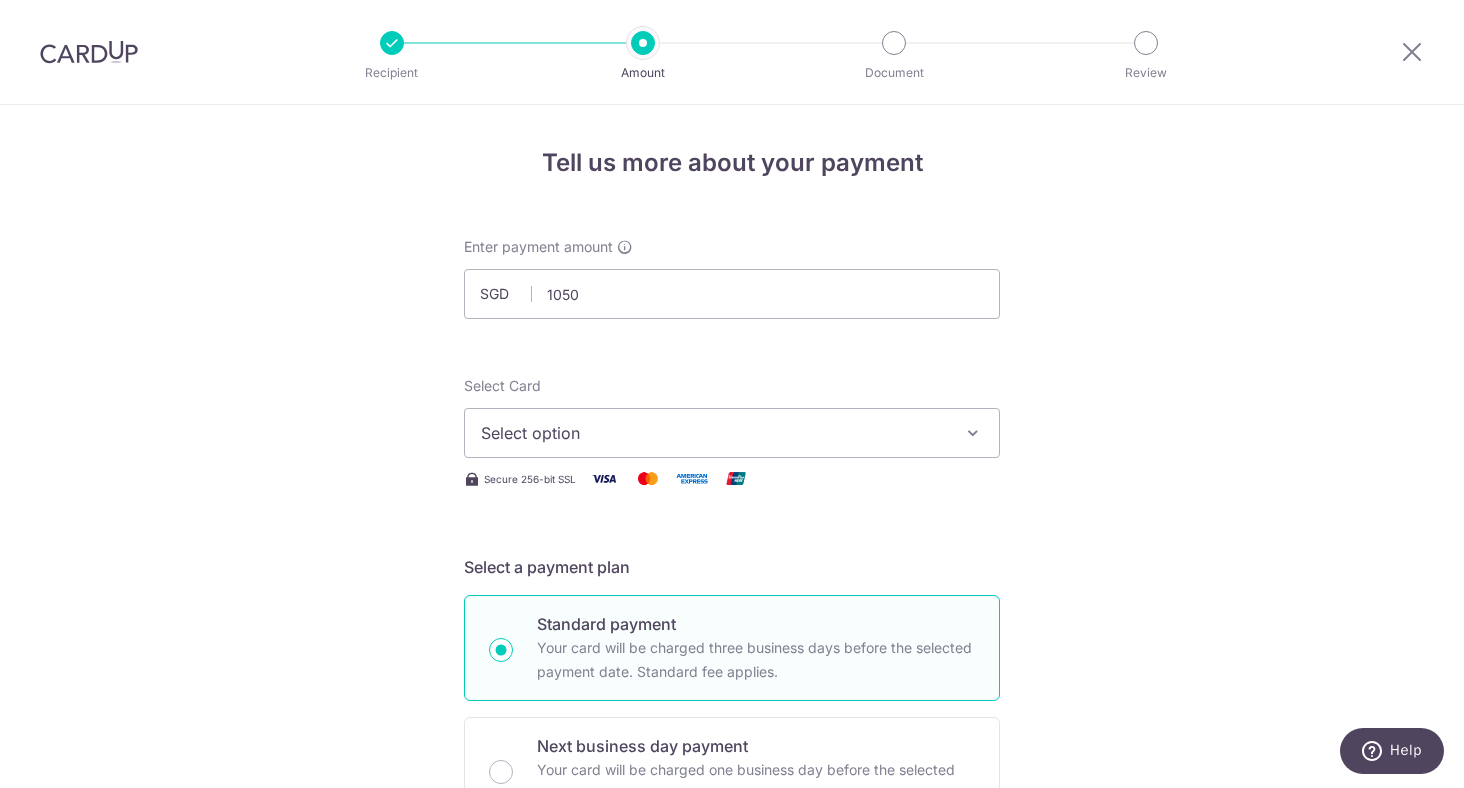 type on "1,050.00" 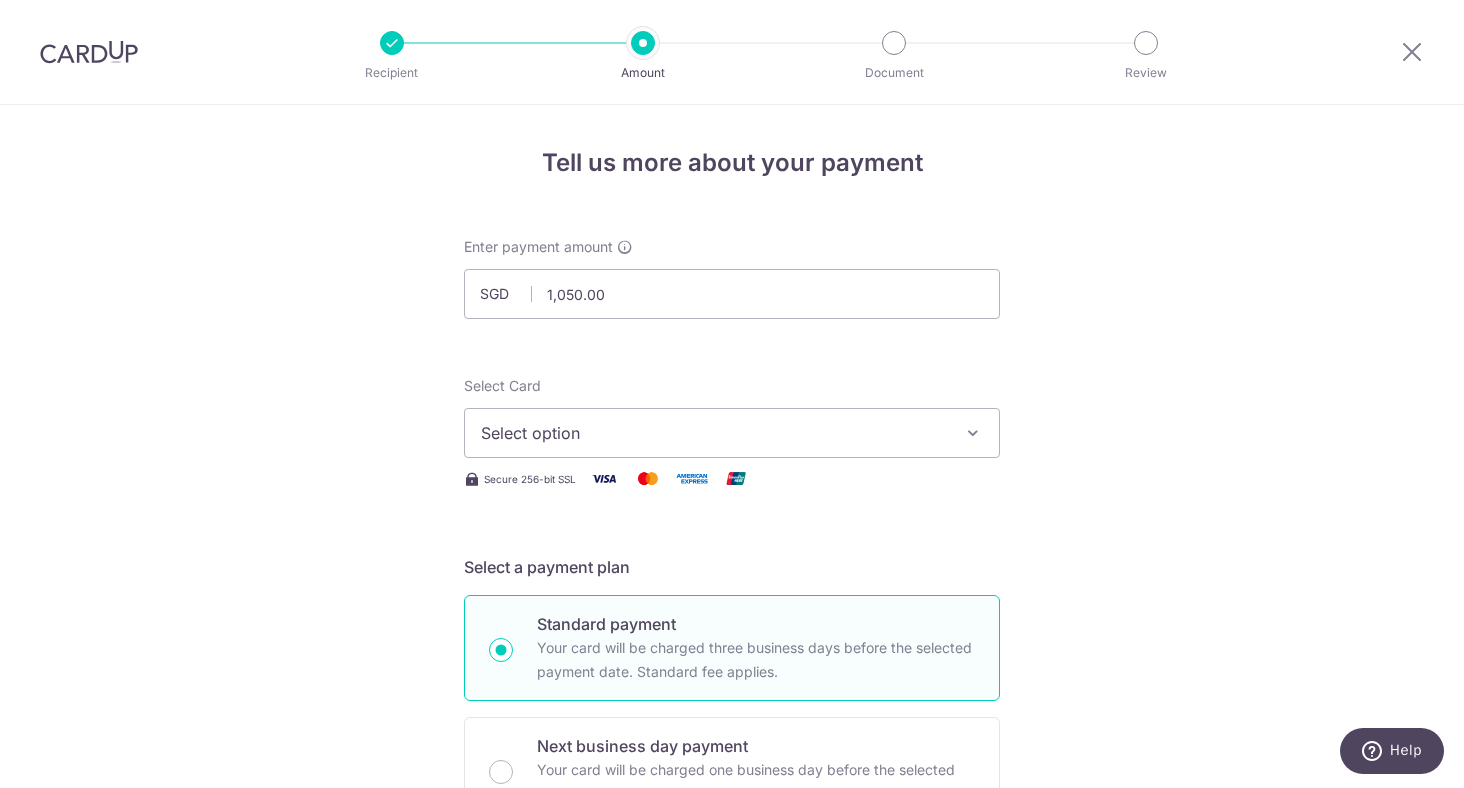 click on "Tell us more about your payment
Enter payment amount
SGD
1,050.00
1050.00
Recipient added successfully!
Select Card
Select option
Add credit card
Your Cards
**** 8710
Secure 256-bit SSL
Text
New card details
Card" at bounding box center (732, 1009) 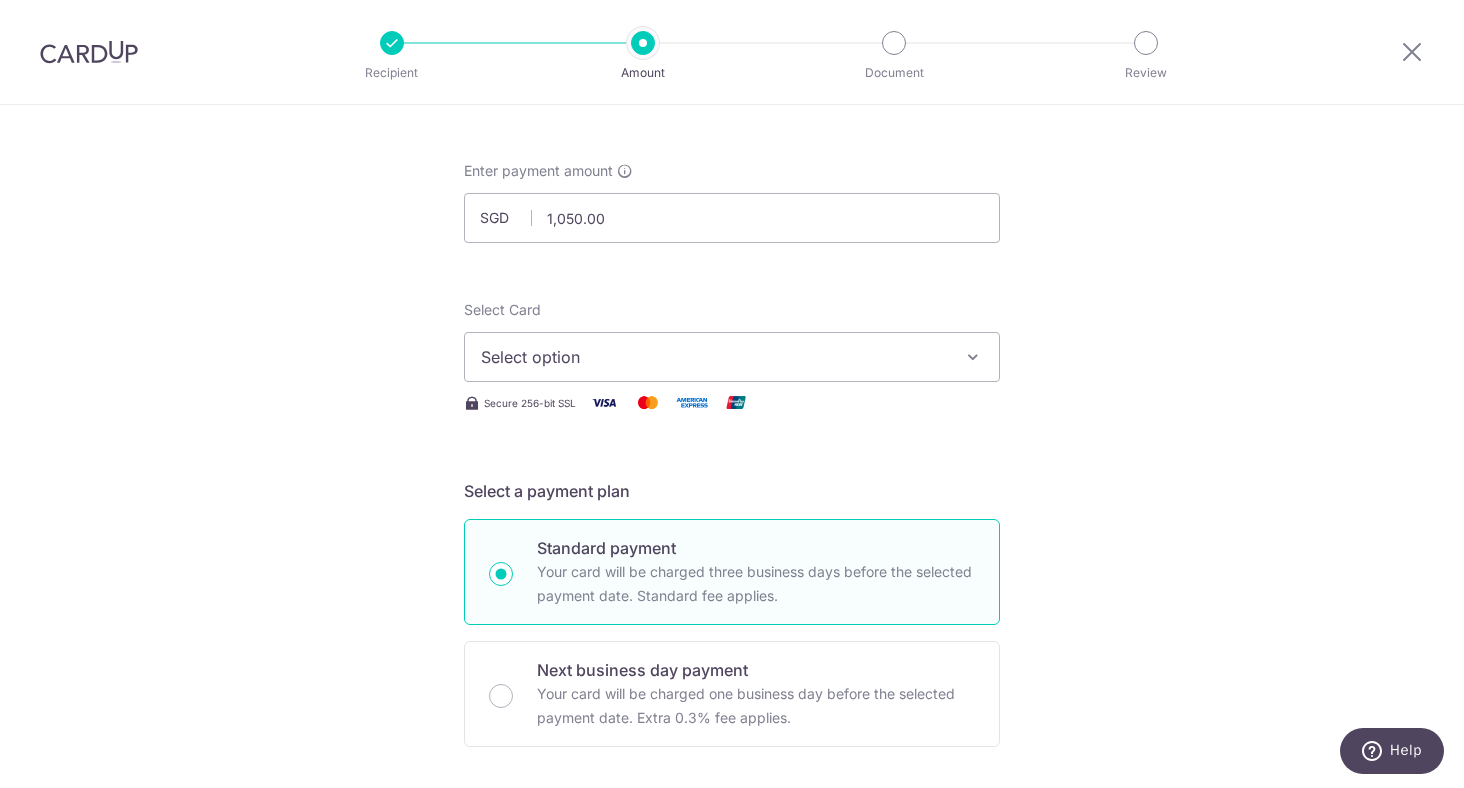 scroll, scrollTop: 100, scrollLeft: 0, axis: vertical 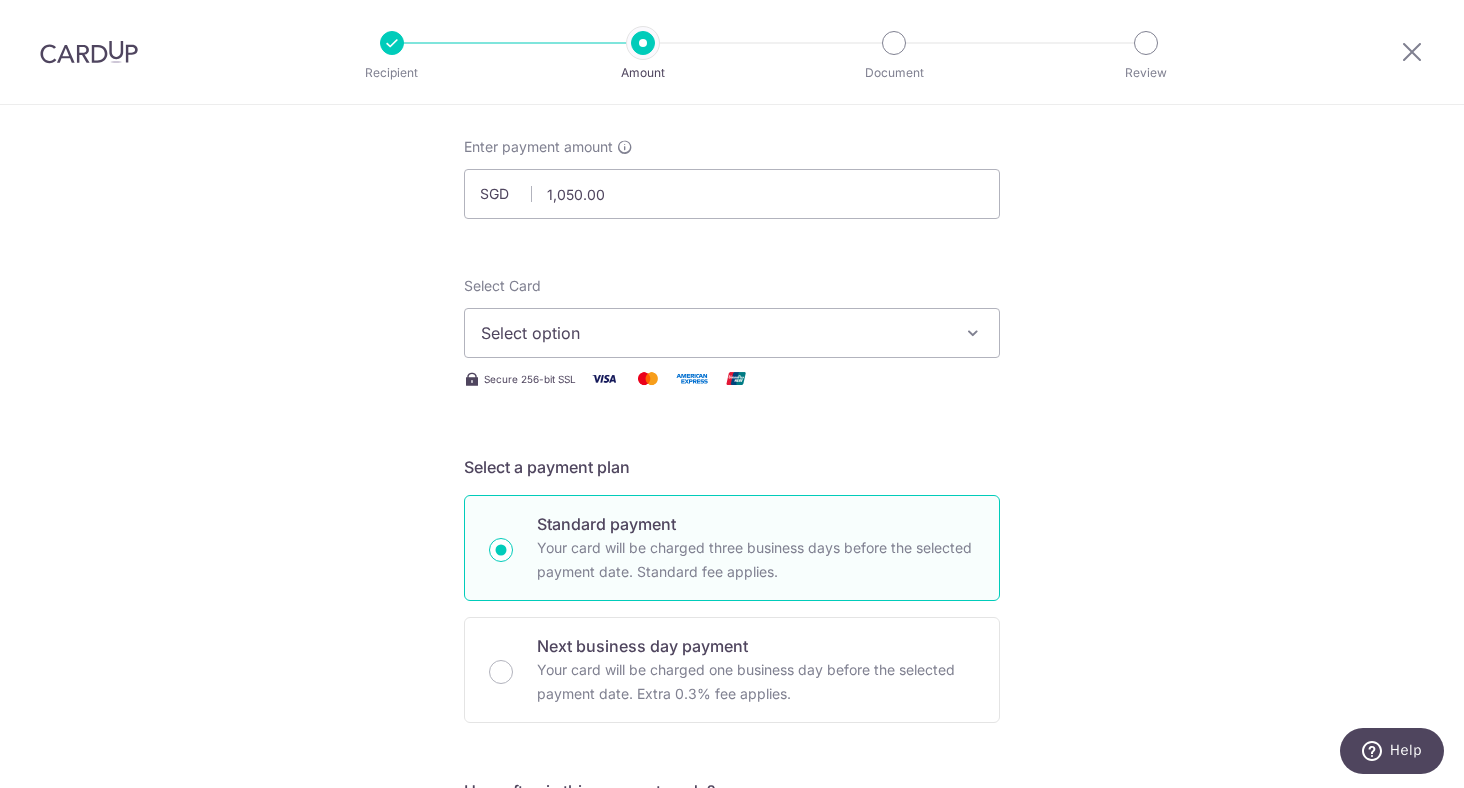 click on "Select option" at bounding box center (714, 333) 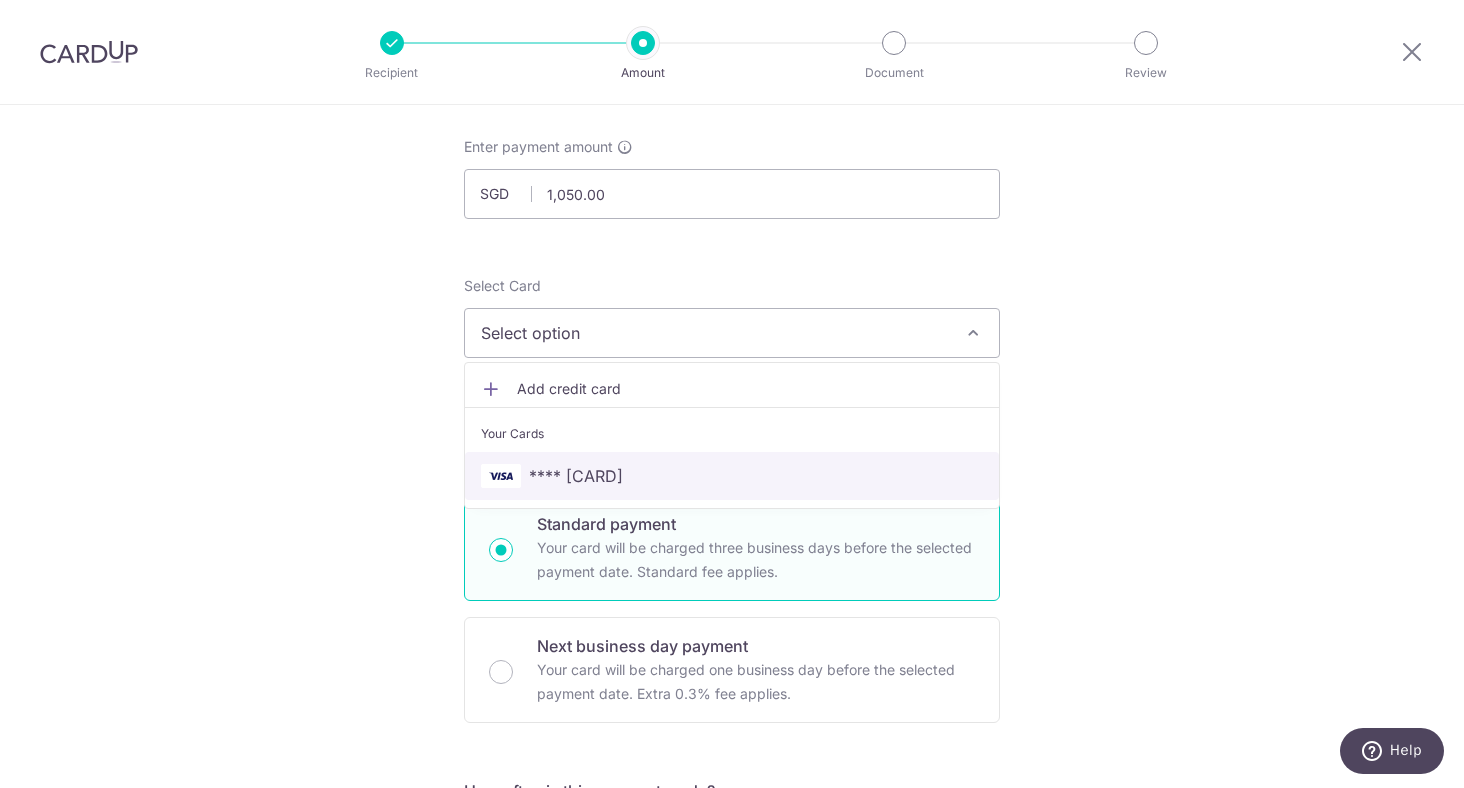 click on "**** 8710" at bounding box center [732, 476] 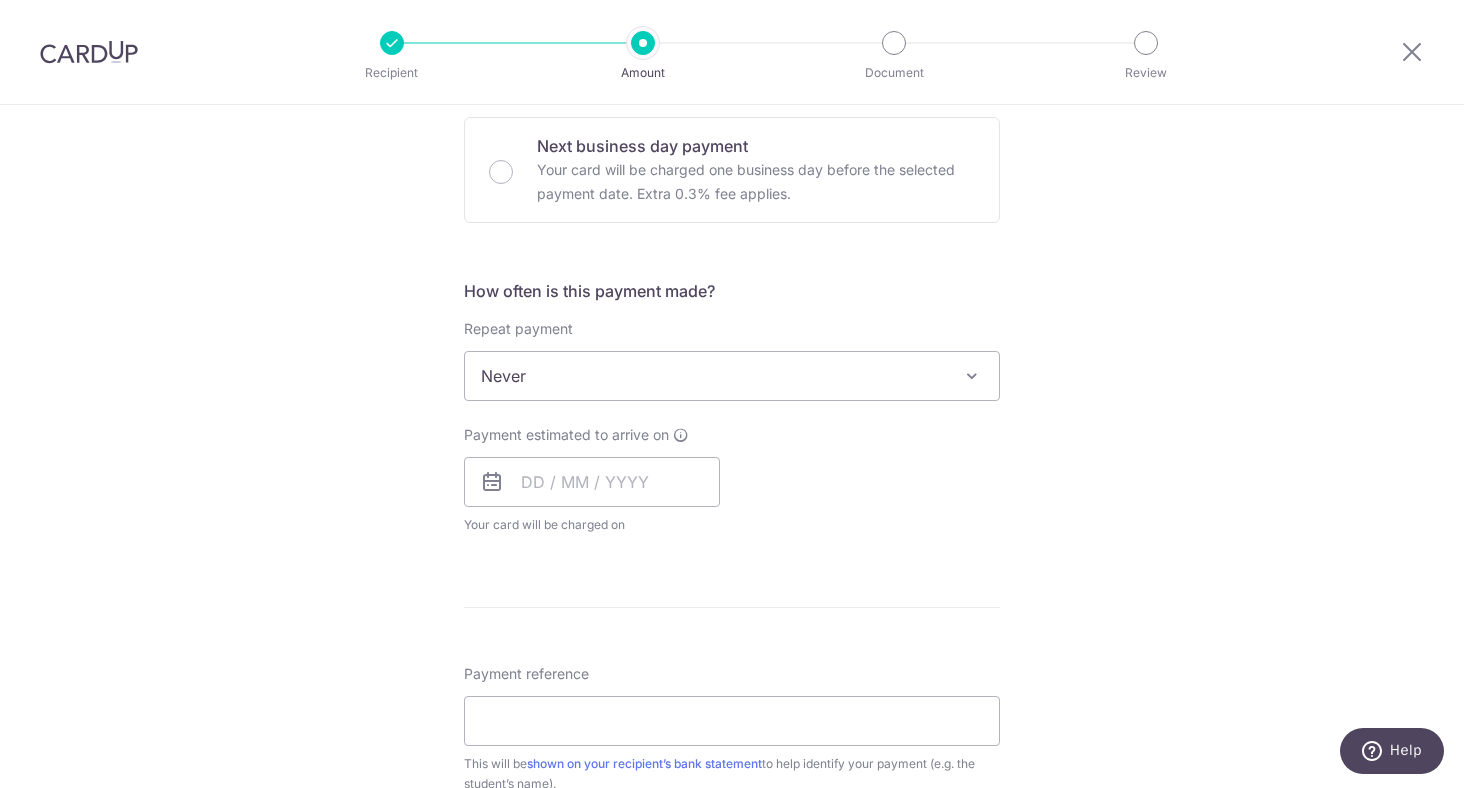 scroll, scrollTop: 700, scrollLeft: 0, axis: vertical 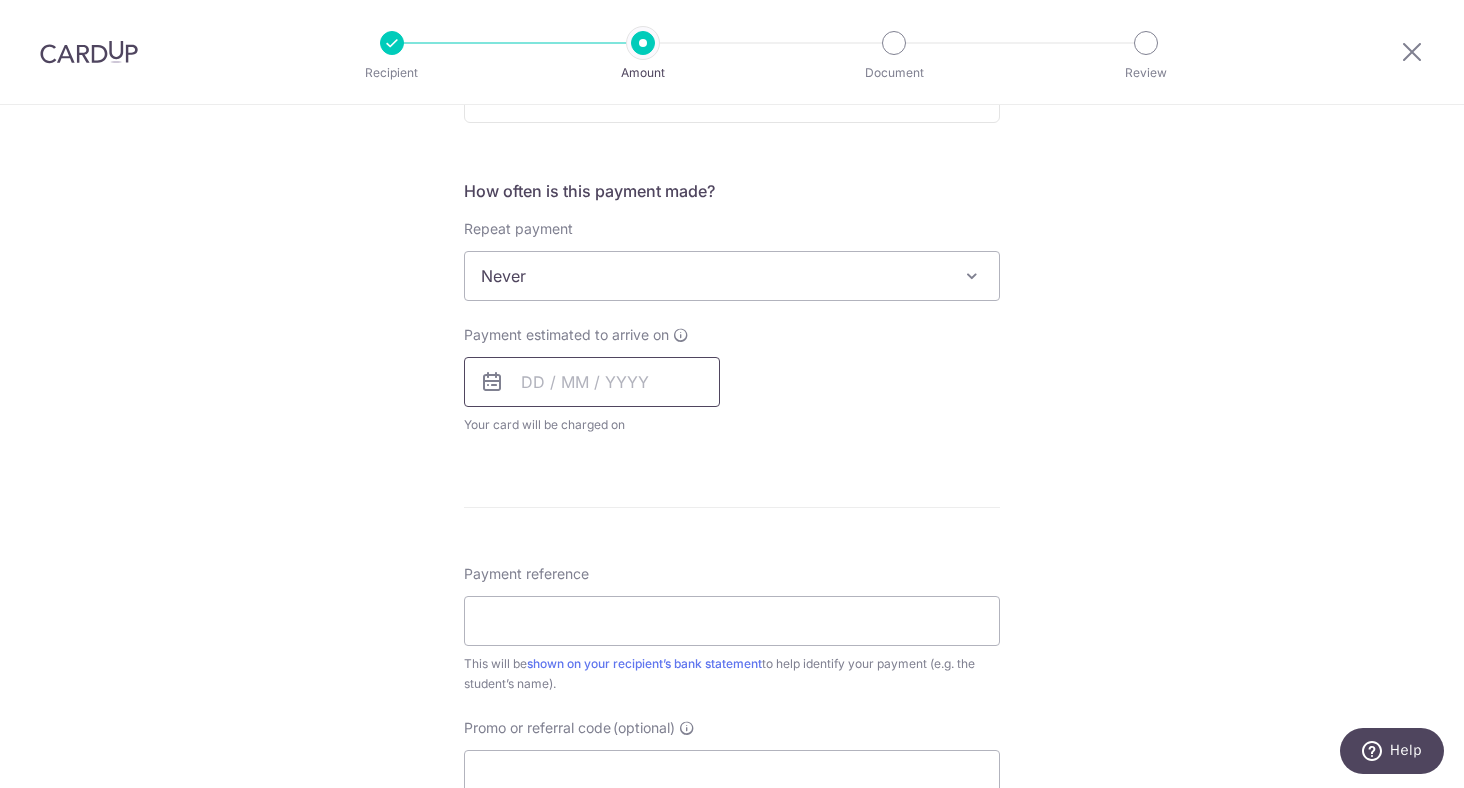 click at bounding box center [592, 382] 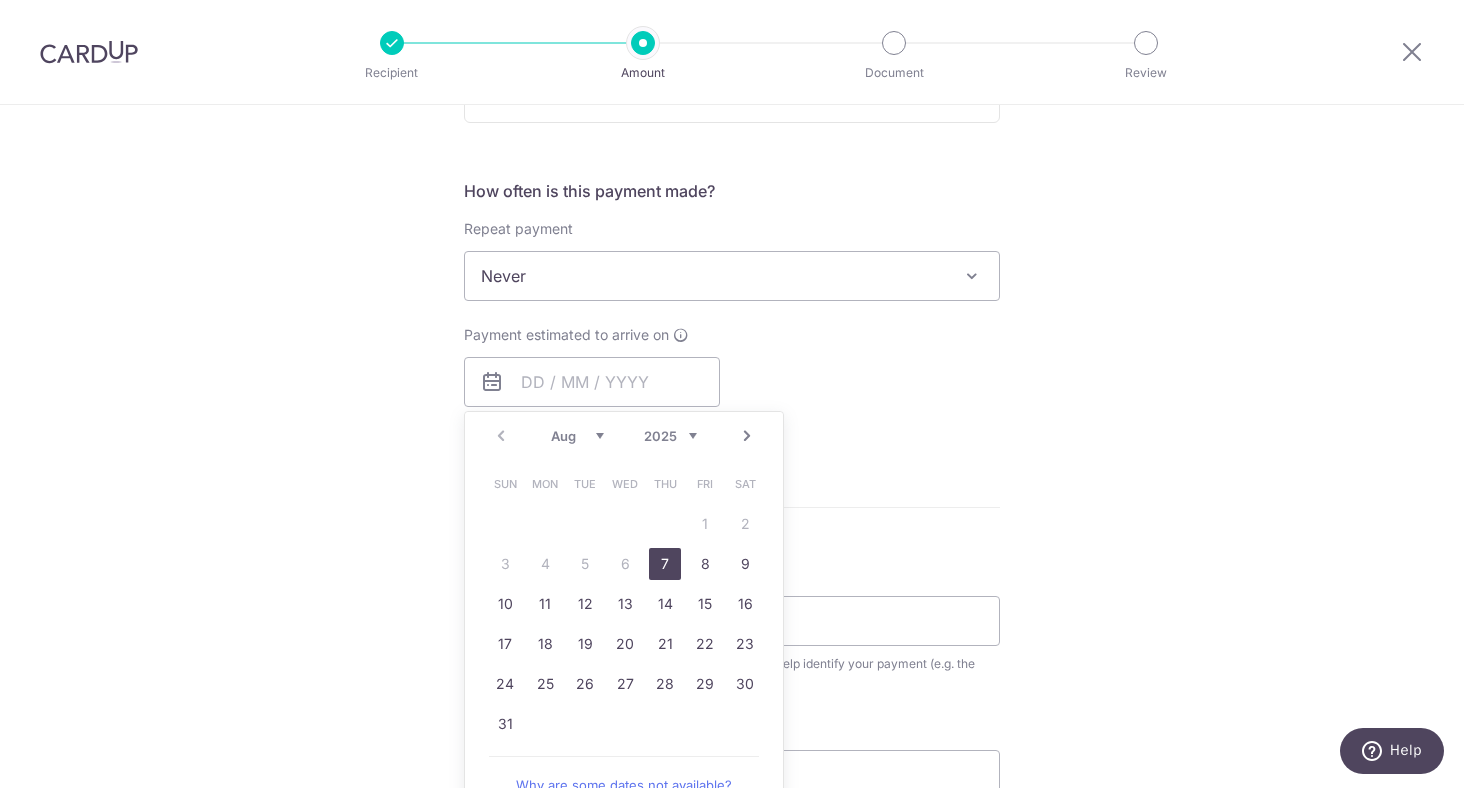 click on "7" at bounding box center (665, 564) 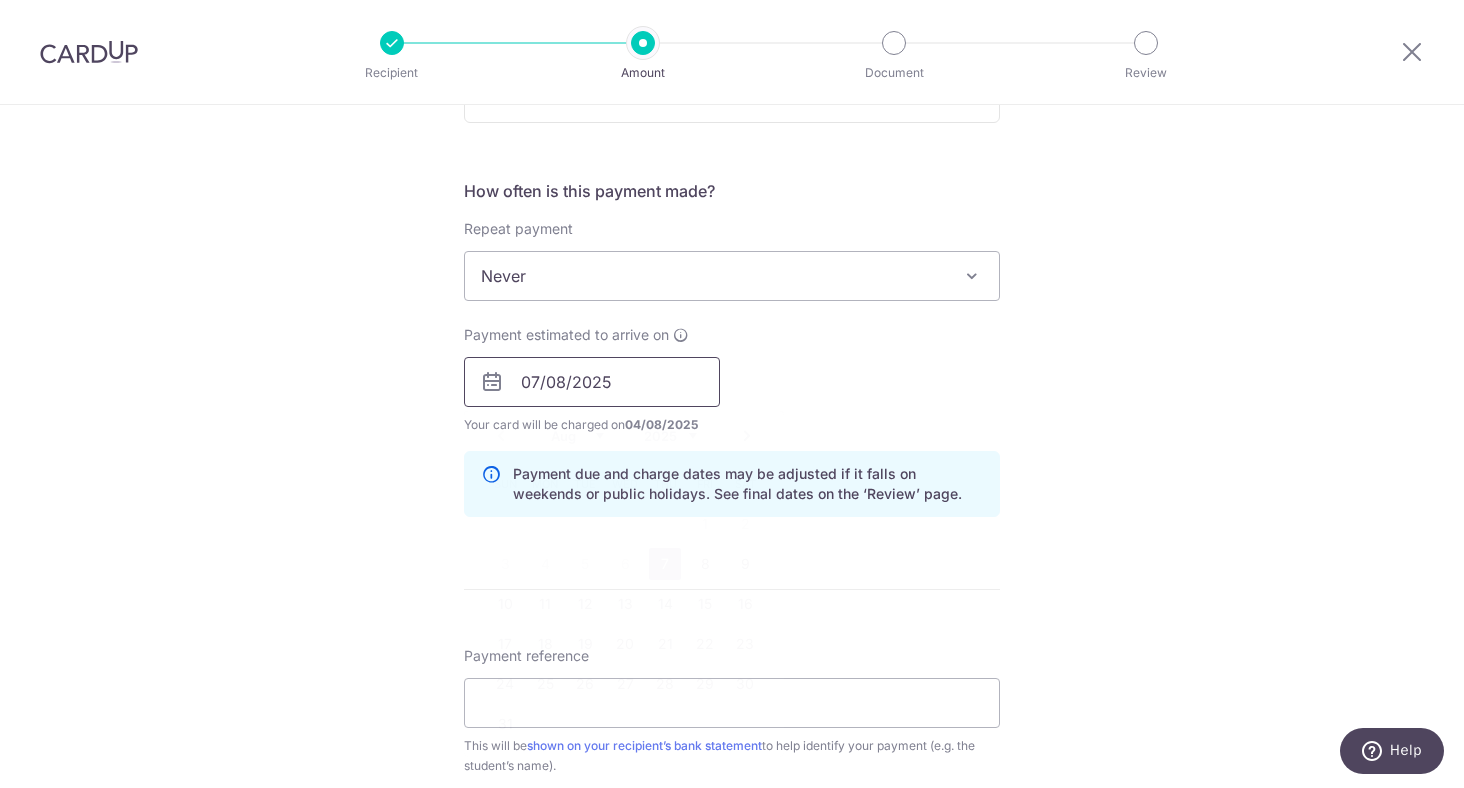 click on "07/08/2025" at bounding box center (592, 382) 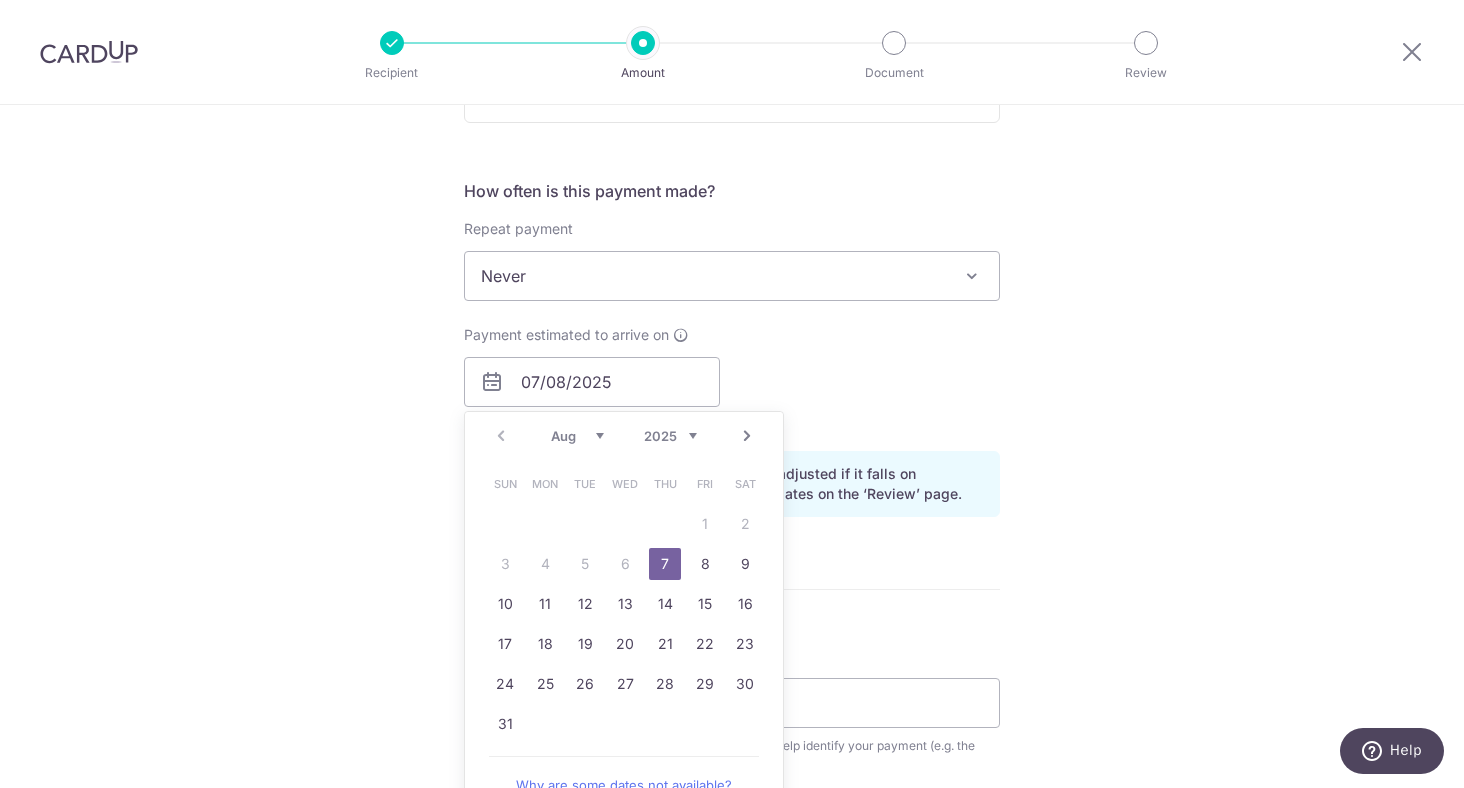 click on "7" at bounding box center (665, 564) 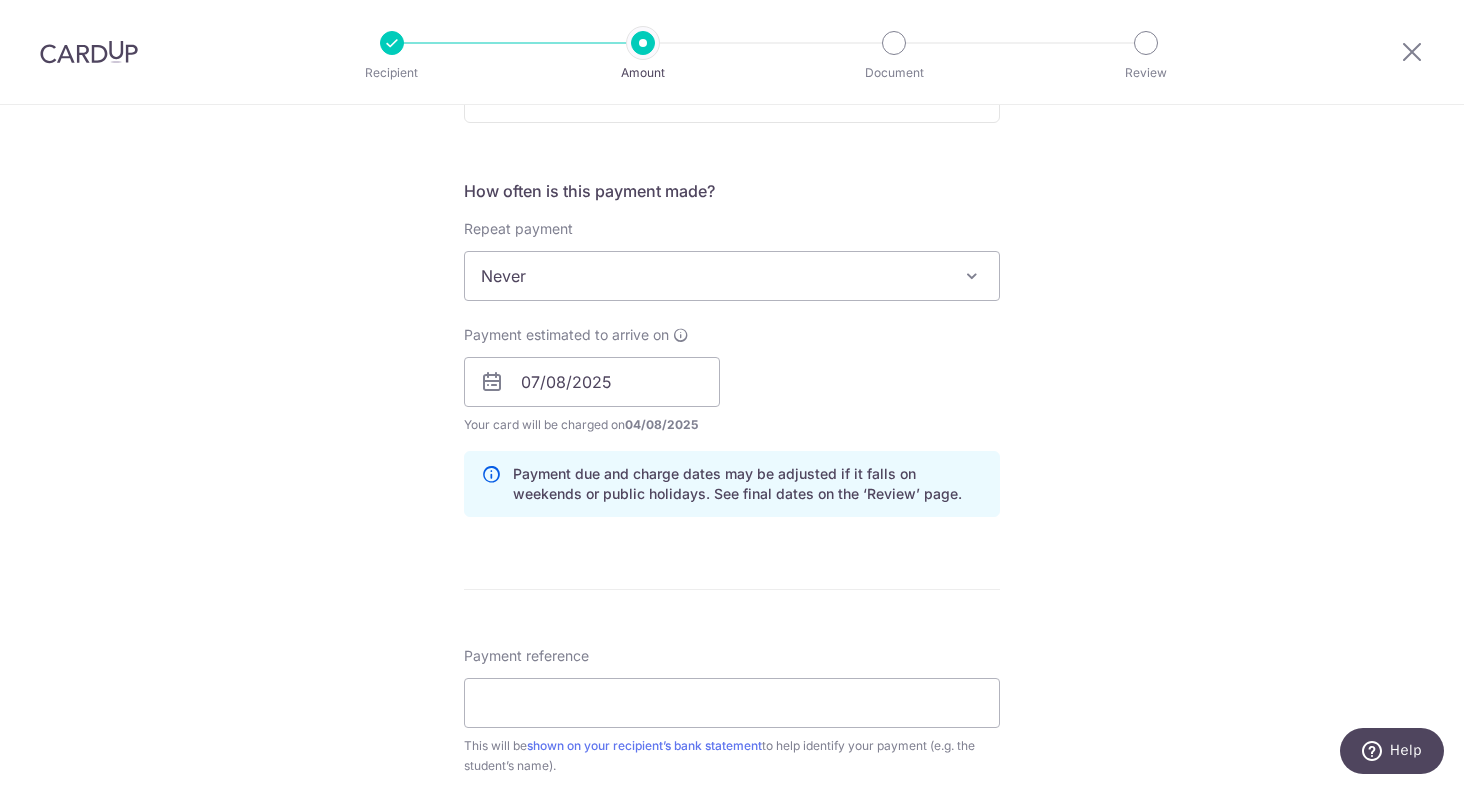 scroll, scrollTop: 1000, scrollLeft: 0, axis: vertical 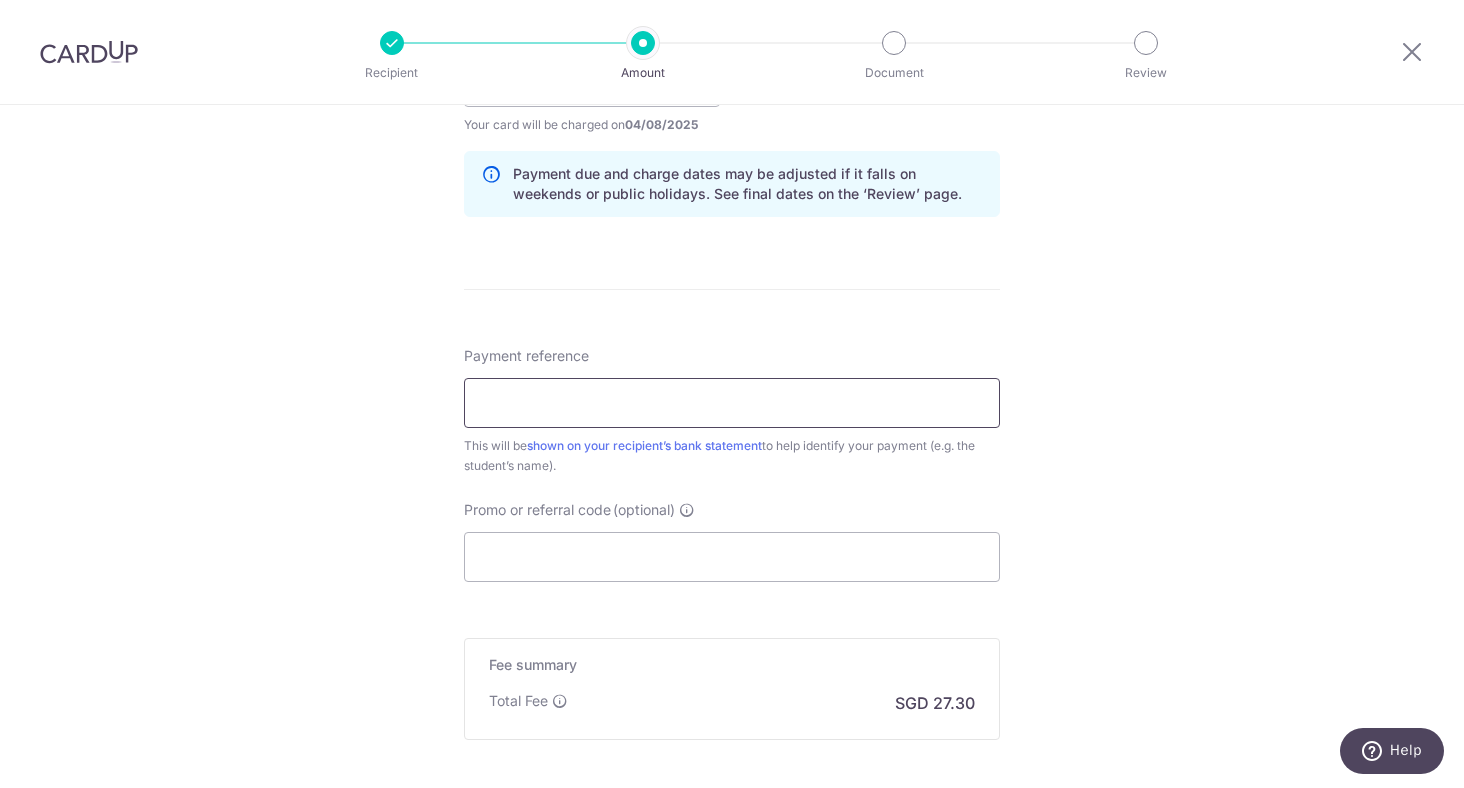 click on "Payment reference" at bounding box center [732, 403] 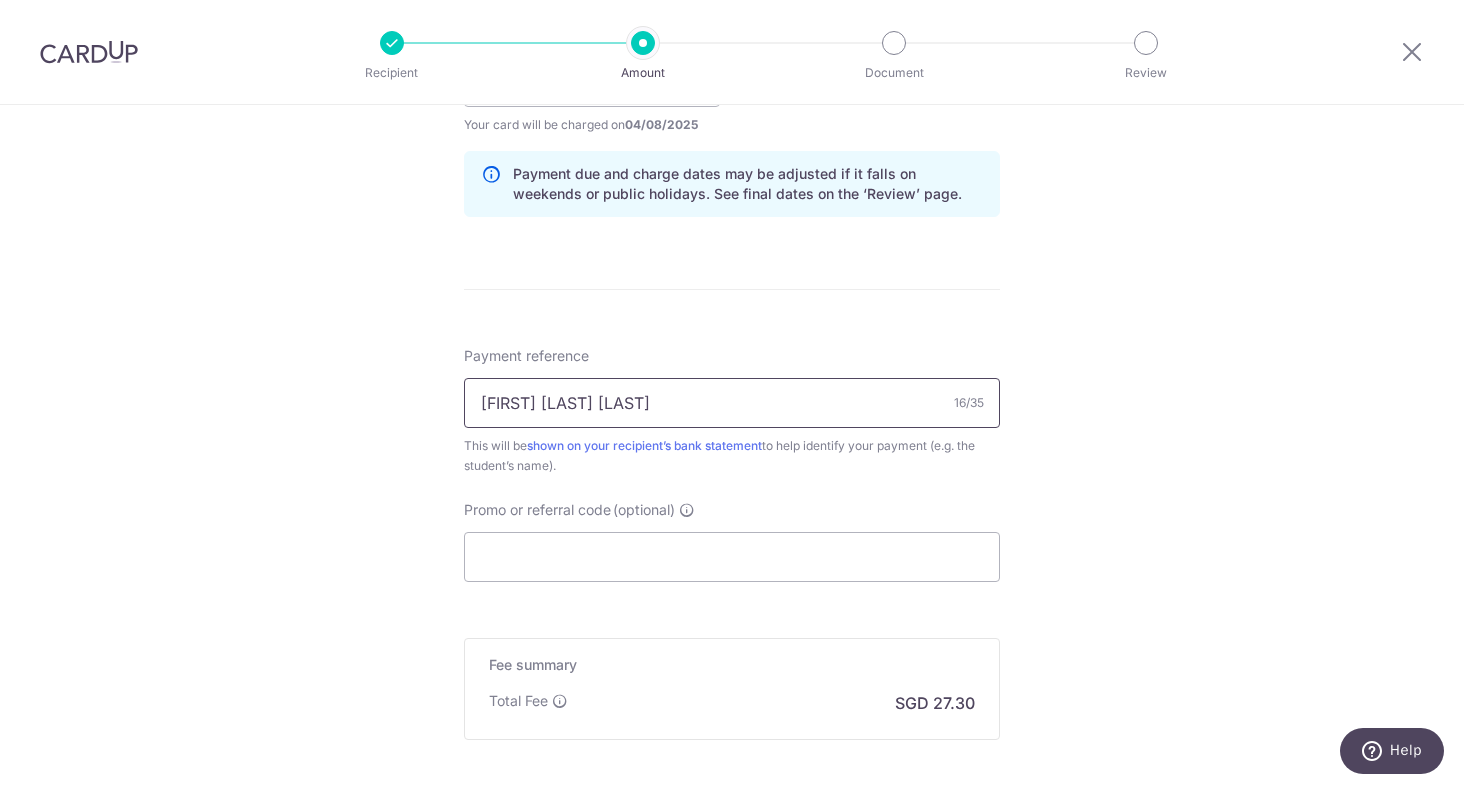 type on "Sew Zi Xin Jamie" 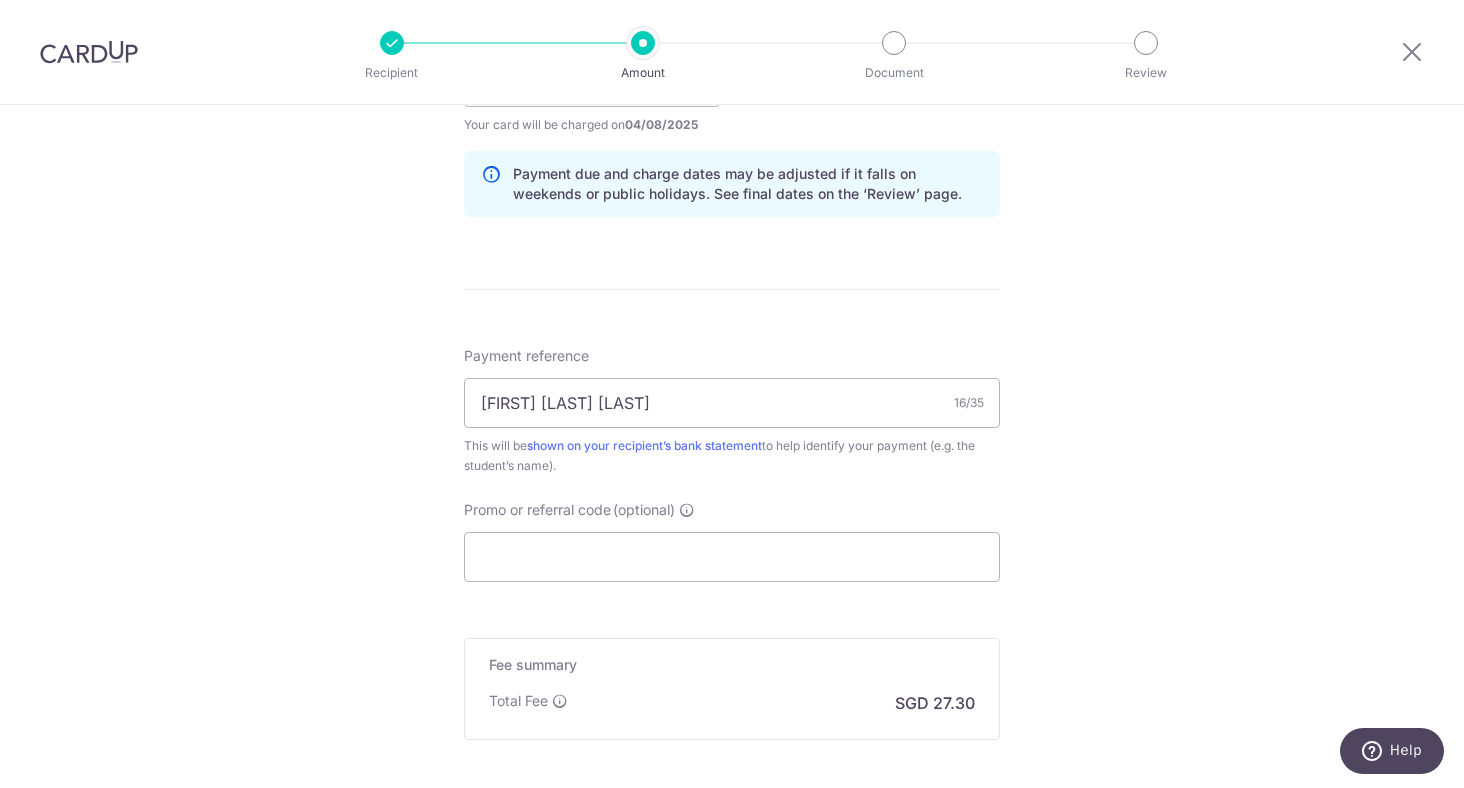 click on "Tell us more about your payment
Enter payment amount
SGD
1,050.00
1050.00
Recipient added successfully!
Select Card
**** 8710
Add credit card
Your Cards
**** 8710
Secure 256-bit SSL
Text
New card details
Card
Secure 256-bit SSL" at bounding box center [732, 50] 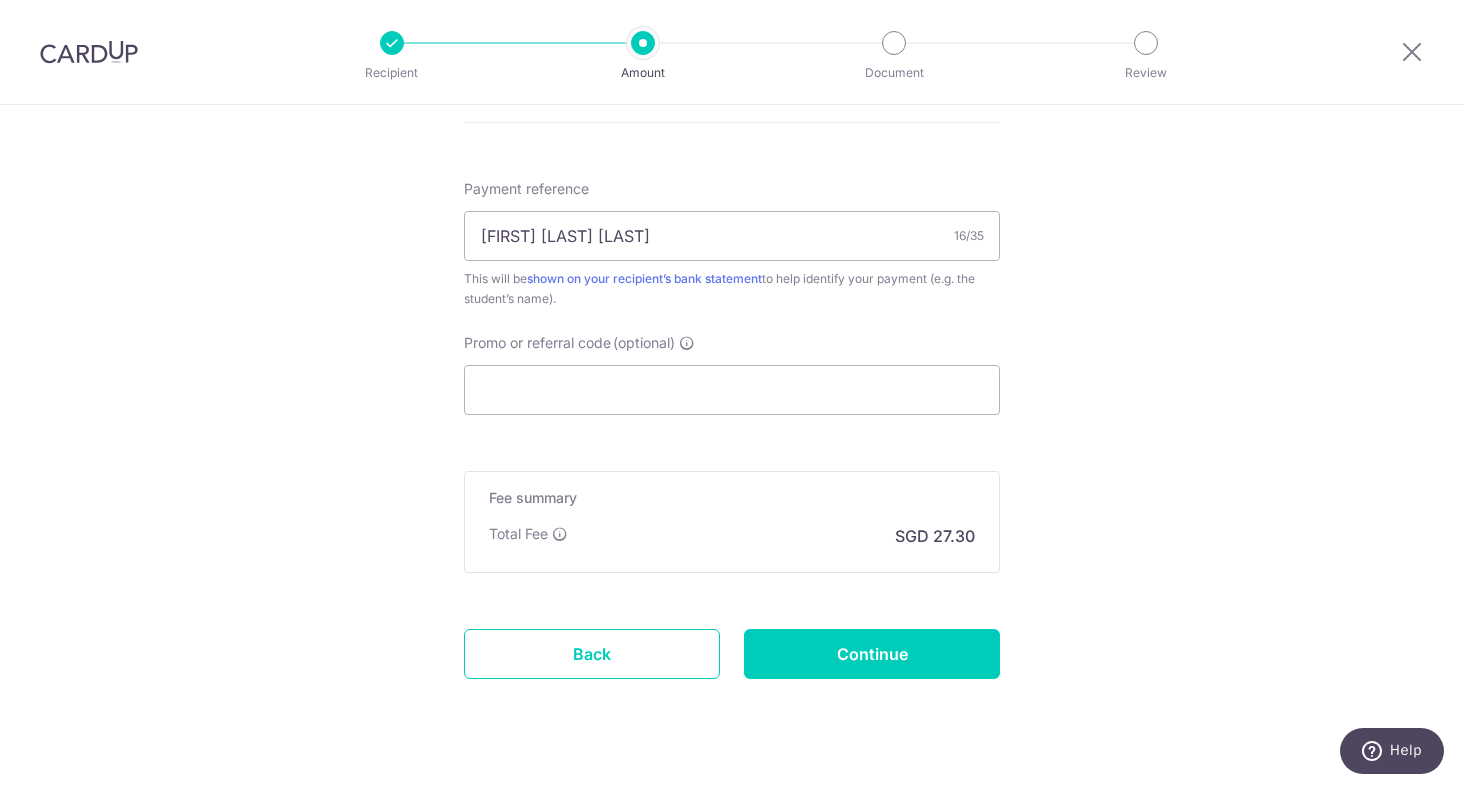 scroll, scrollTop: 1200, scrollLeft: 0, axis: vertical 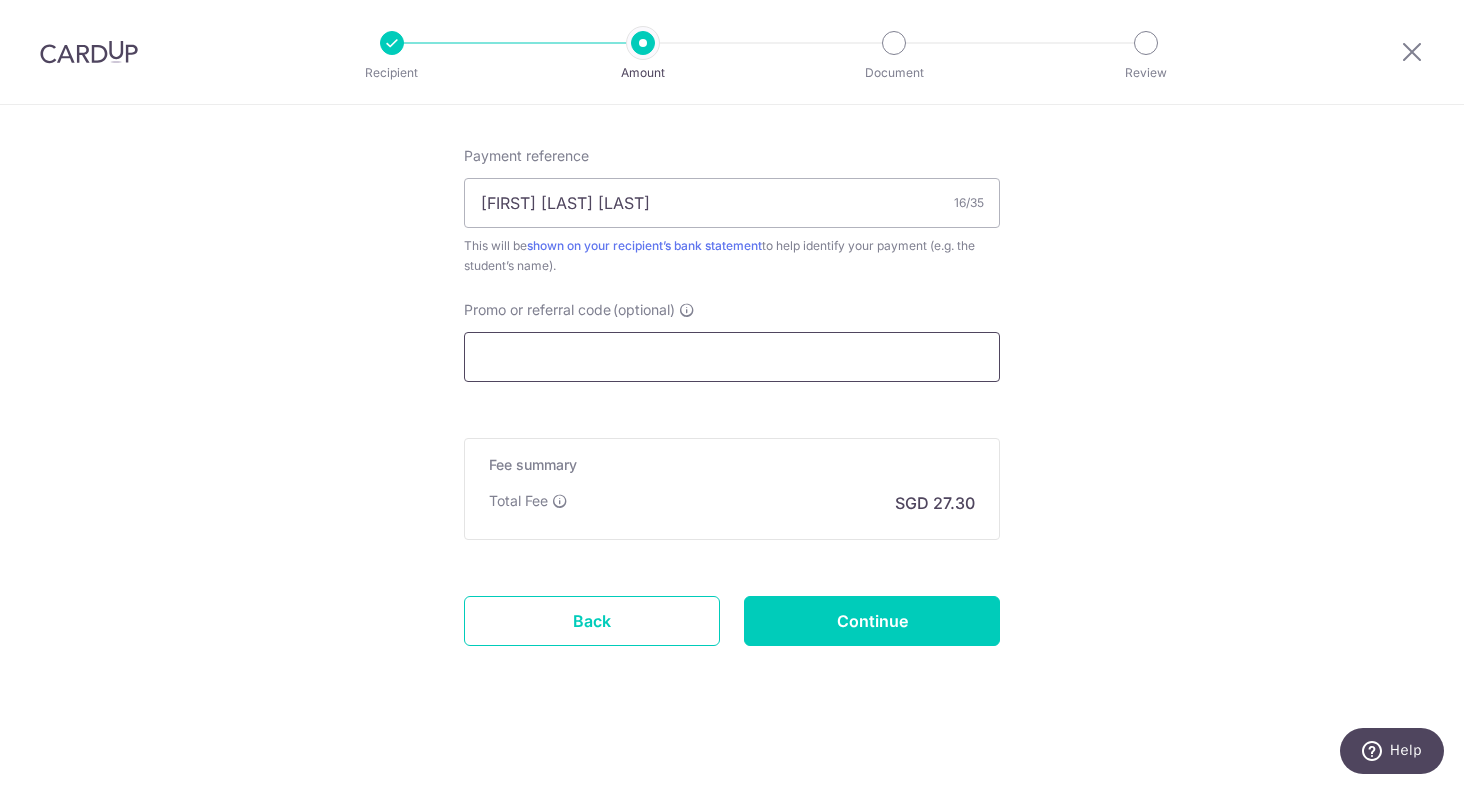 click on "Promo or referral code
(optional)" at bounding box center [732, 357] 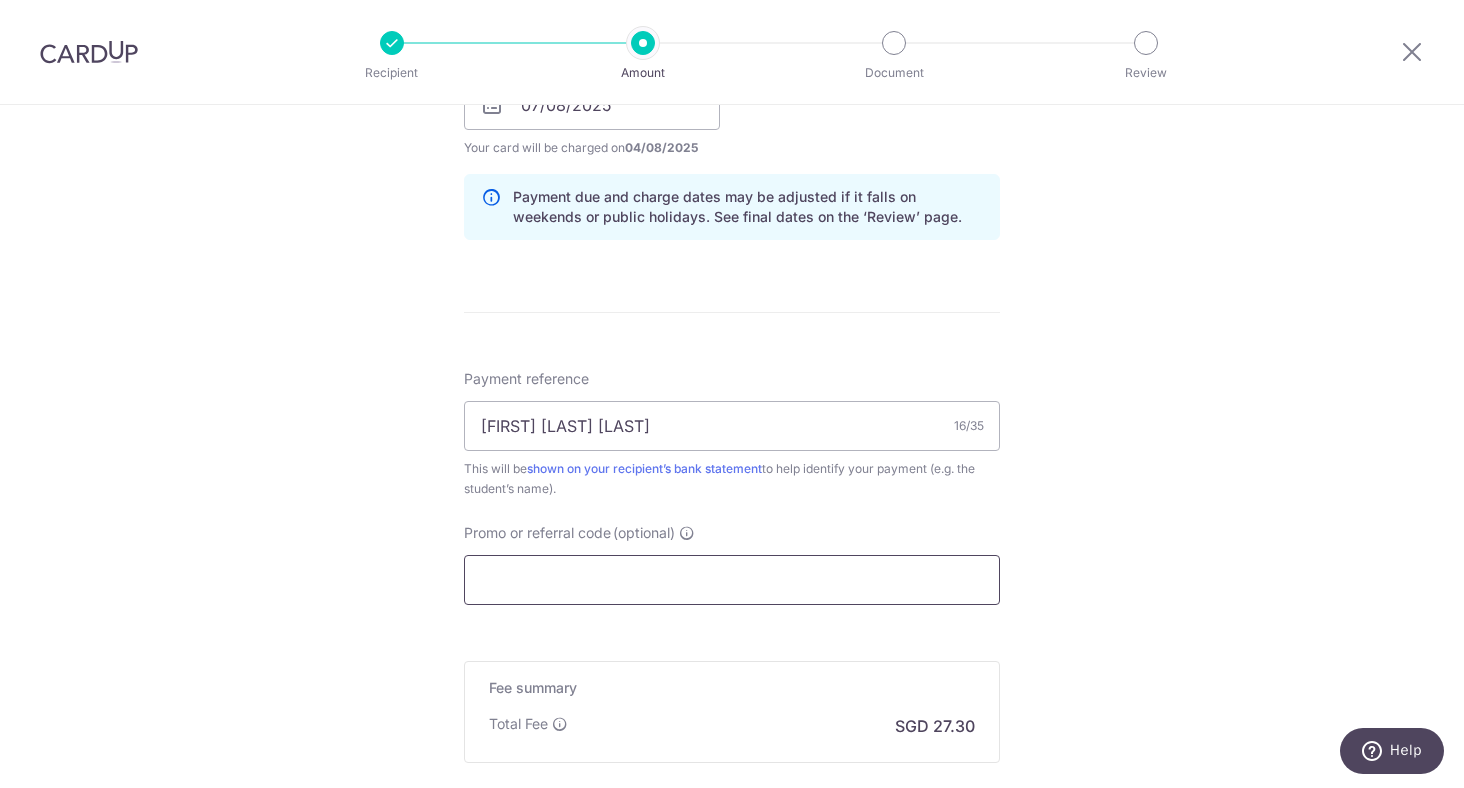 scroll, scrollTop: 1200, scrollLeft: 0, axis: vertical 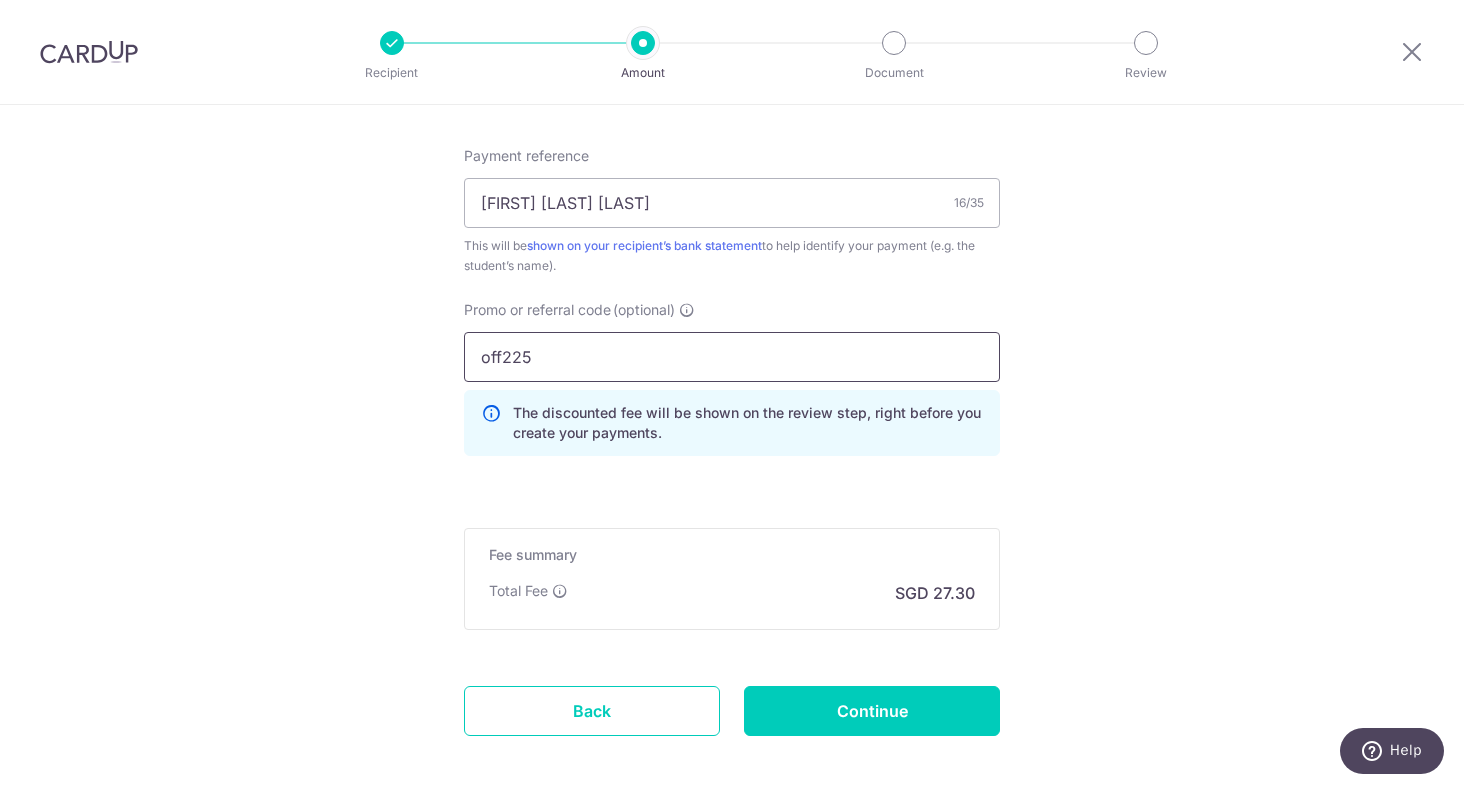 type on "off225" 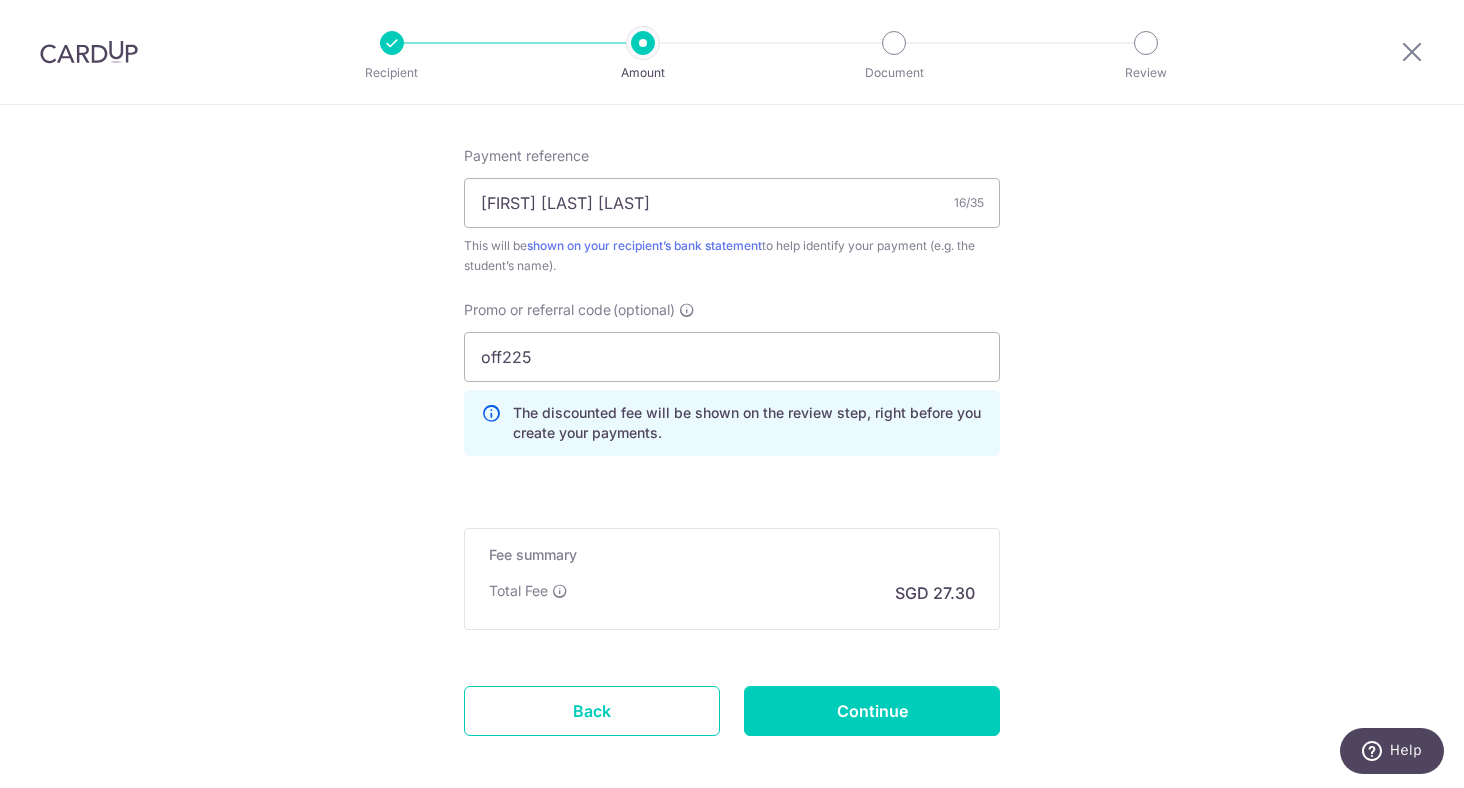click on "Tell us more about your payment
Enter payment amount
SGD
1,050.00
1050.00
Recipient added successfully!
Select Card
**** 8710
Add credit card
Your Cards
**** 8710
Secure 256-bit SSL
Text
New card details
Card
Secure 256-bit SSL" at bounding box center [732, -105] 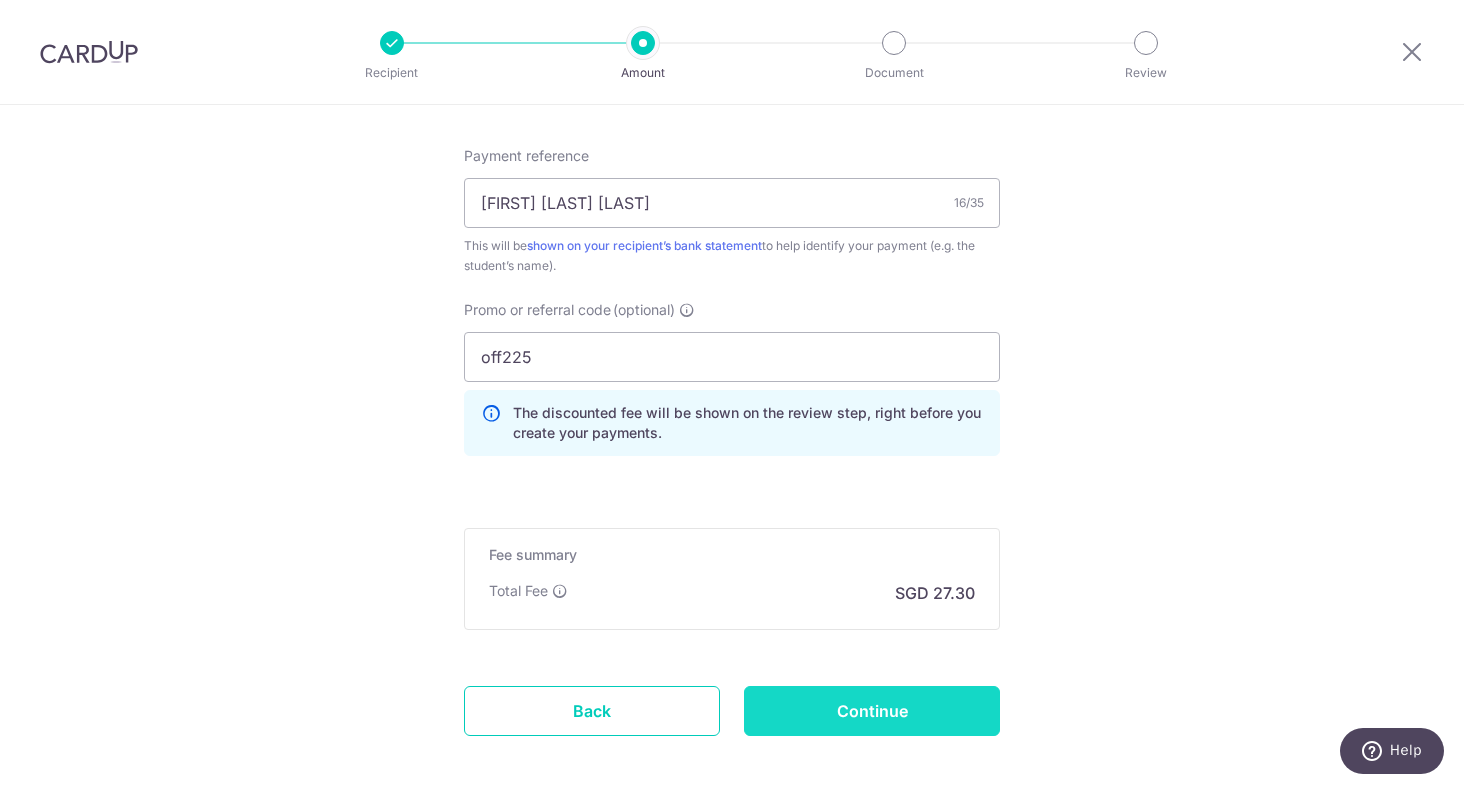 click on "Continue" at bounding box center (872, 711) 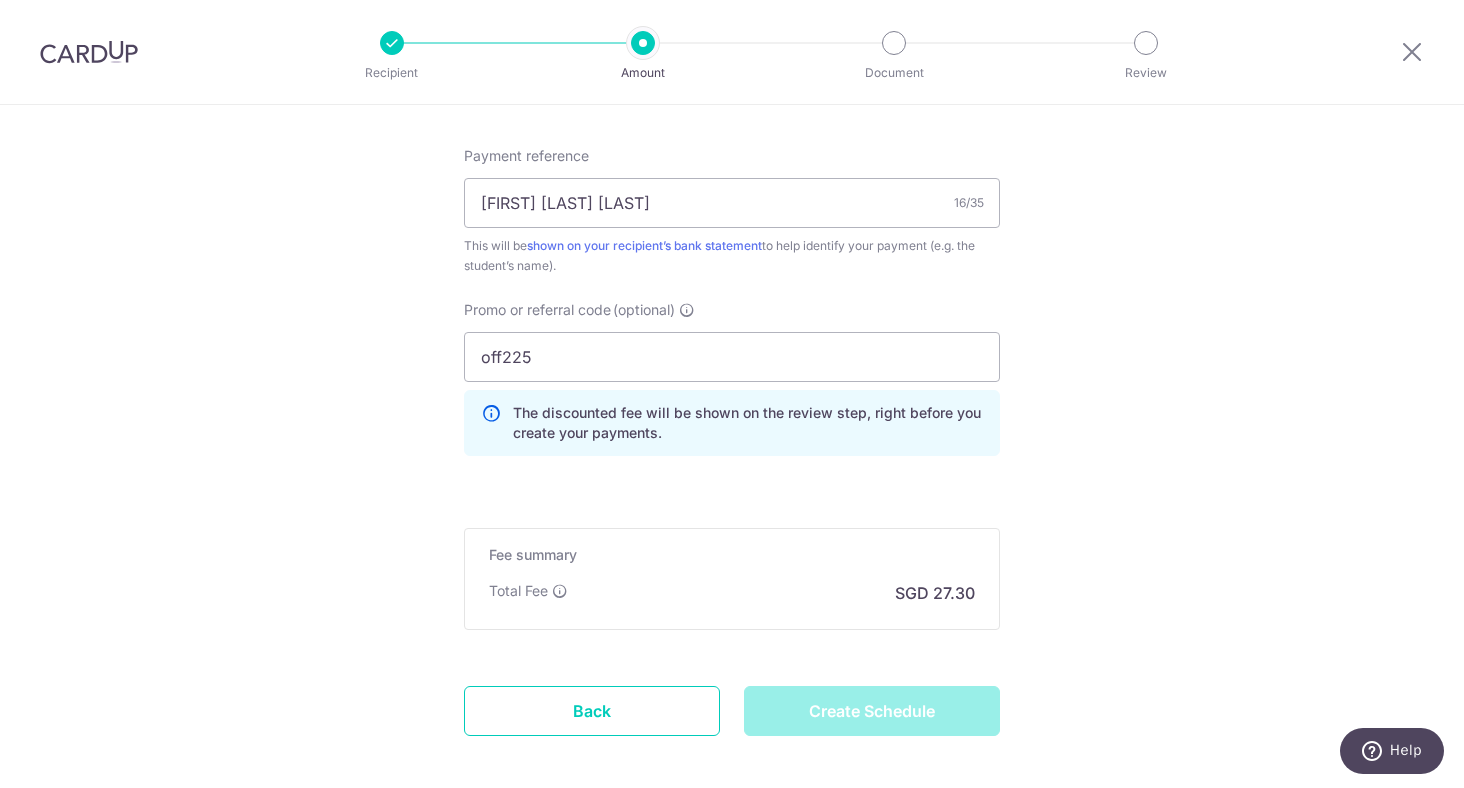 type on "Create Schedule" 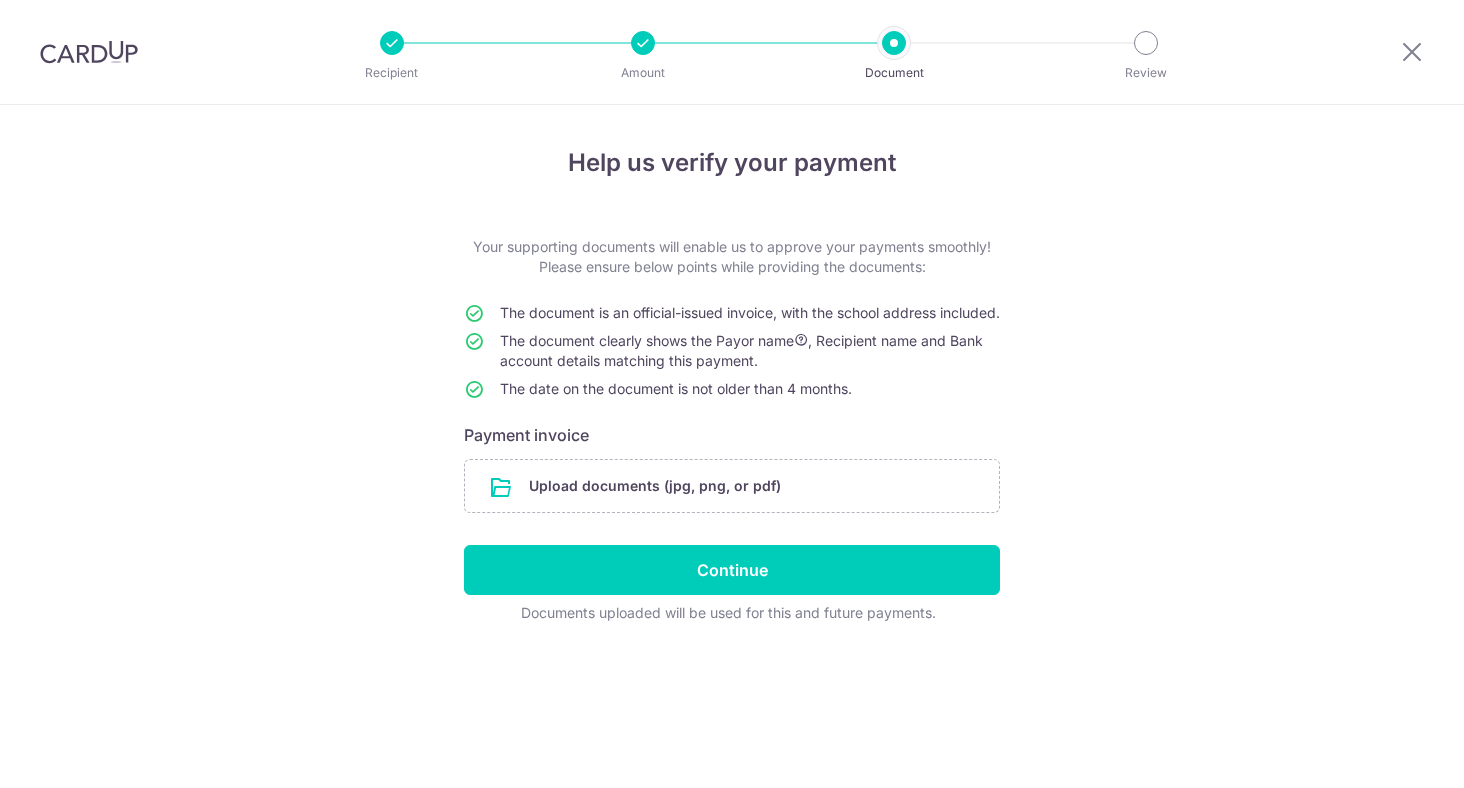 scroll, scrollTop: 0, scrollLeft: 0, axis: both 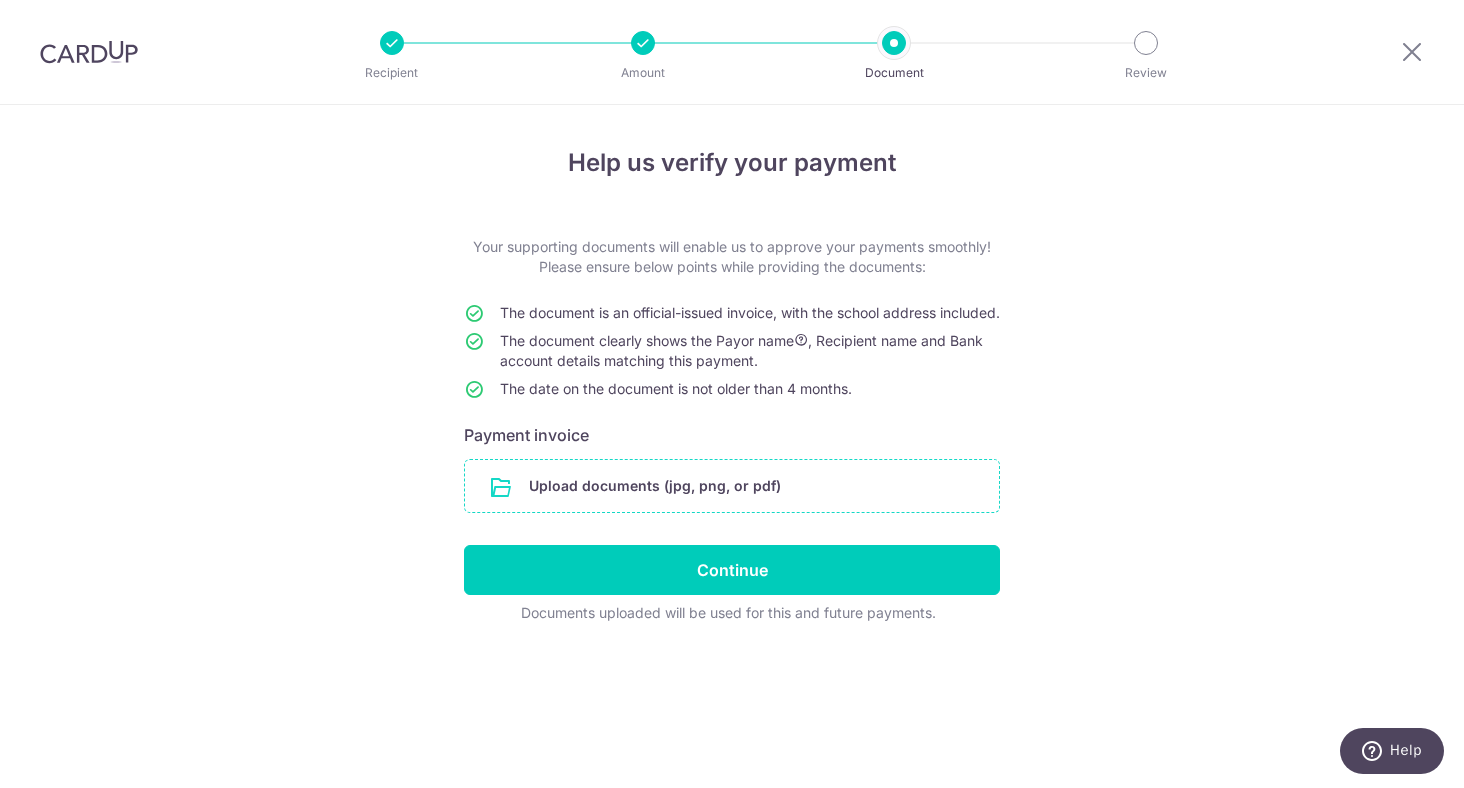 click at bounding box center [732, 486] 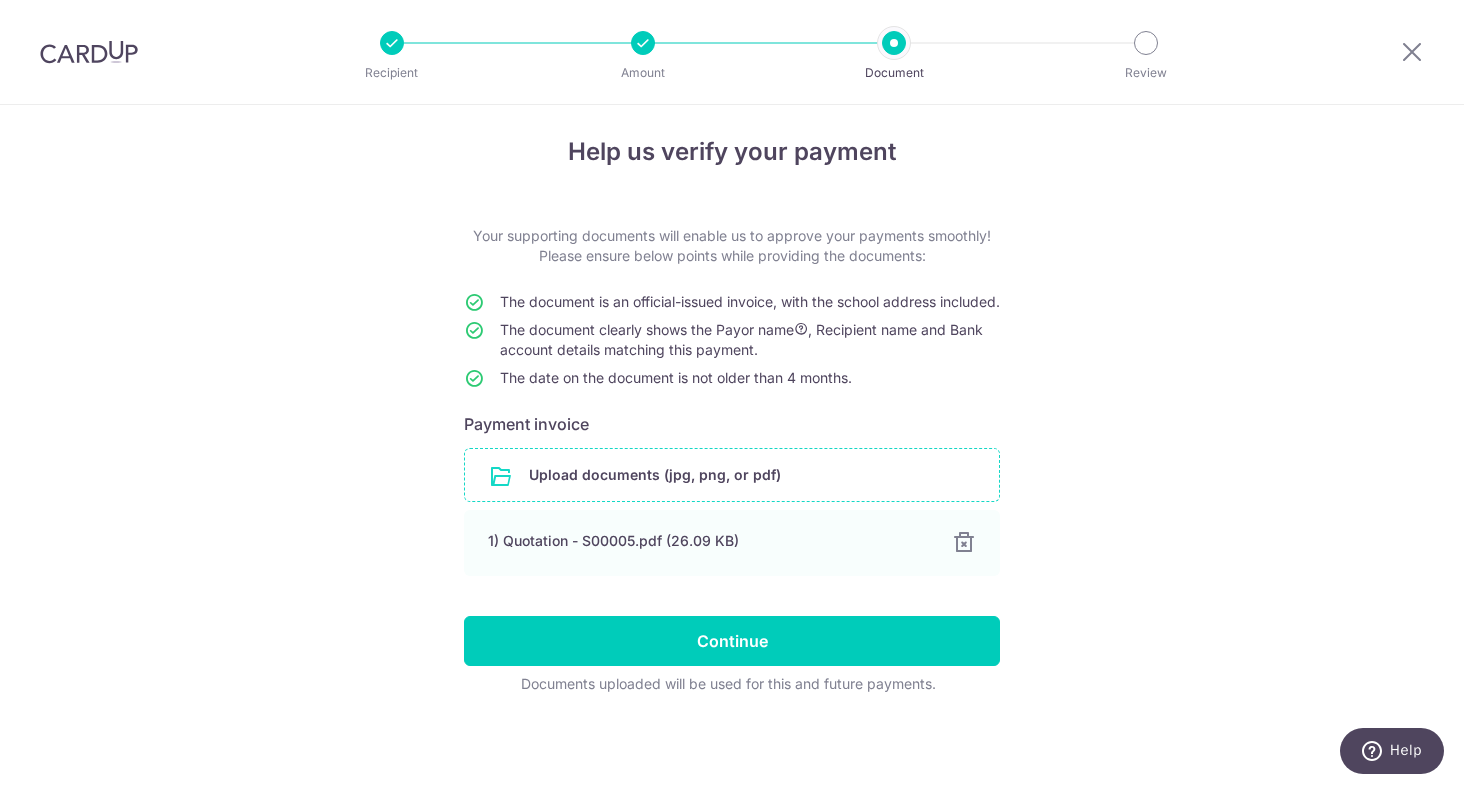 scroll, scrollTop: 31, scrollLeft: 0, axis: vertical 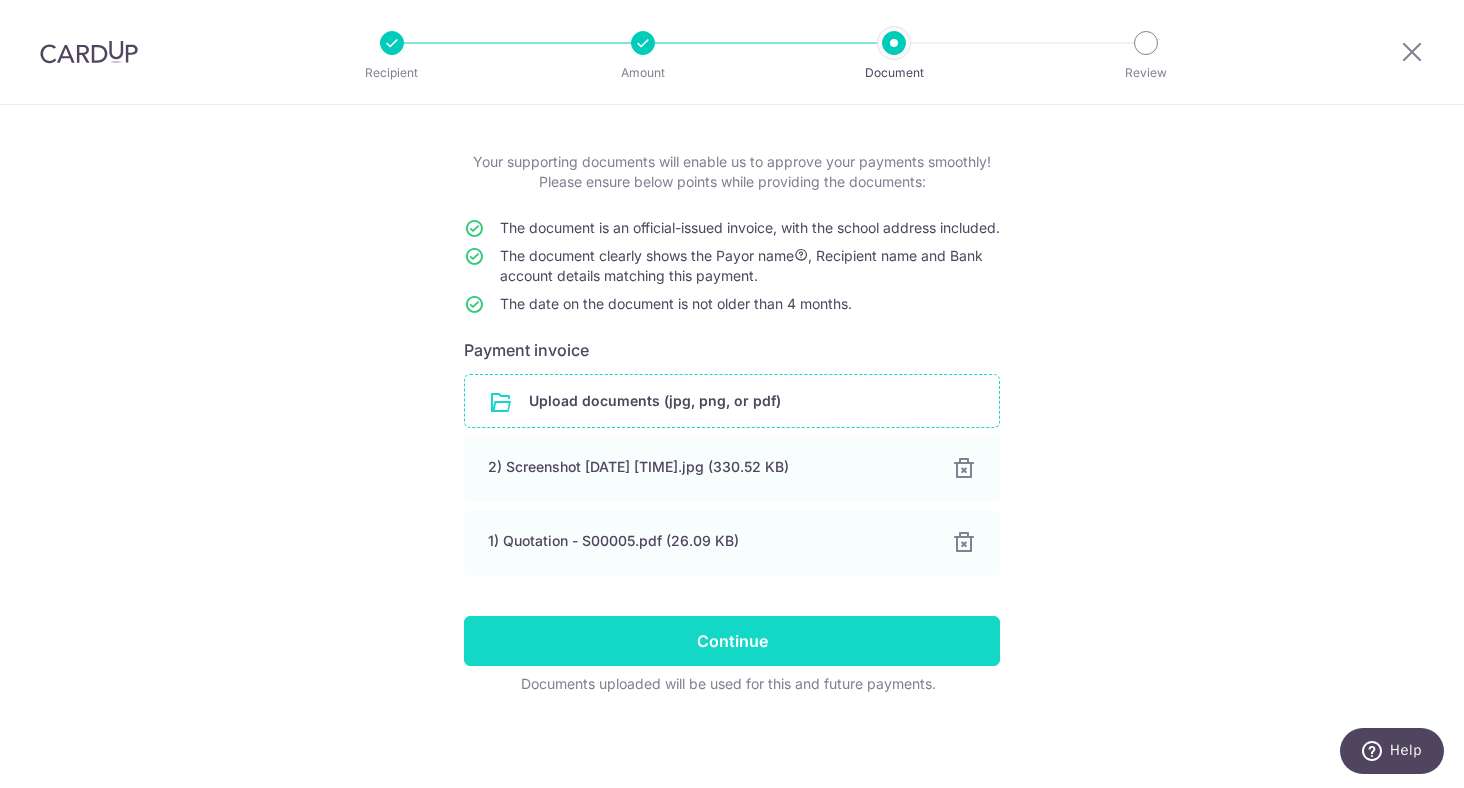 click on "Continue" at bounding box center (732, 641) 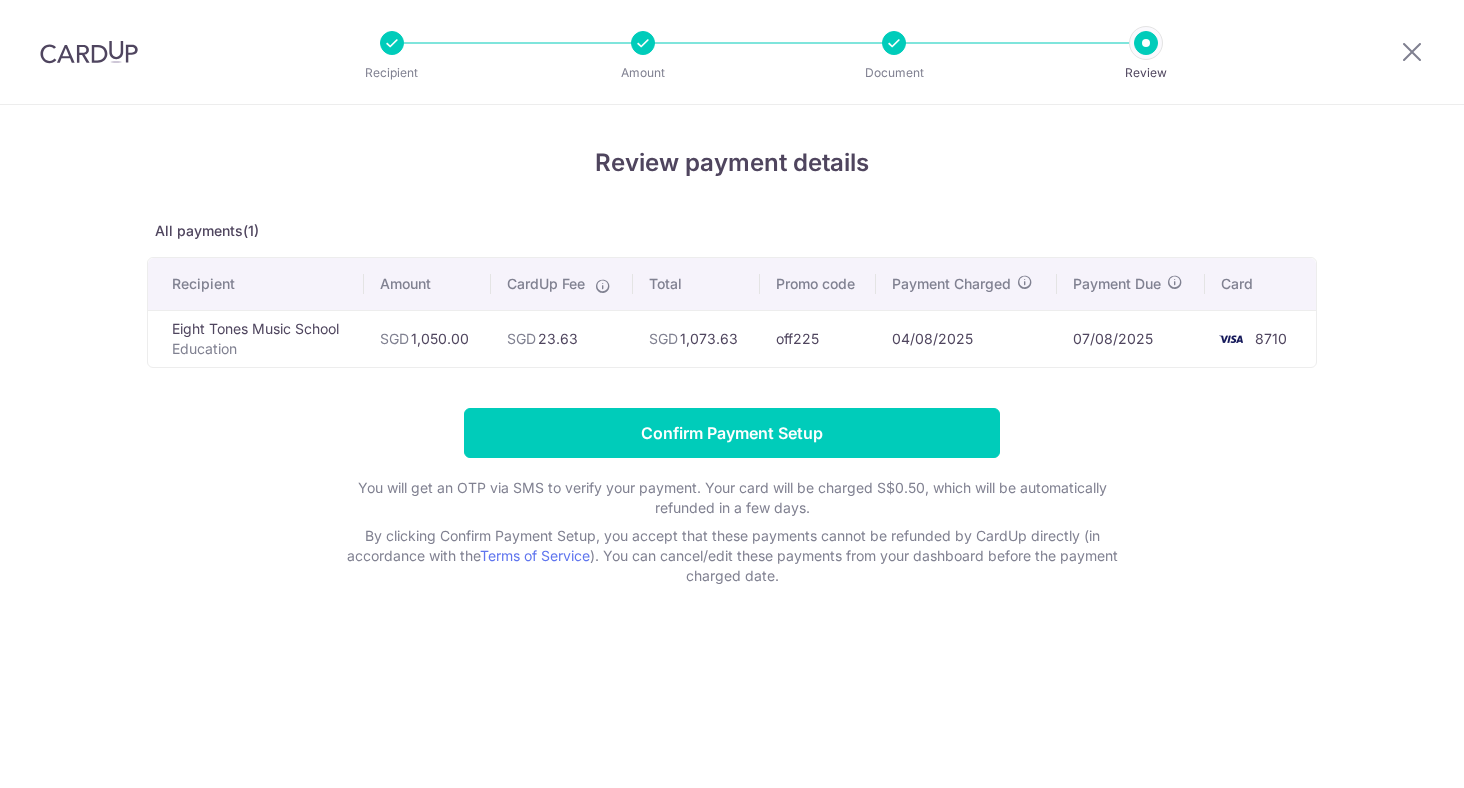 scroll, scrollTop: 0, scrollLeft: 0, axis: both 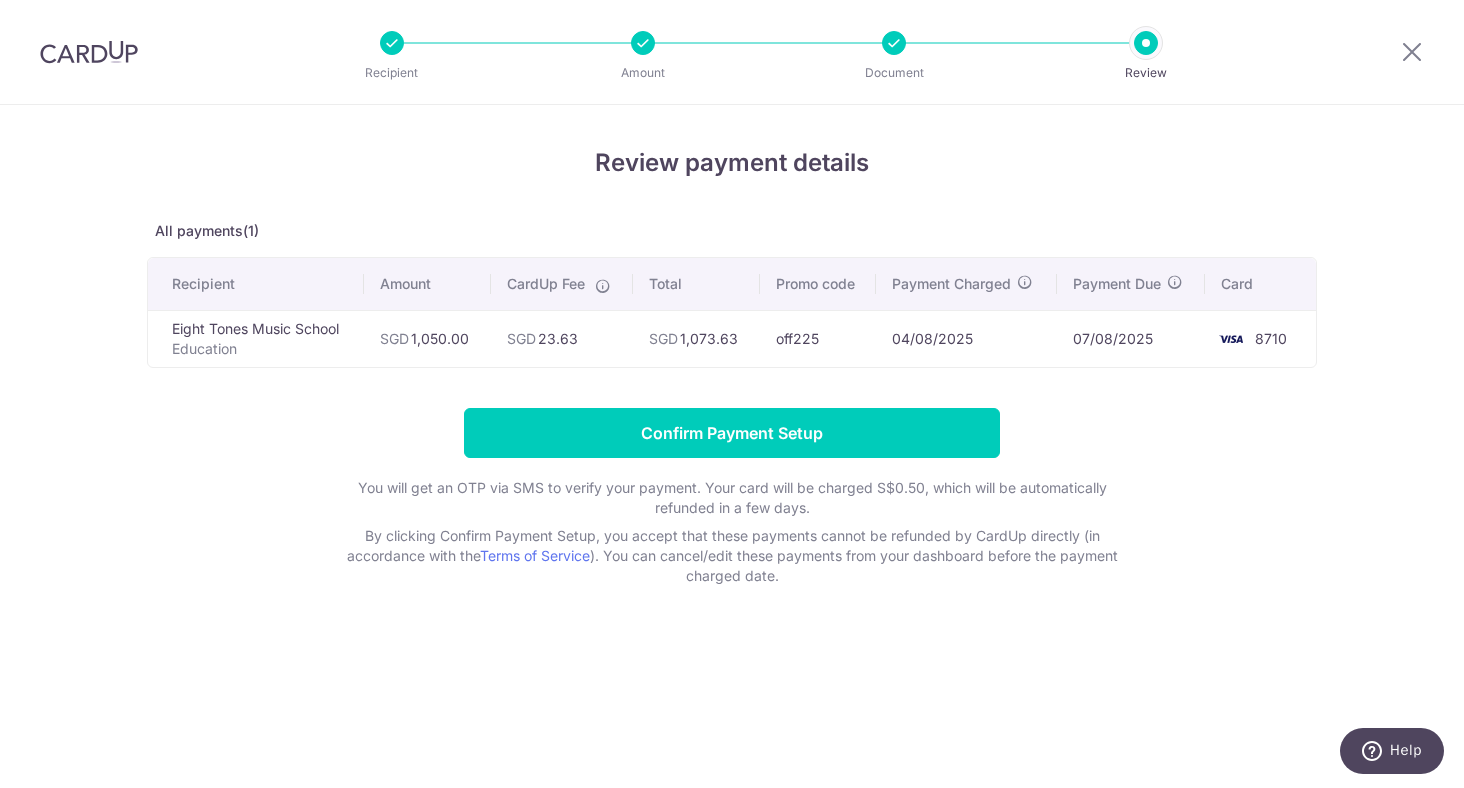 click at bounding box center [392, 43] 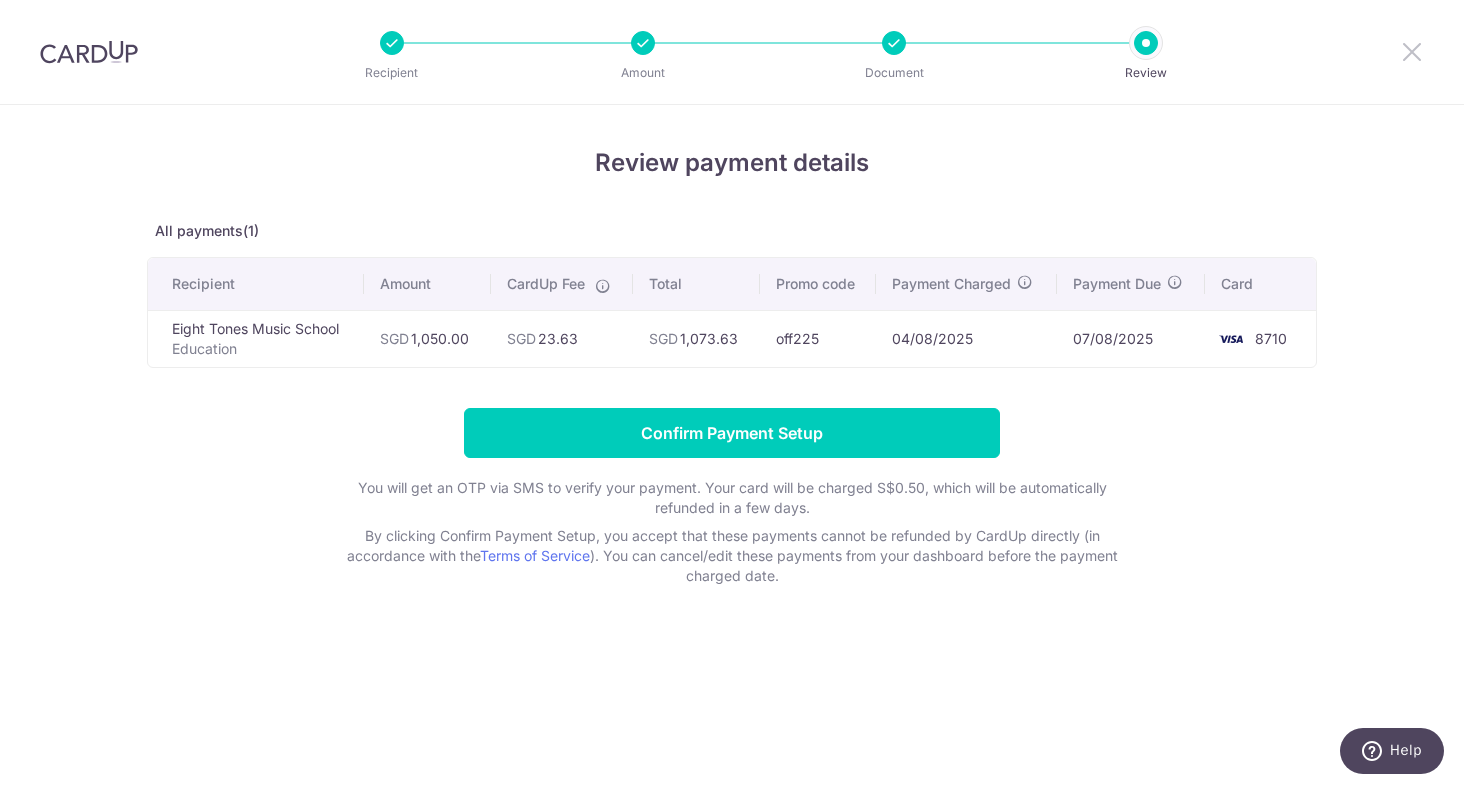 drag, startPoint x: 1415, startPoint y: 50, endPoint x: 810, endPoint y: 92, distance: 606.4561 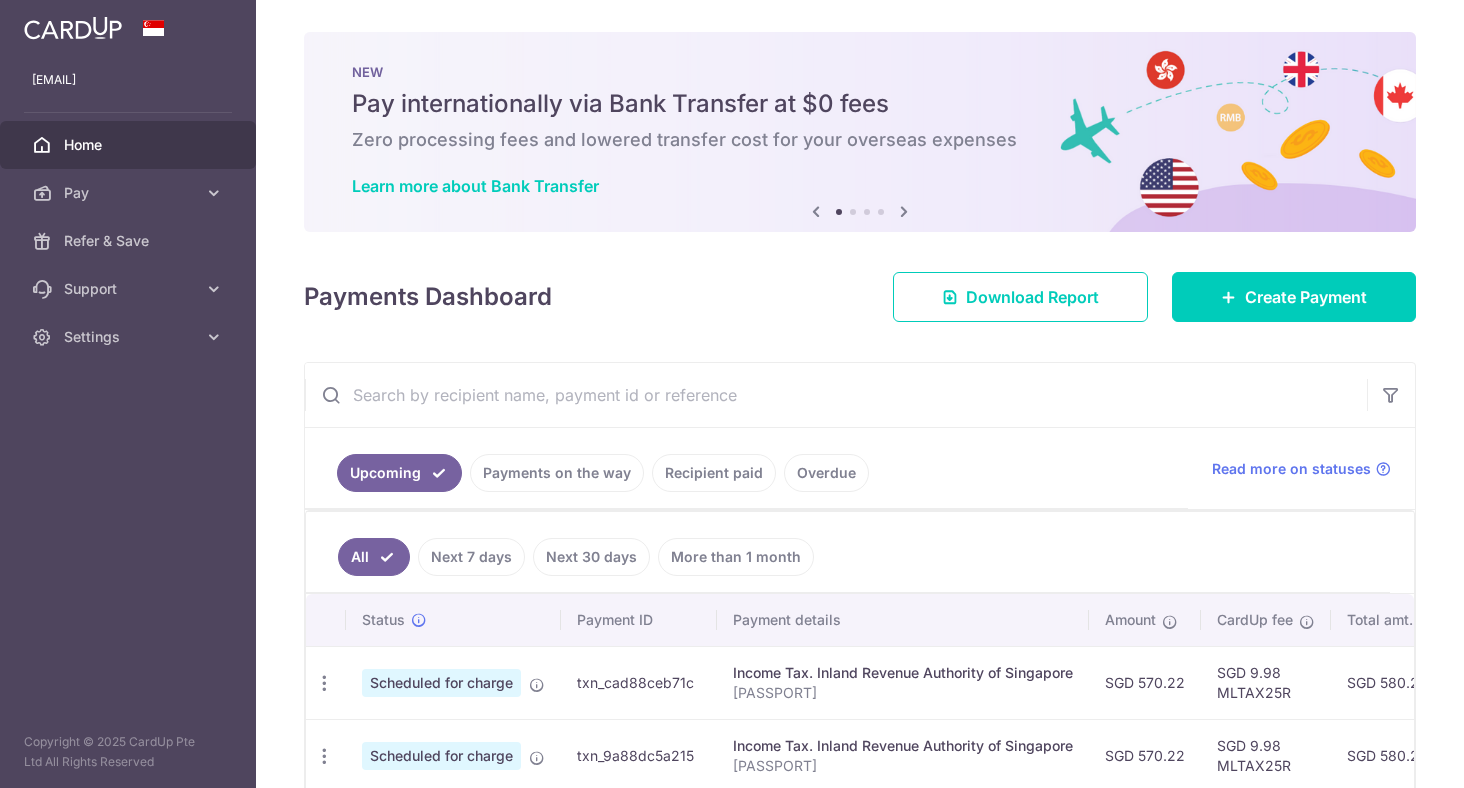 scroll, scrollTop: 0, scrollLeft: 0, axis: both 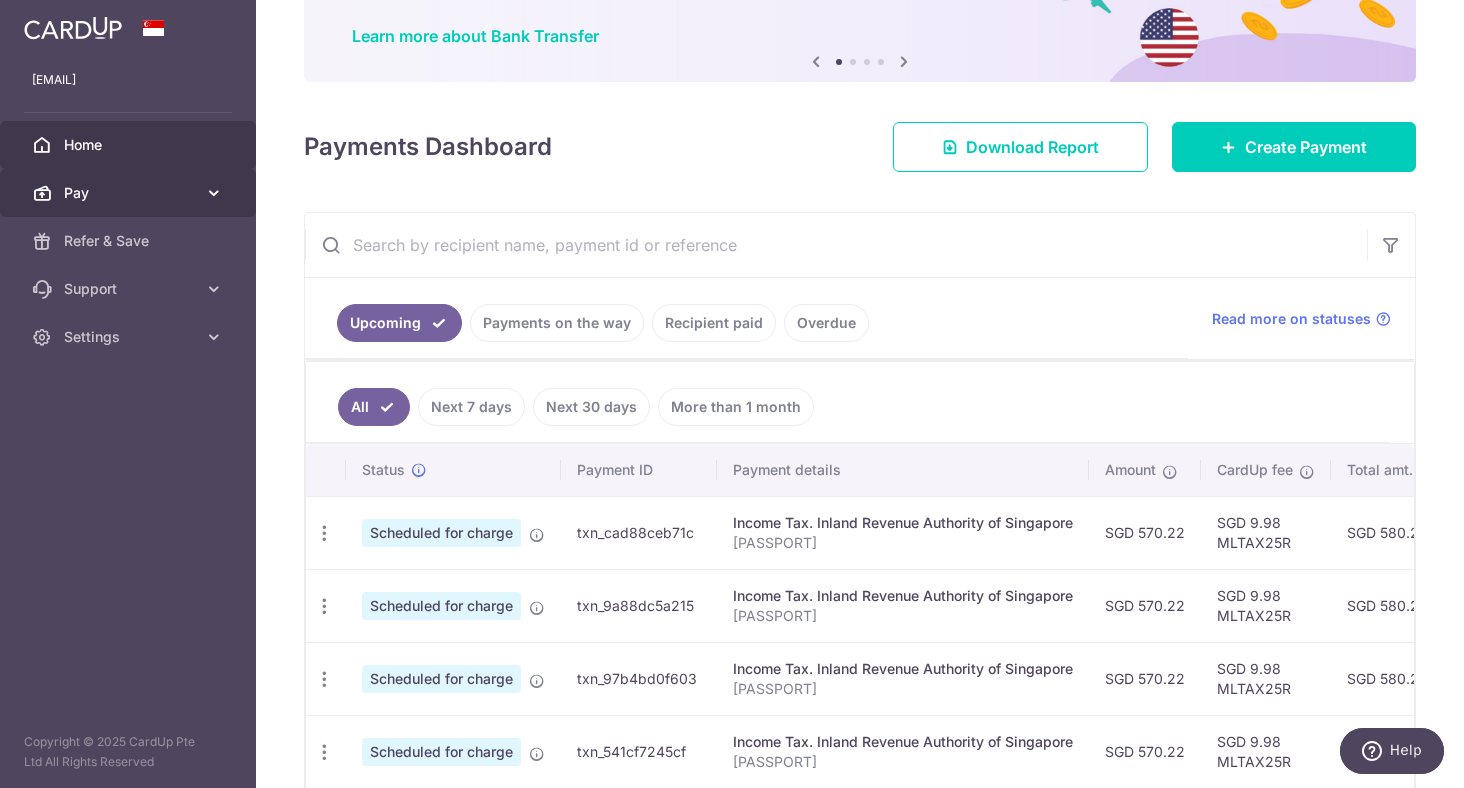 click on "Pay" at bounding box center [130, 193] 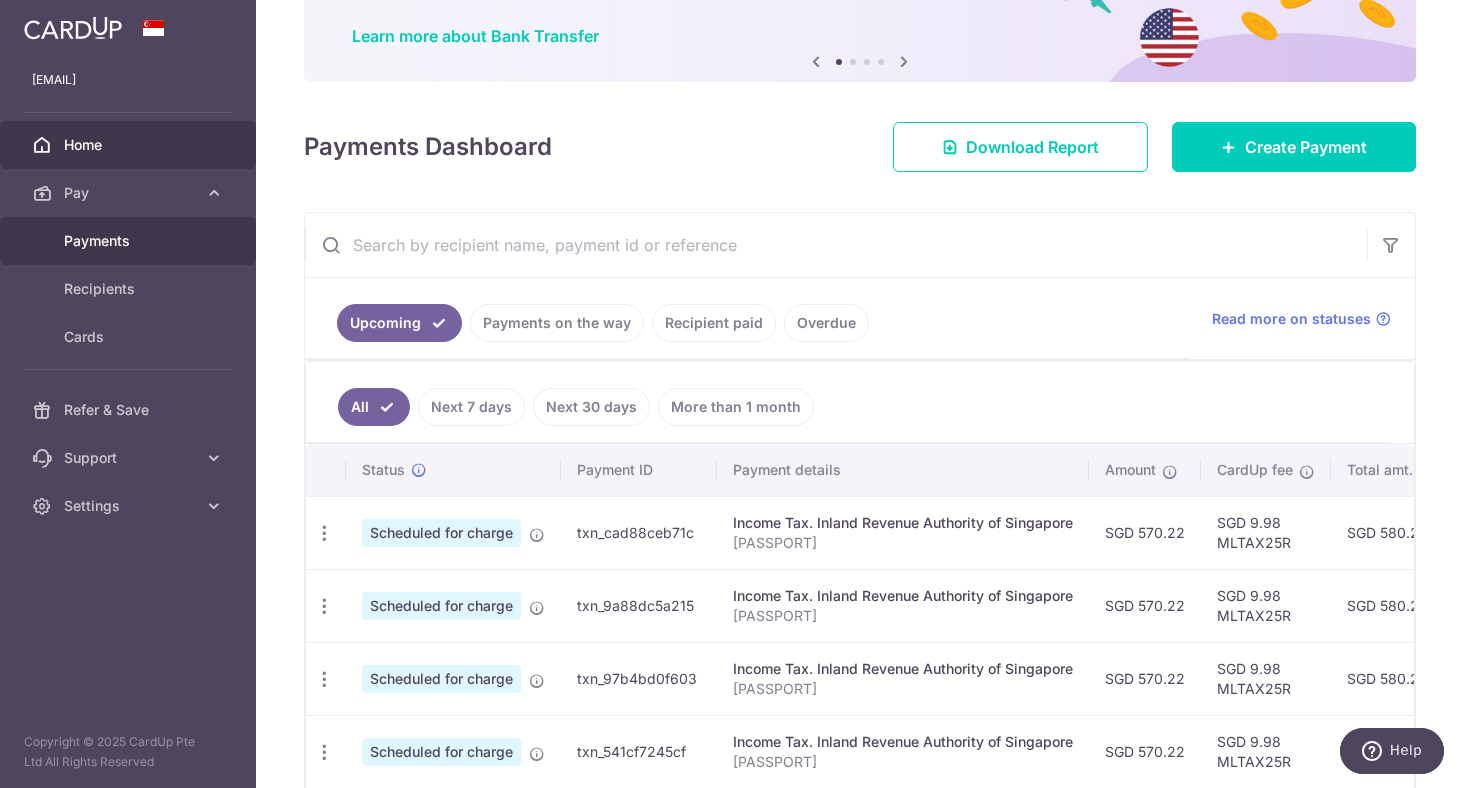 click on "Payments" at bounding box center [128, 241] 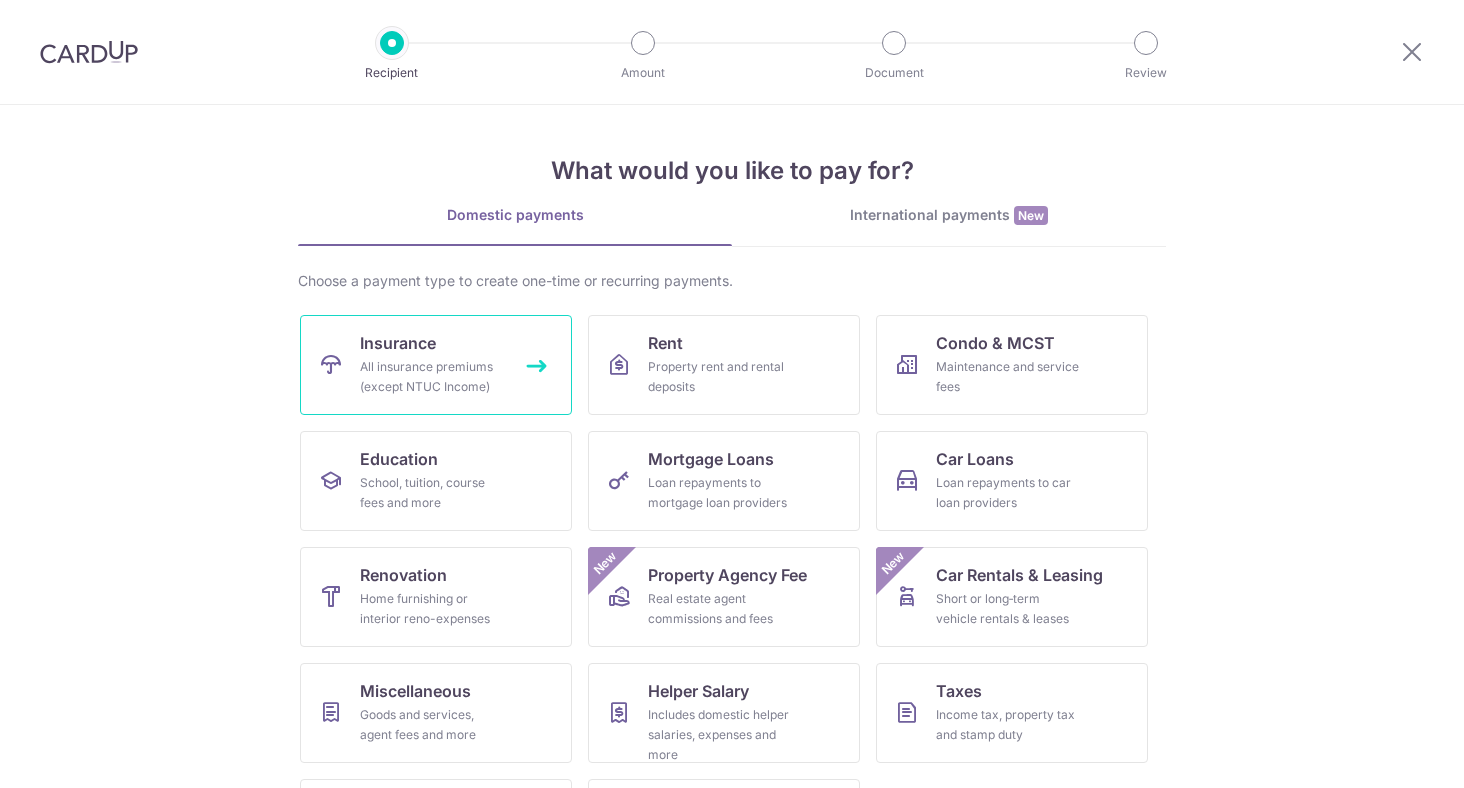 scroll, scrollTop: 0, scrollLeft: 0, axis: both 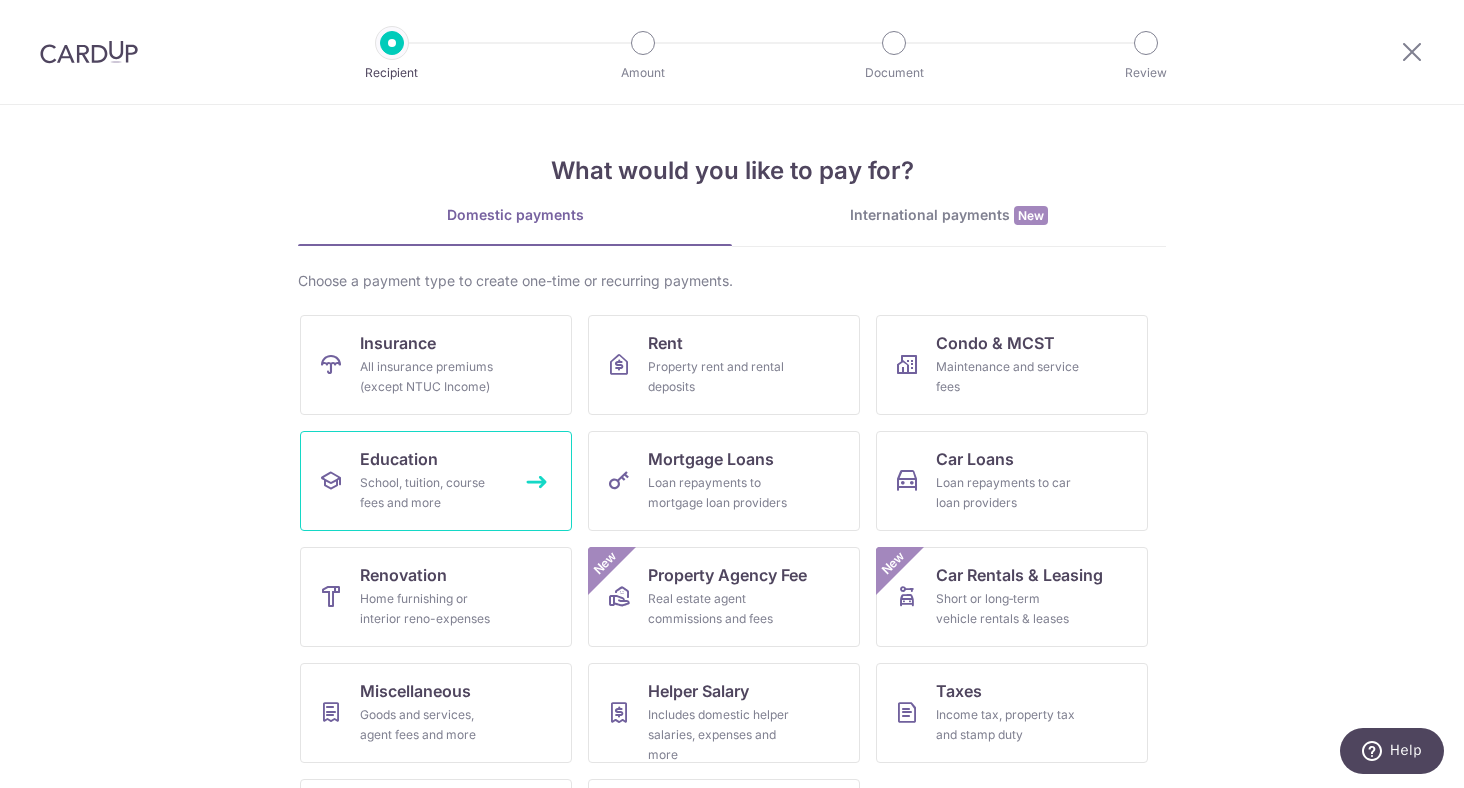 click on "School, tuition, course fees and more" at bounding box center [432, 493] 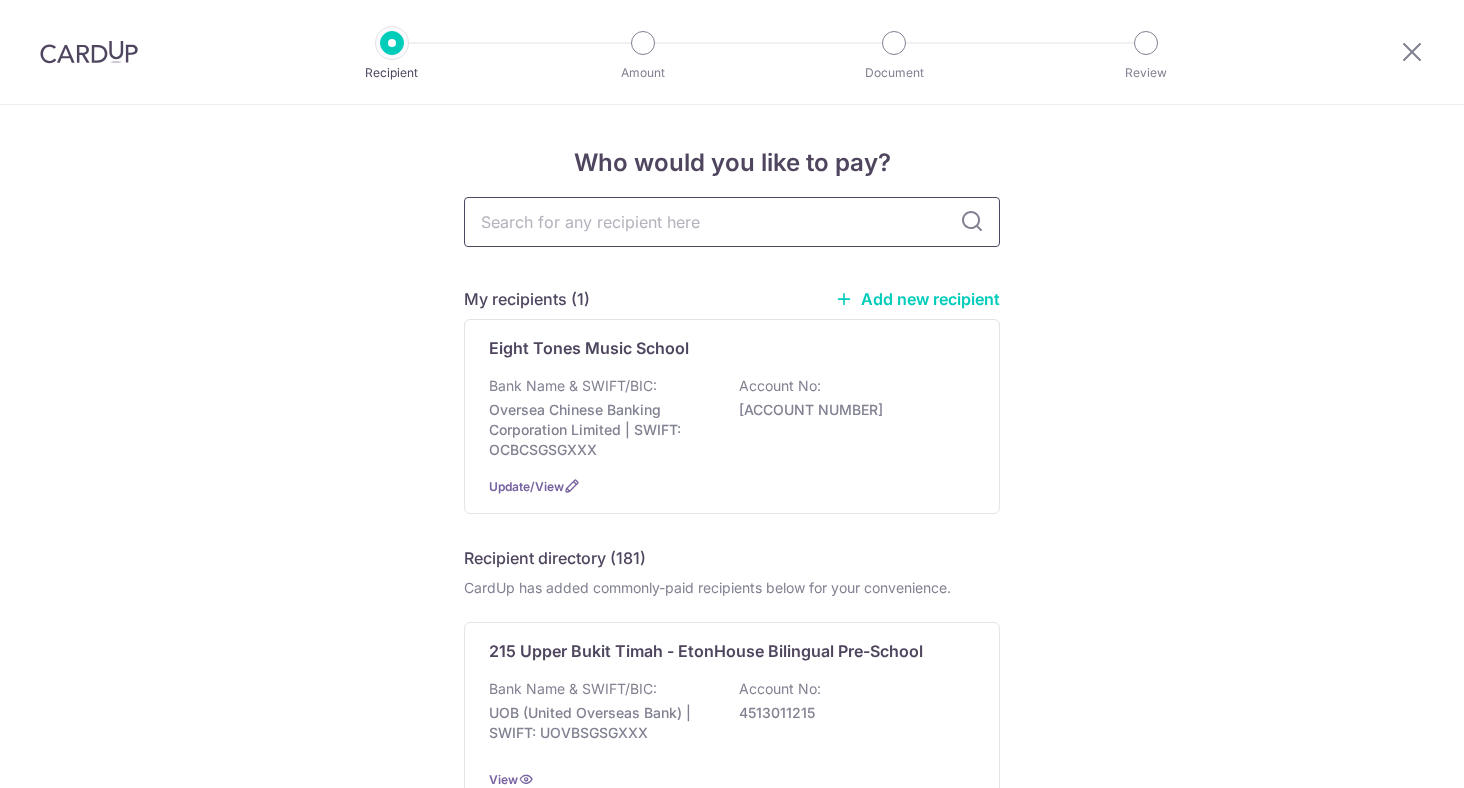 scroll, scrollTop: 0, scrollLeft: 0, axis: both 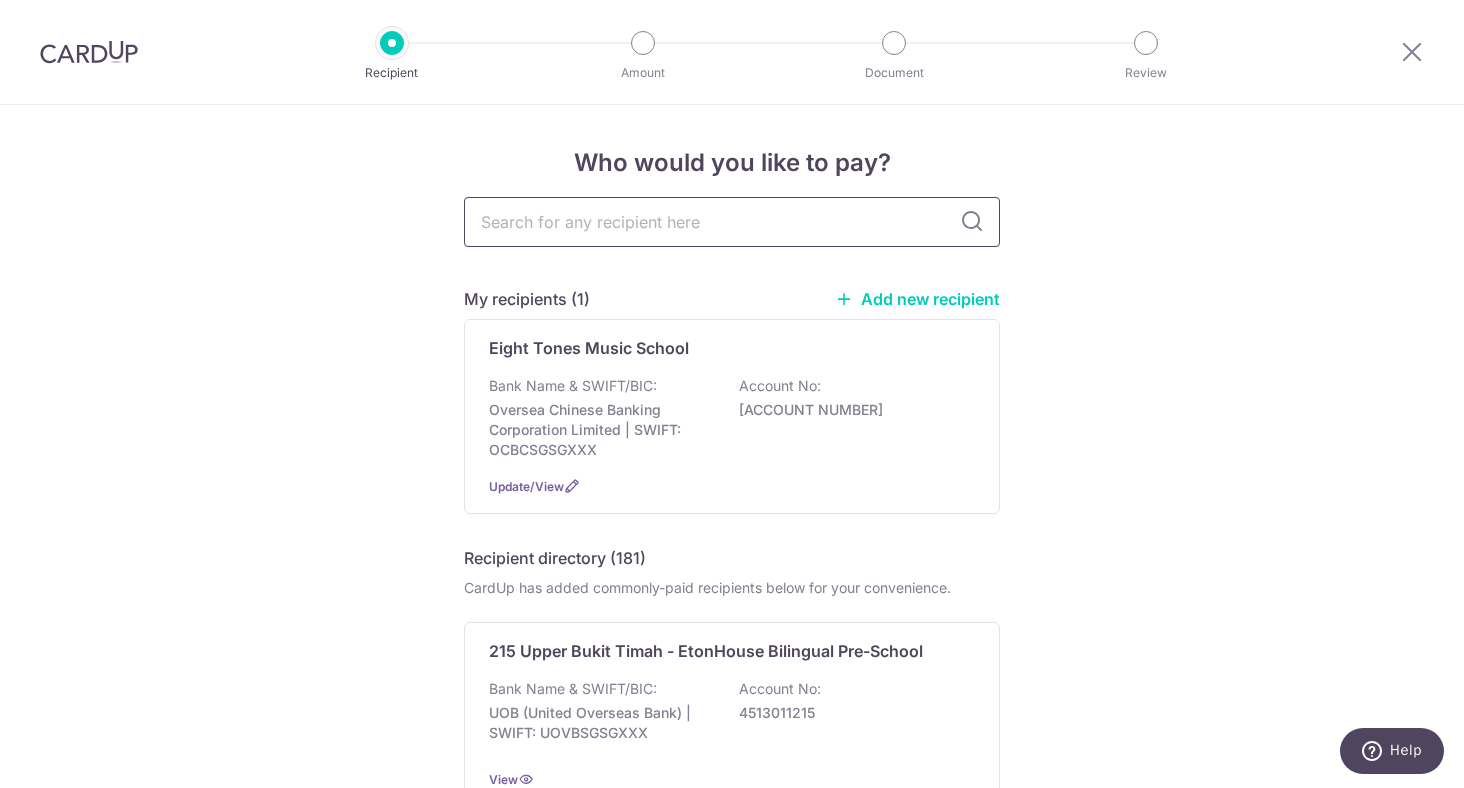 click at bounding box center [732, 222] 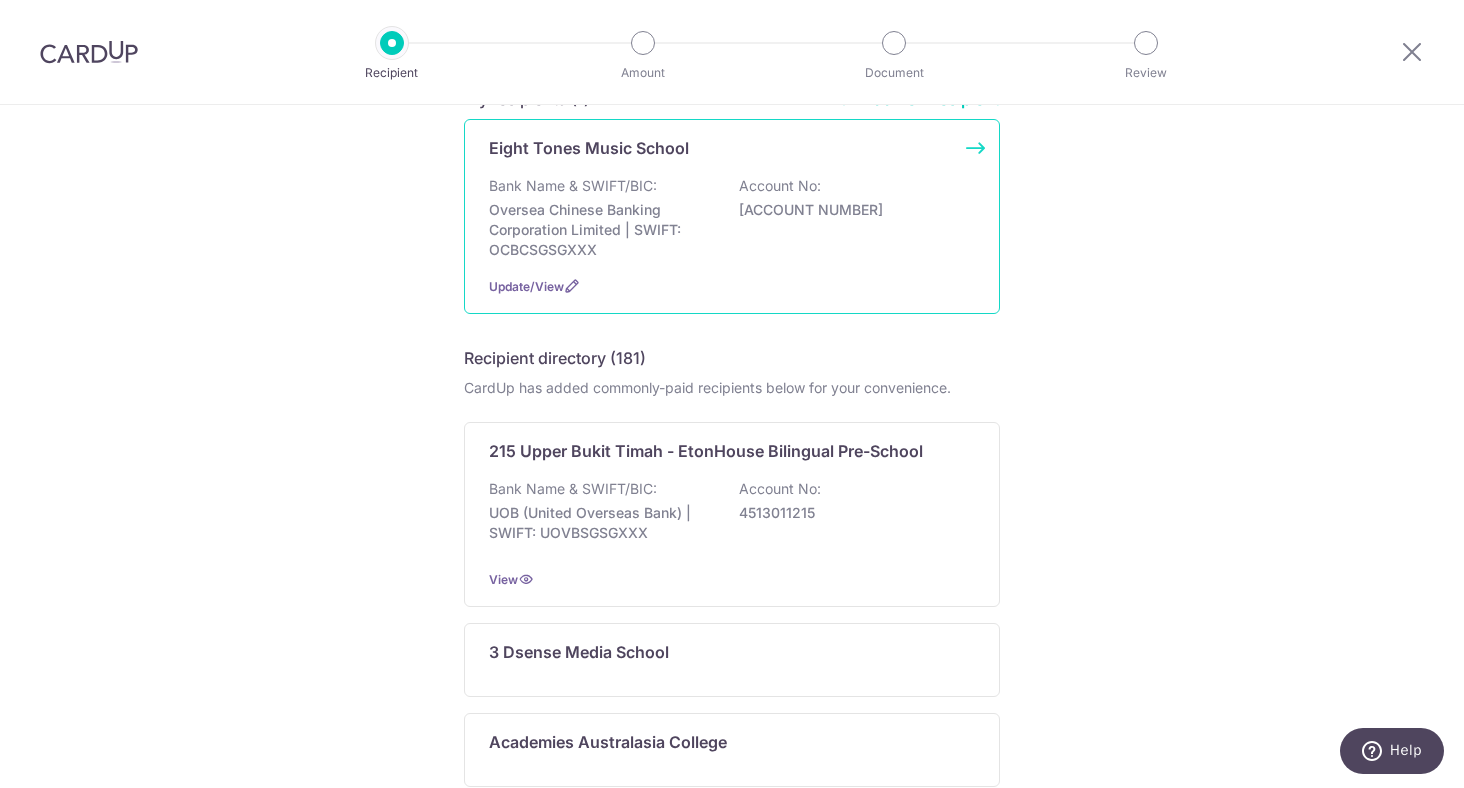 scroll, scrollTop: 100, scrollLeft: 0, axis: vertical 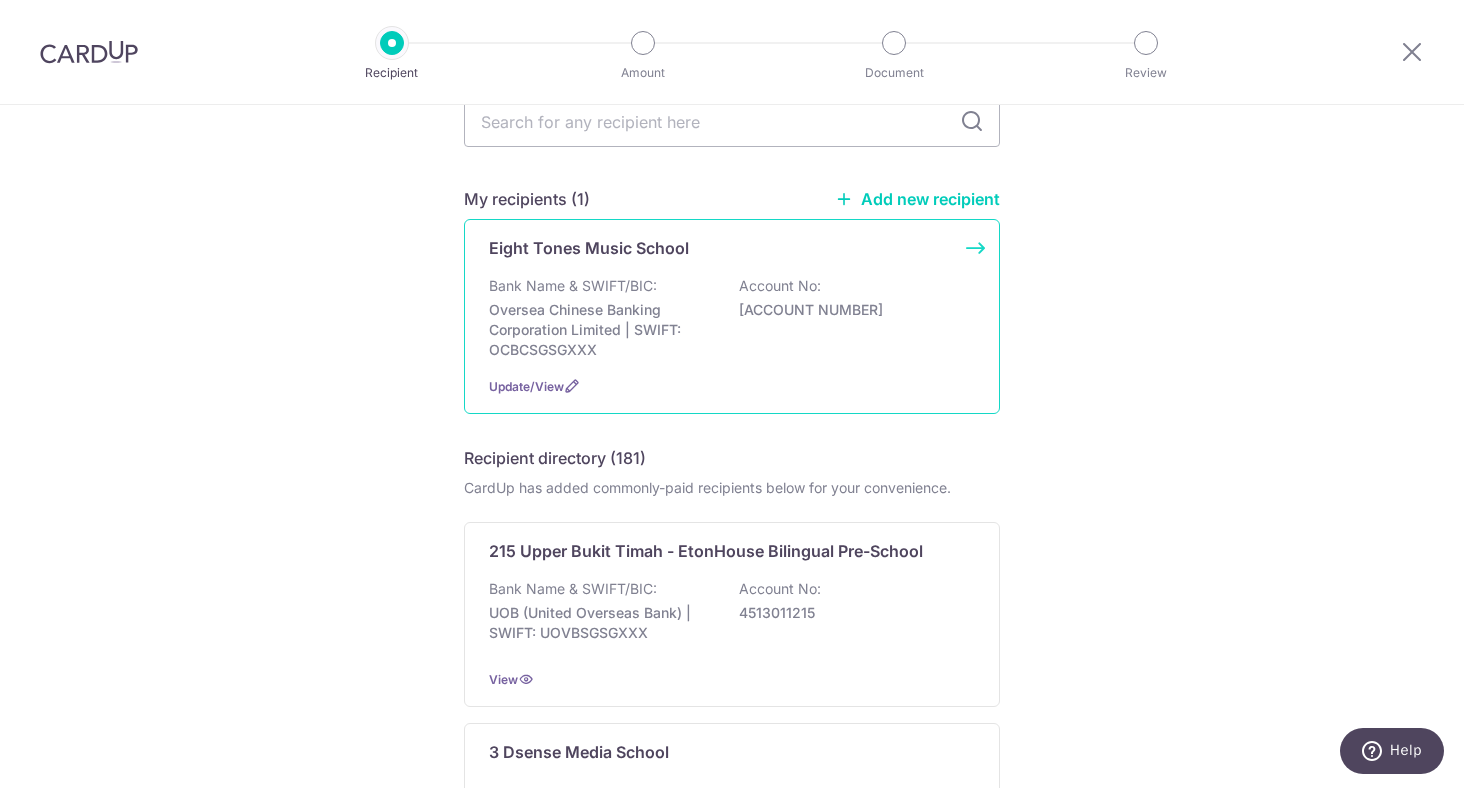 click on "Bank Name & SWIFT/BIC:
Oversea Chinese Banking Corporation Limited | SWIFT: OCBCSGSGXXX
Account No:
601274673001" at bounding box center (732, 318) 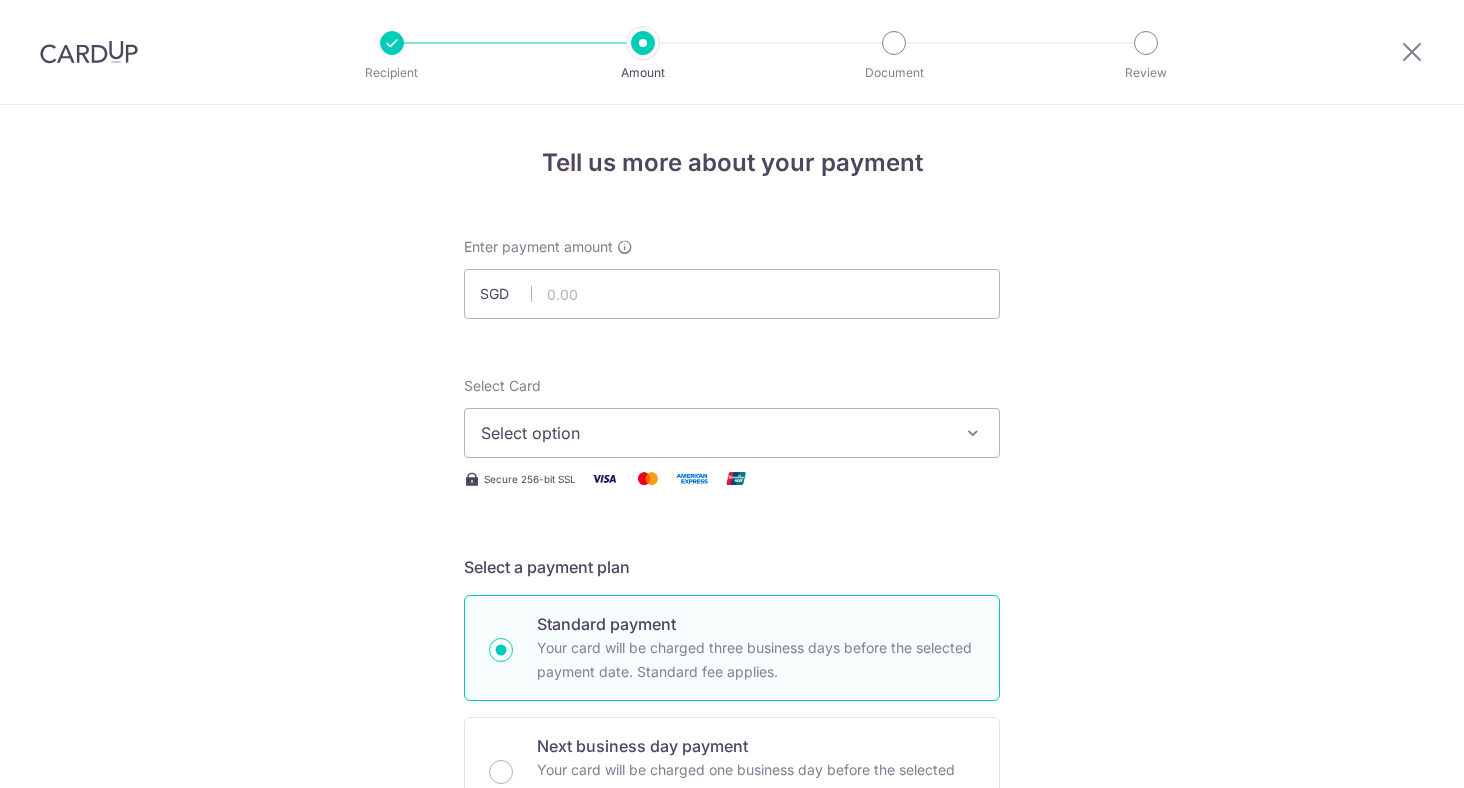 scroll, scrollTop: 0, scrollLeft: 0, axis: both 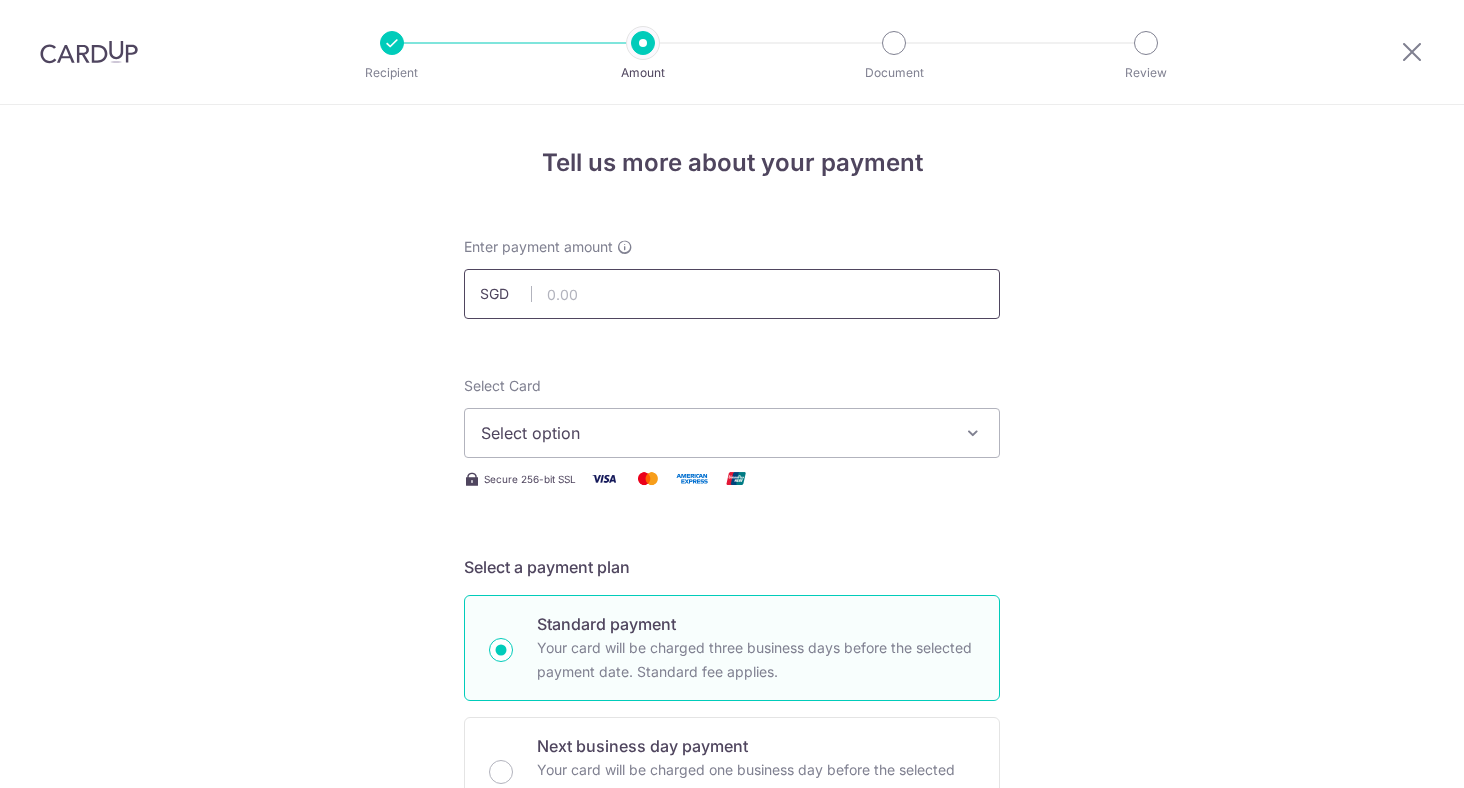 drag, startPoint x: 0, startPoint y: 0, endPoint x: 630, endPoint y: 290, distance: 693.5416 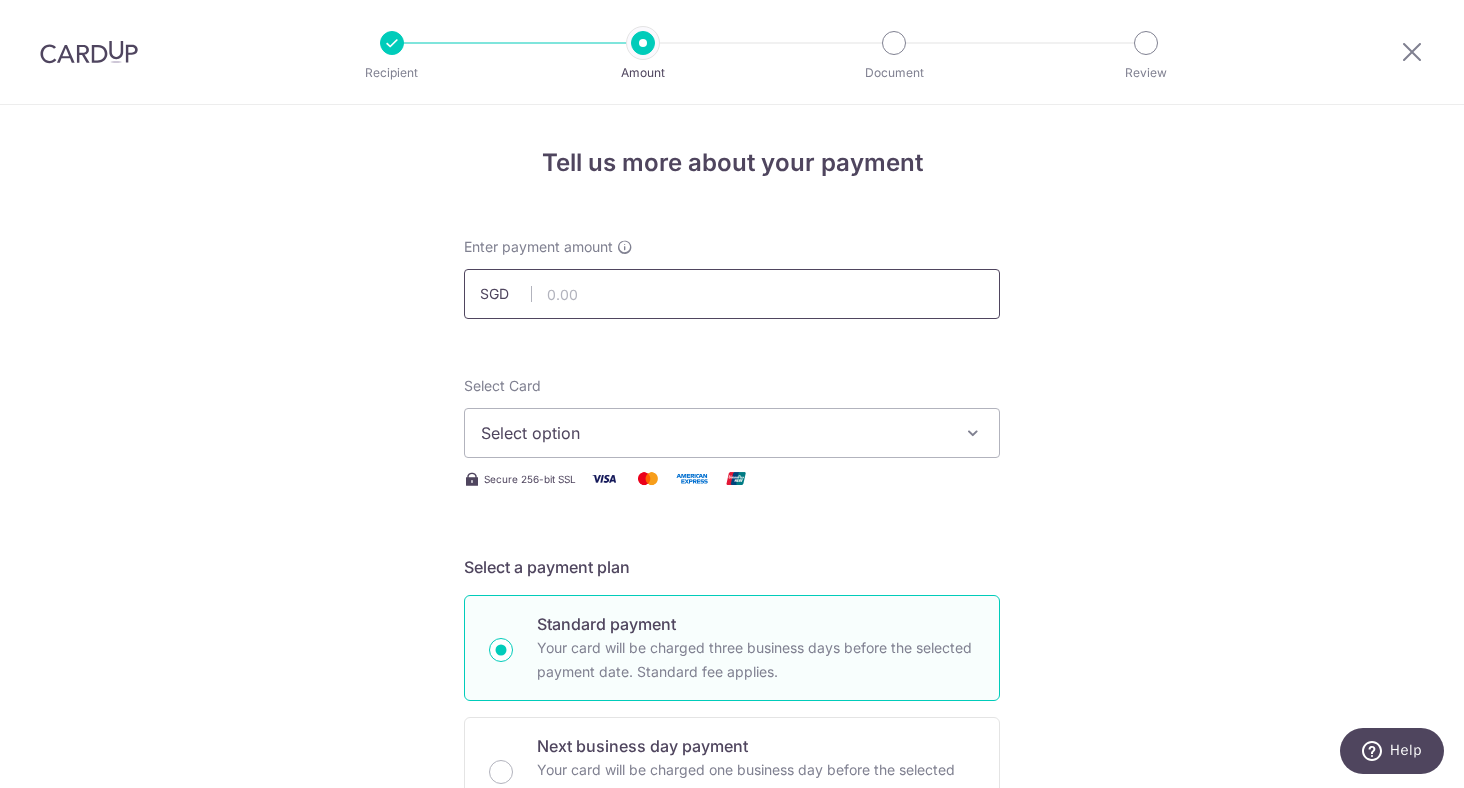type on "1,050.00" 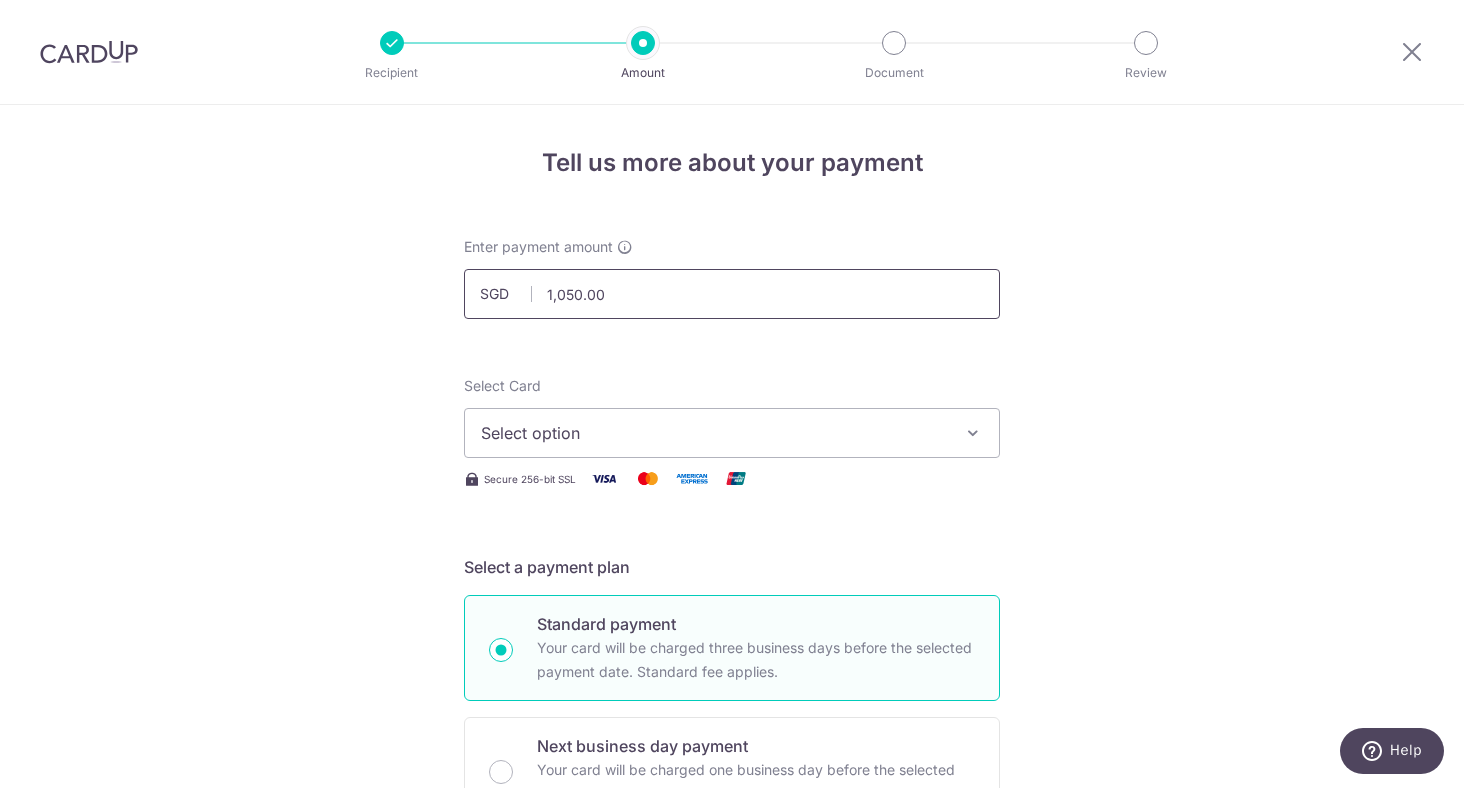 type on "Sew Zi Xin Jamie" 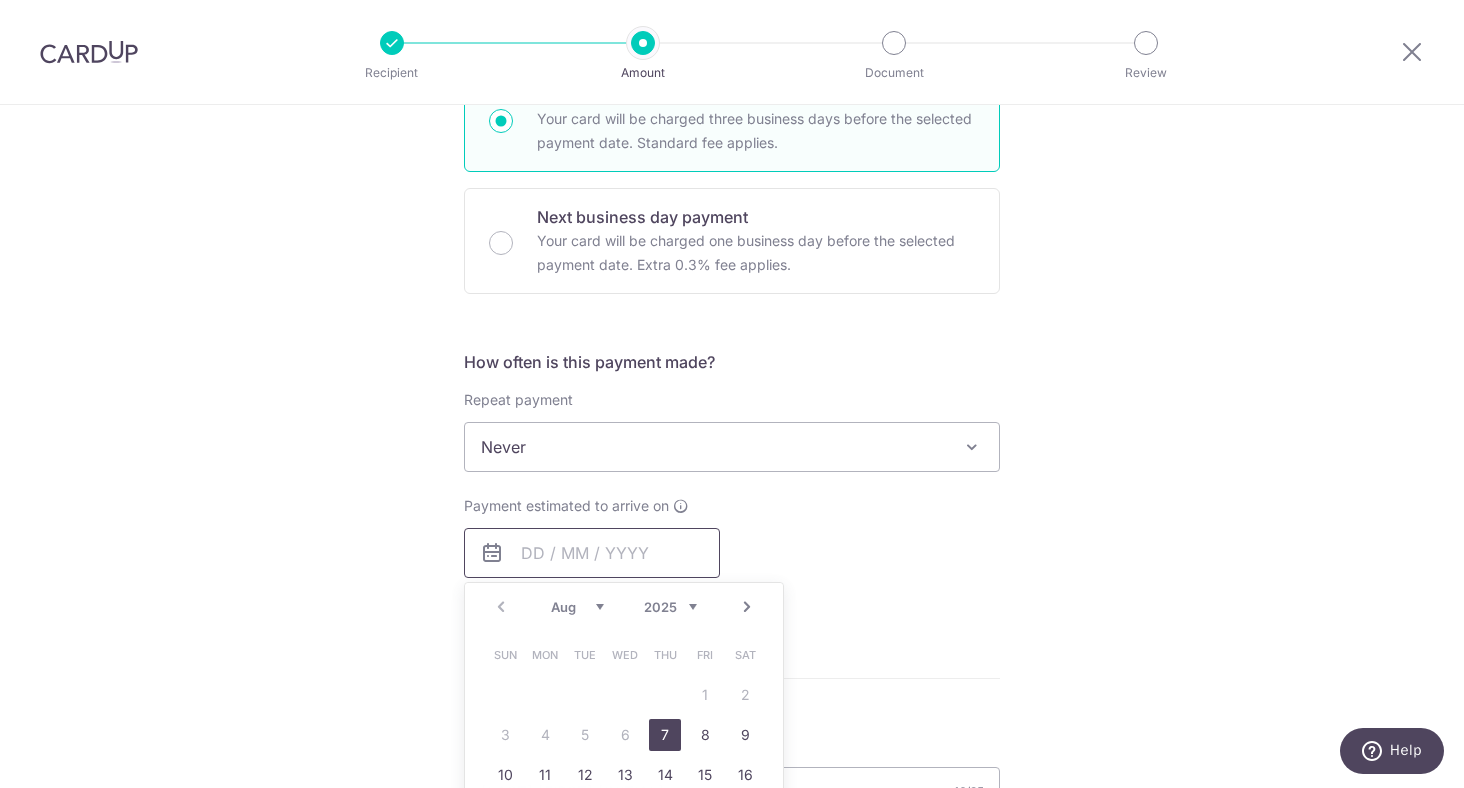 type on "1,050.00" 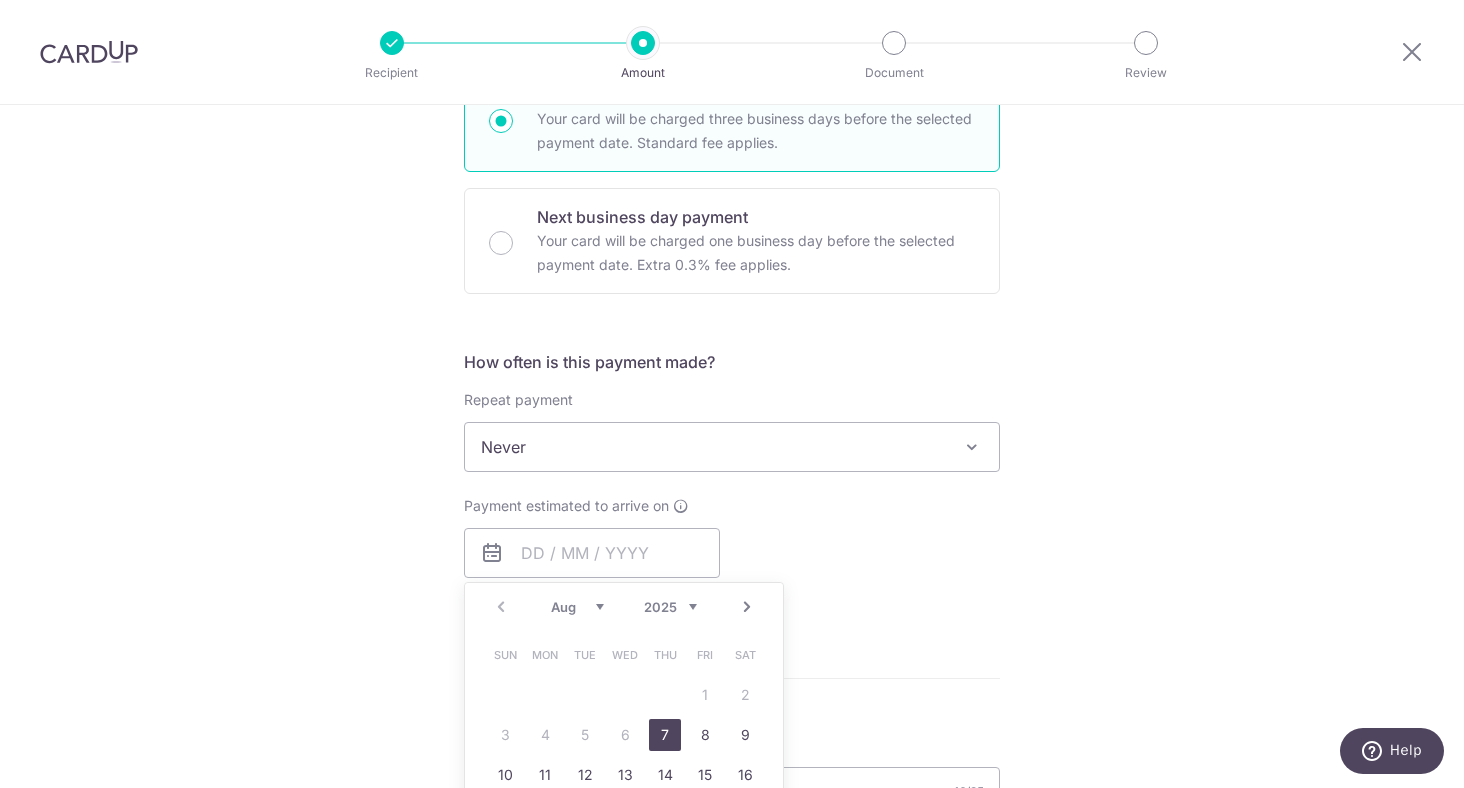 click on "7" at bounding box center [665, 735] 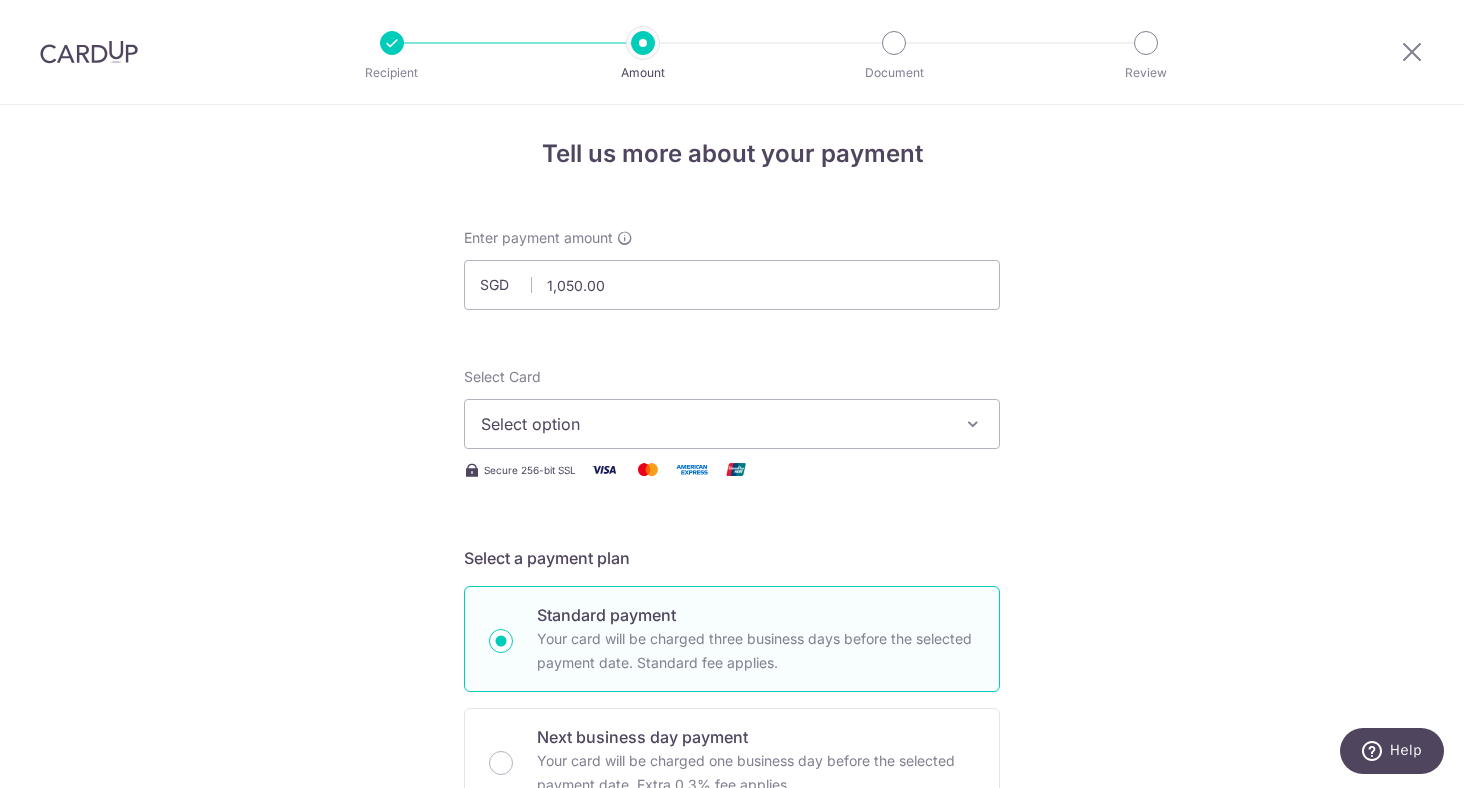 scroll, scrollTop: 0, scrollLeft: 0, axis: both 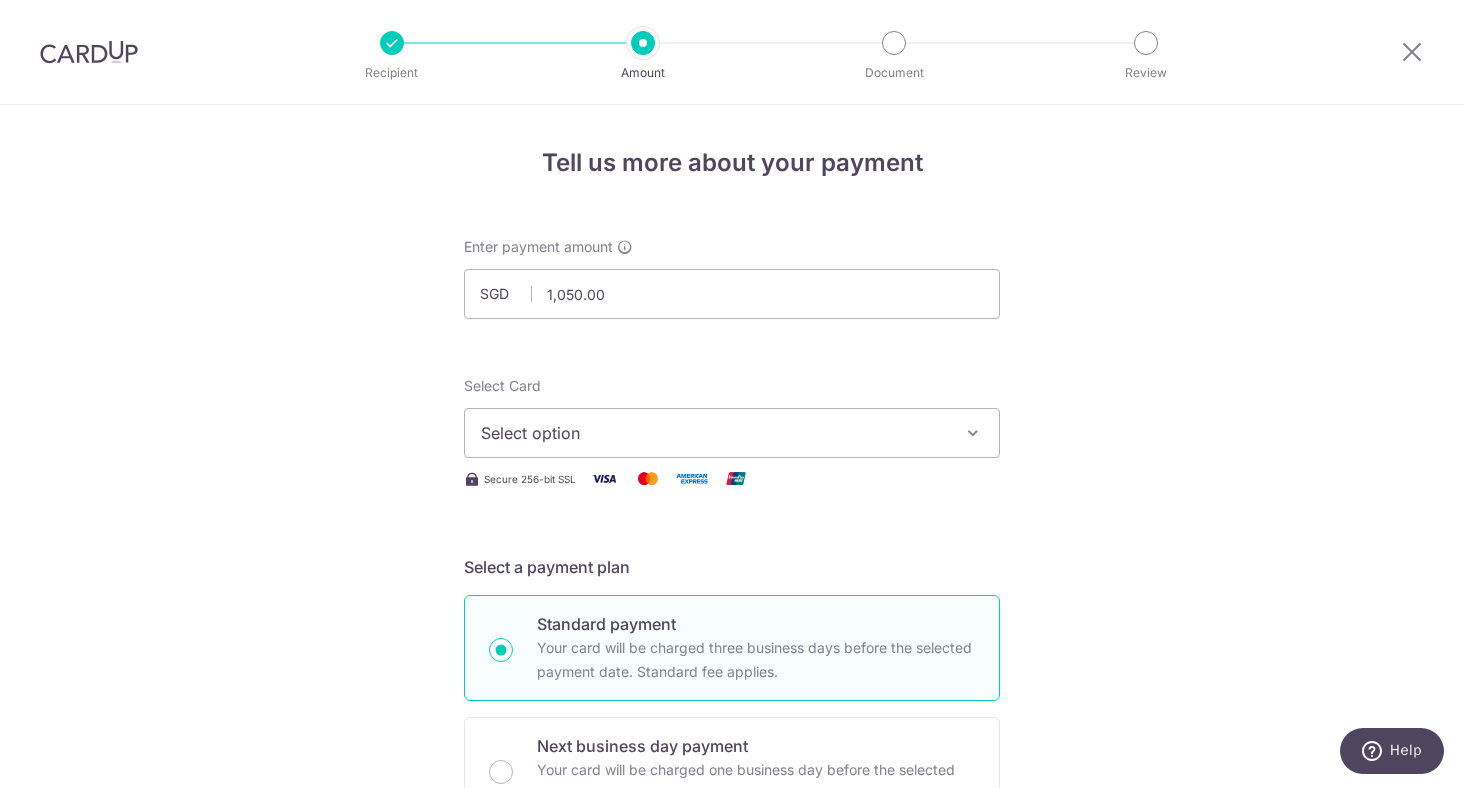 click on "Select option" at bounding box center (714, 433) 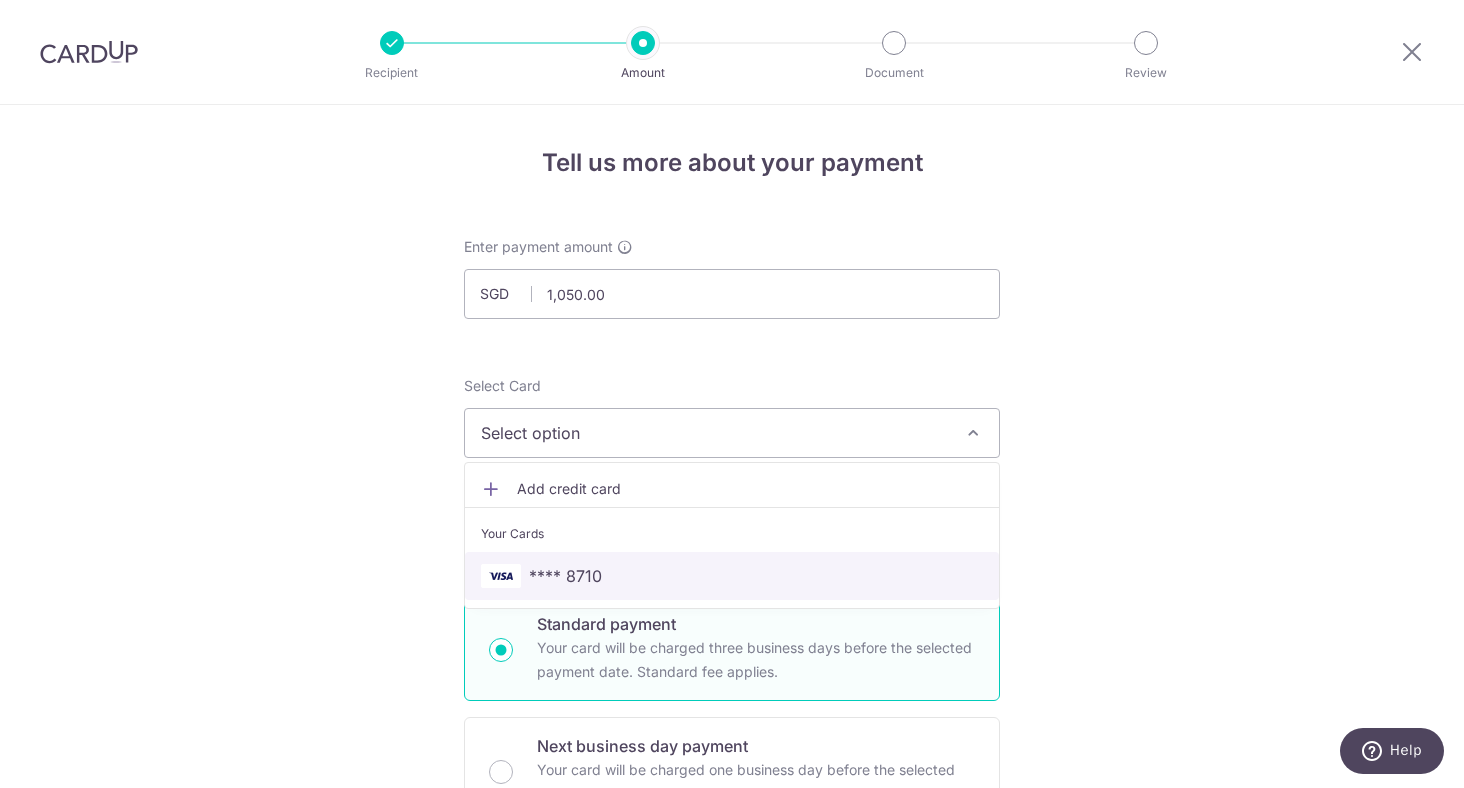 click on "**** 8710" at bounding box center (732, 576) 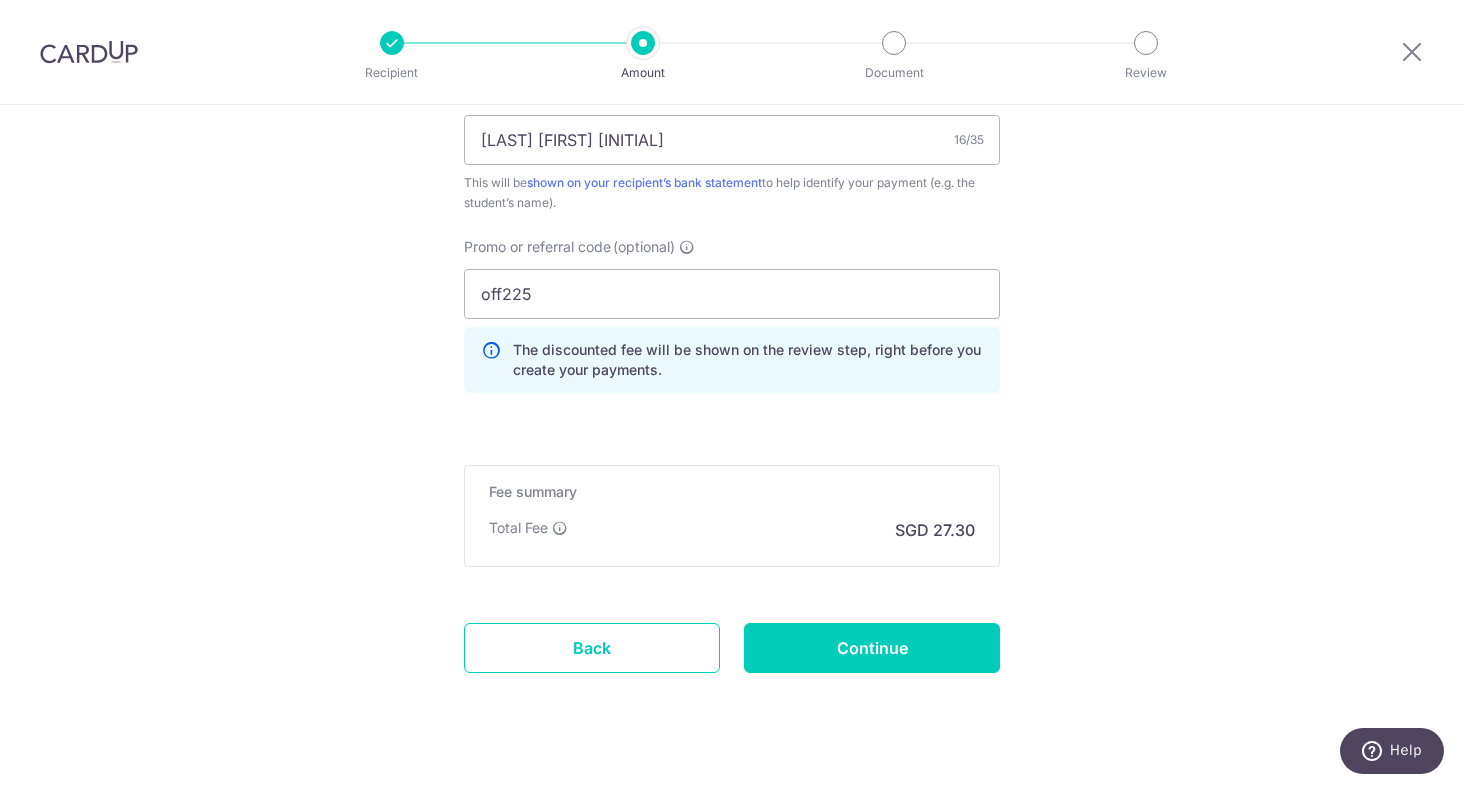 scroll, scrollTop: 1298, scrollLeft: 0, axis: vertical 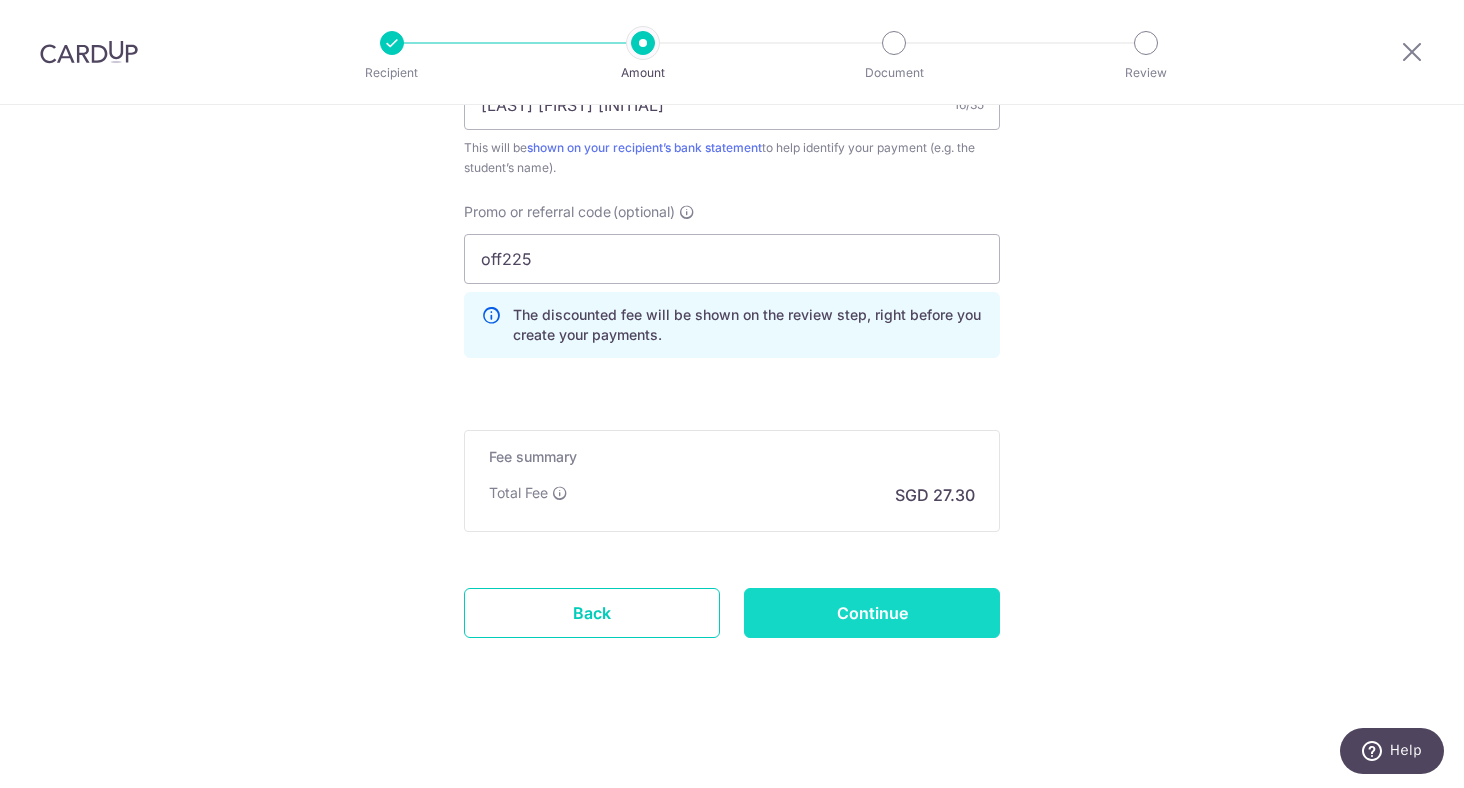 click on "Continue" at bounding box center [872, 613] 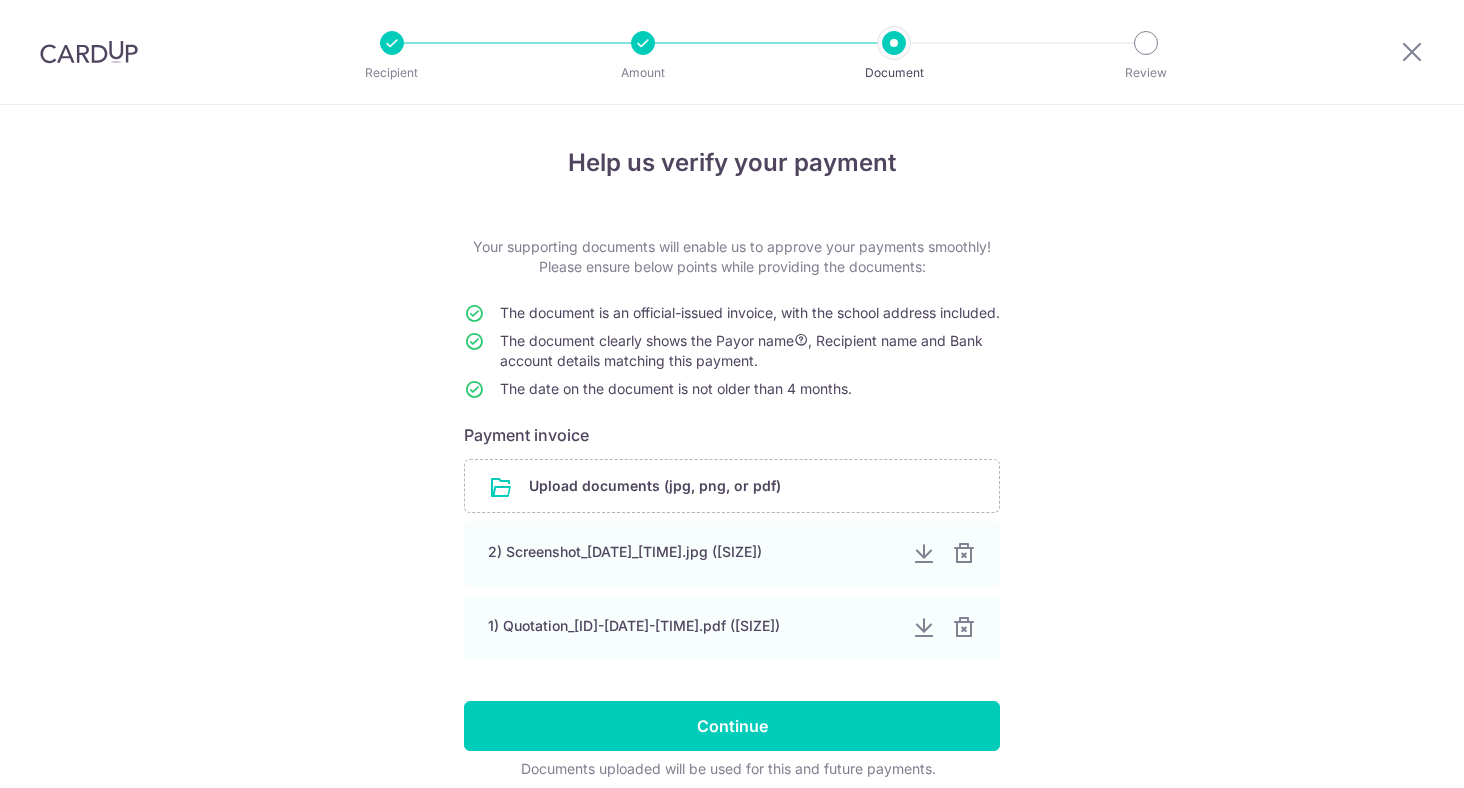 scroll, scrollTop: 0, scrollLeft: 0, axis: both 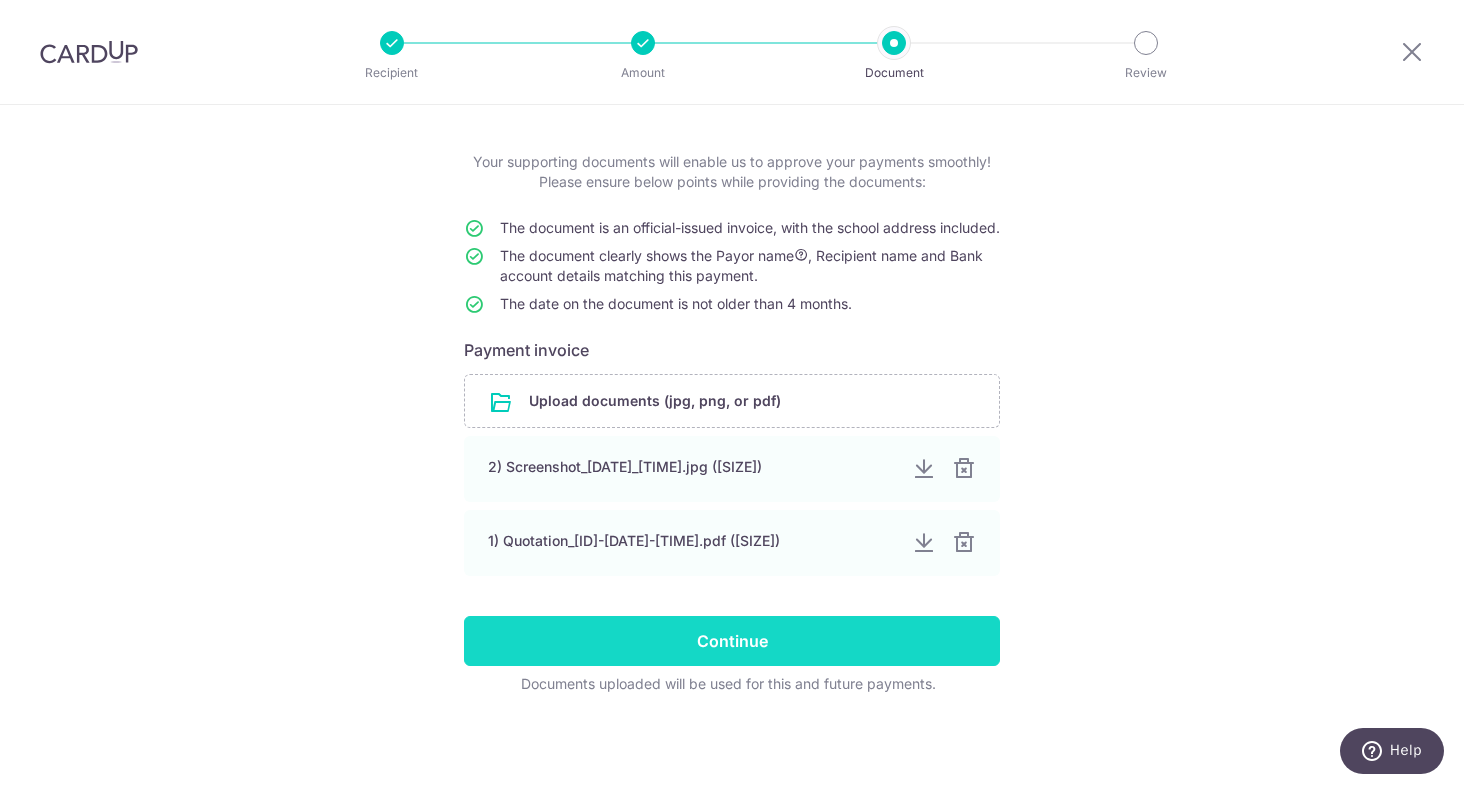 click on "Continue" at bounding box center (732, 641) 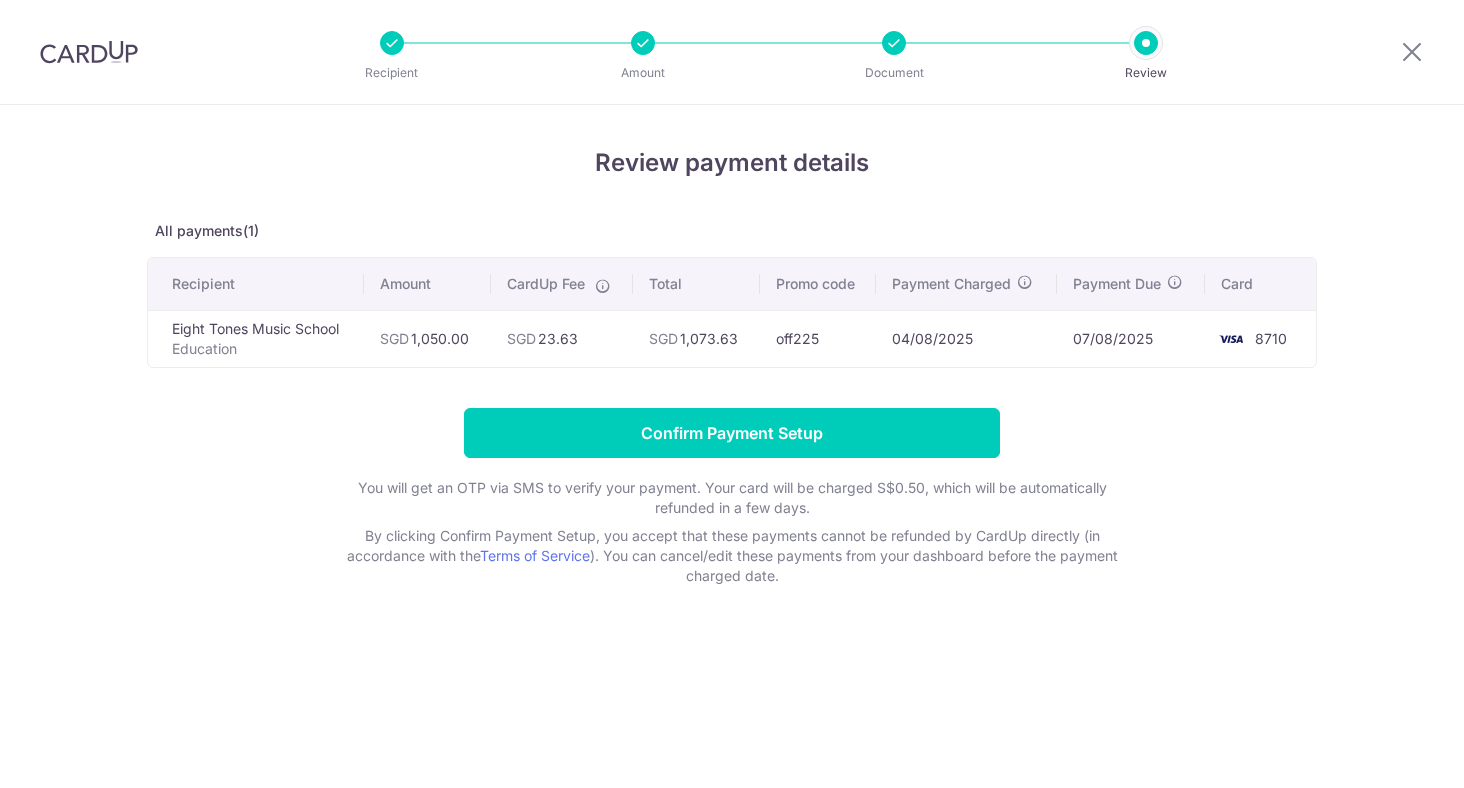 scroll, scrollTop: 0, scrollLeft: 0, axis: both 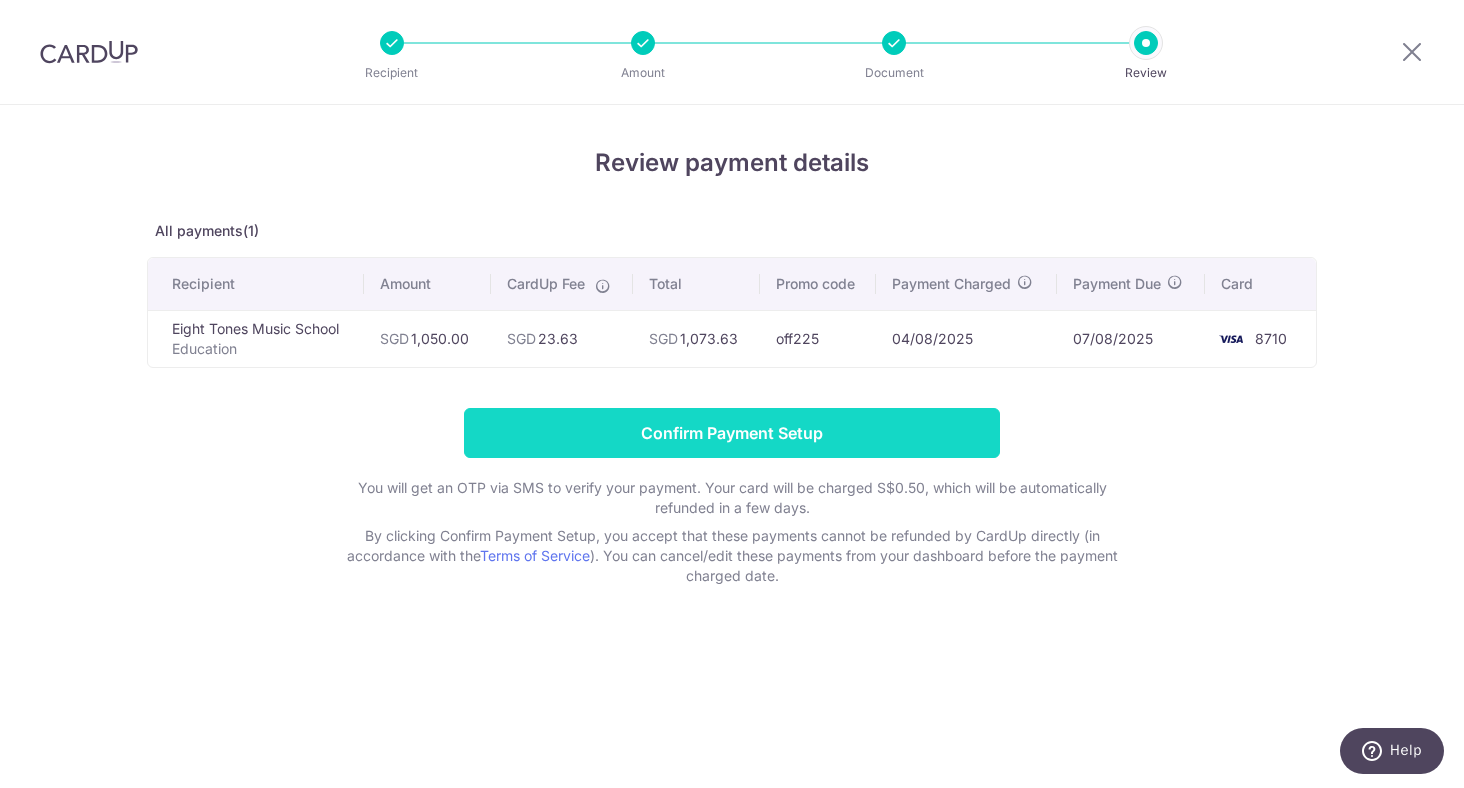 click on "Confirm Payment Setup" at bounding box center [732, 433] 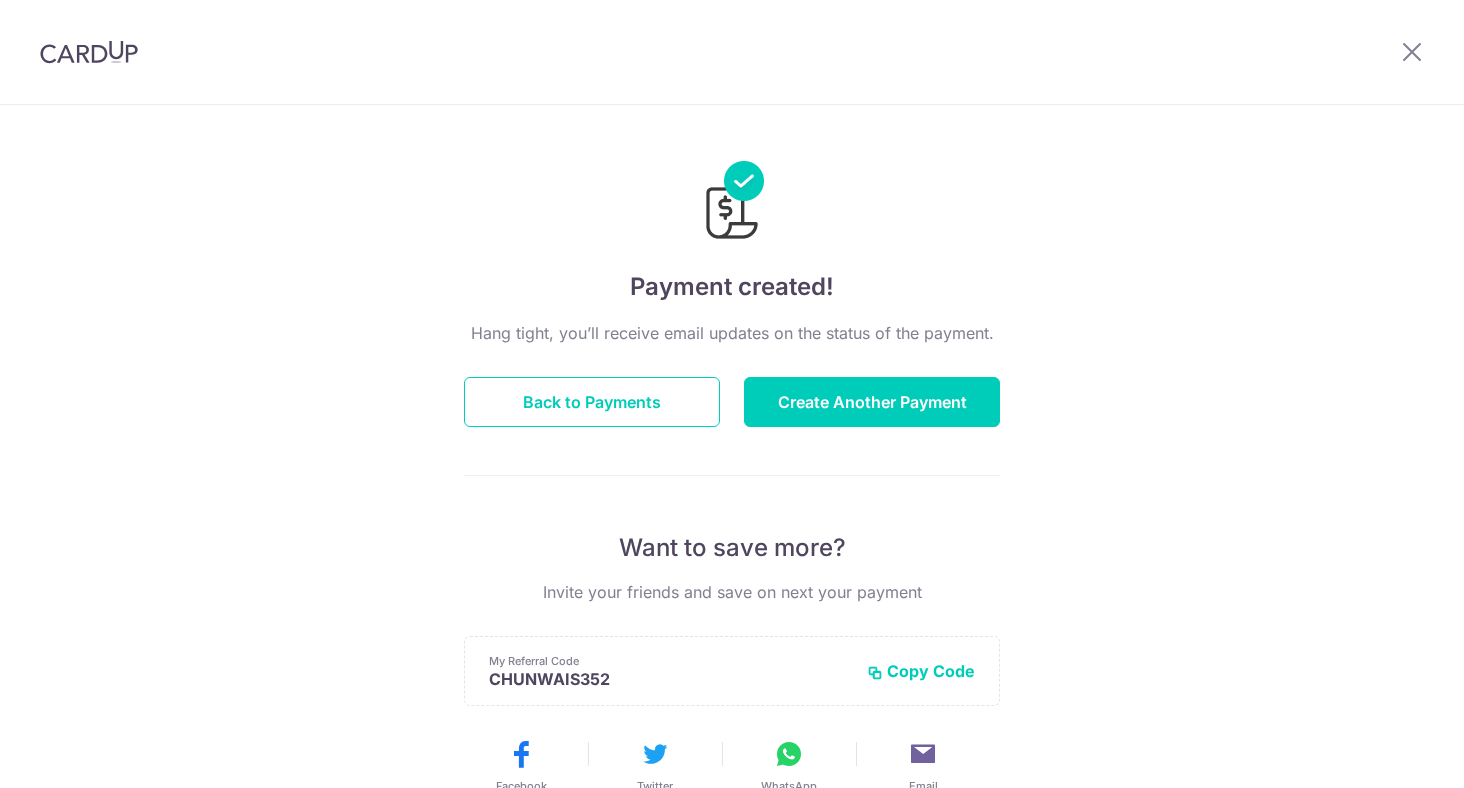 scroll, scrollTop: 0, scrollLeft: 0, axis: both 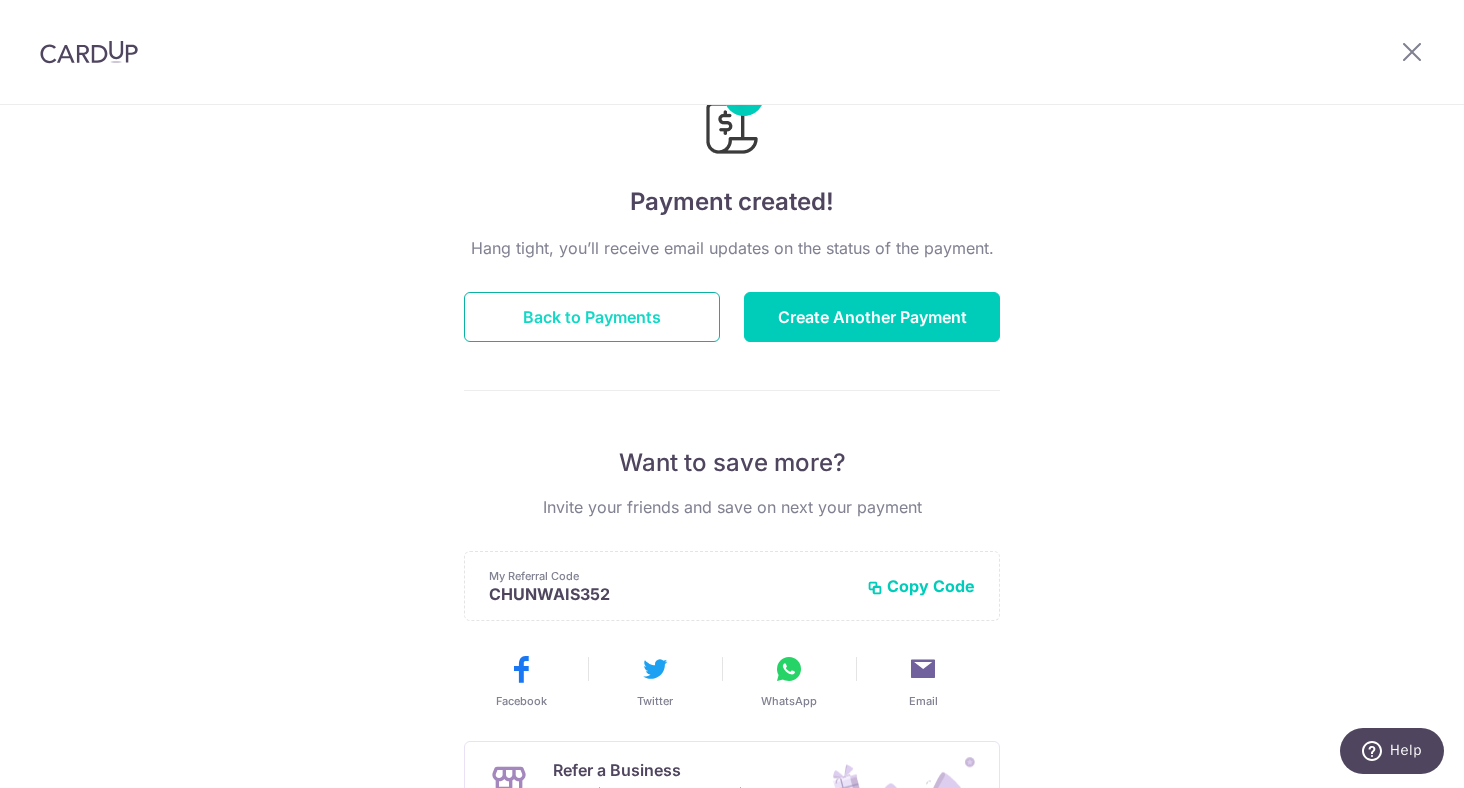 click on "Back to Payments" at bounding box center (592, 317) 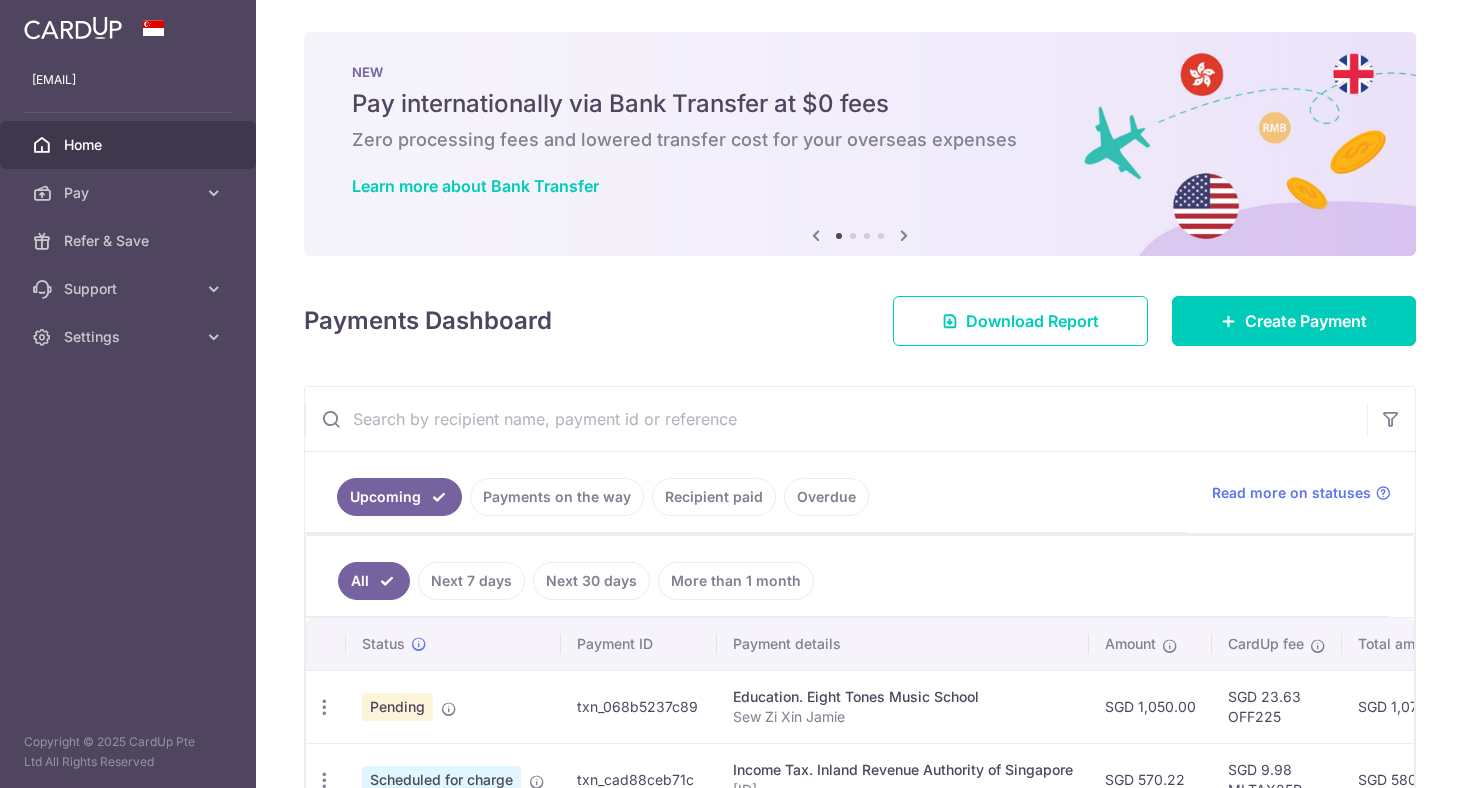 scroll, scrollTop: 0, scrollLeft: 0, axis: both 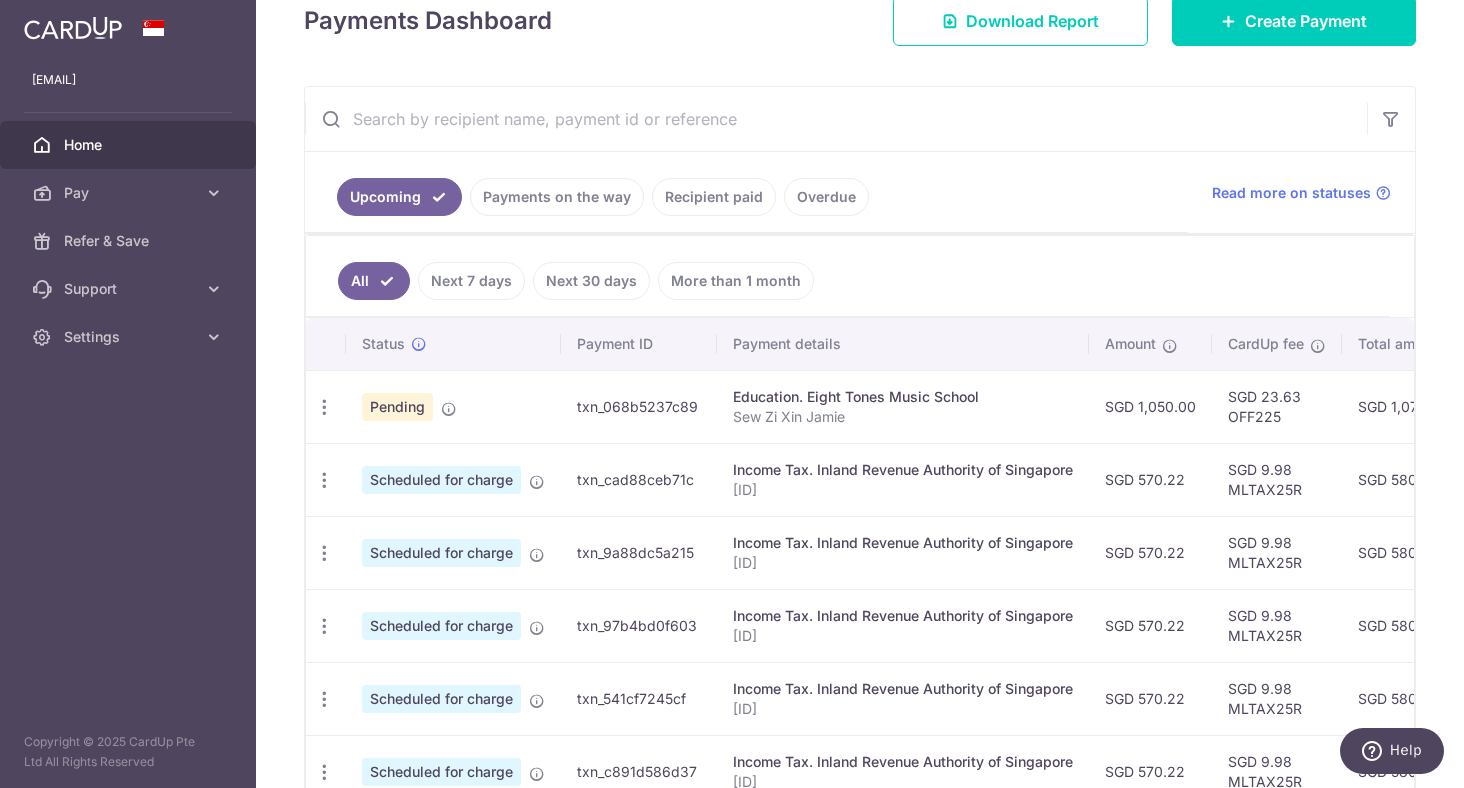 click on "Education. Eight Tones Music School
Sew Zi Xin Jamie" at bounding box center (903, 406) 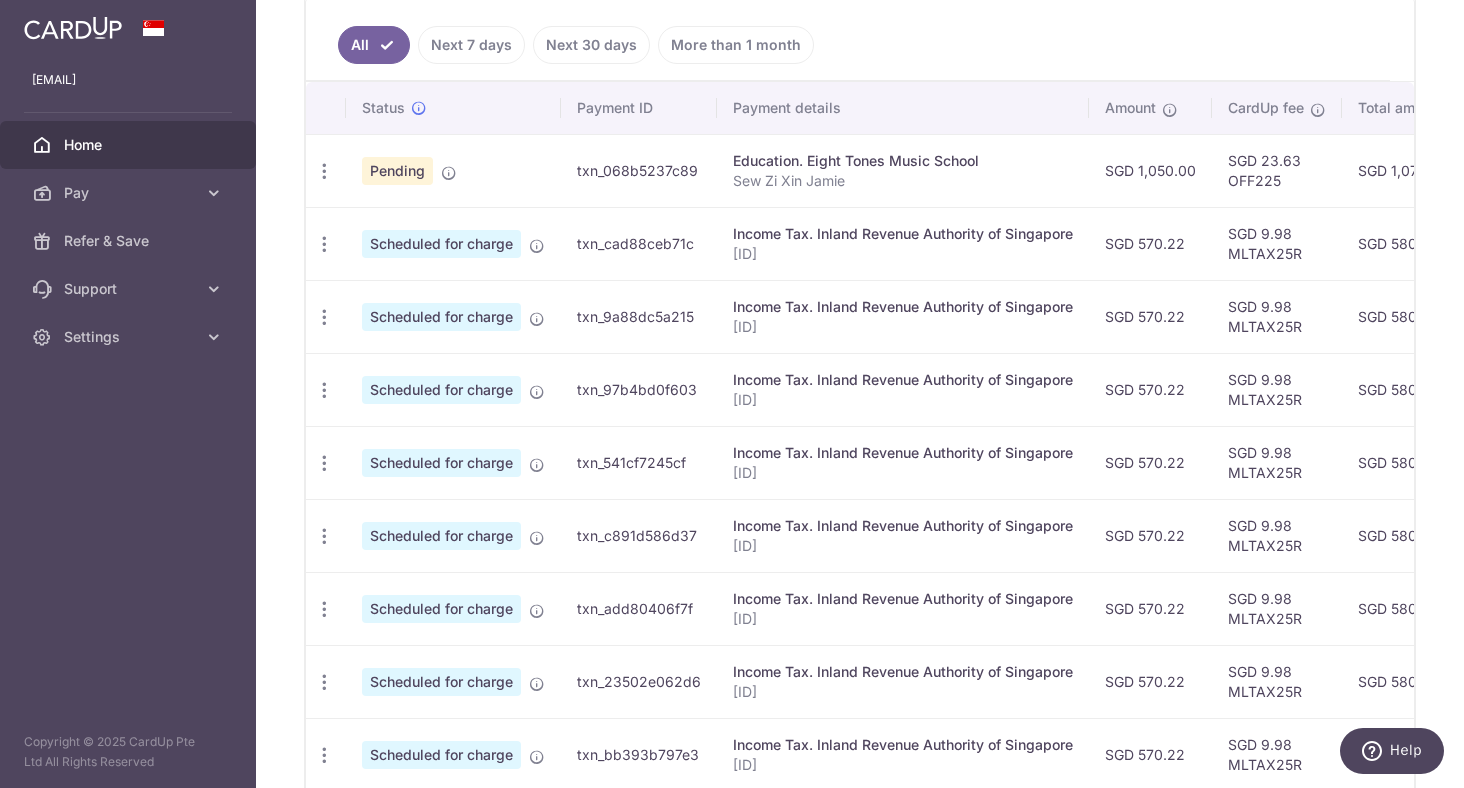 scroll, scrollTop: 500, scrollLeft: 0, axis: vertical 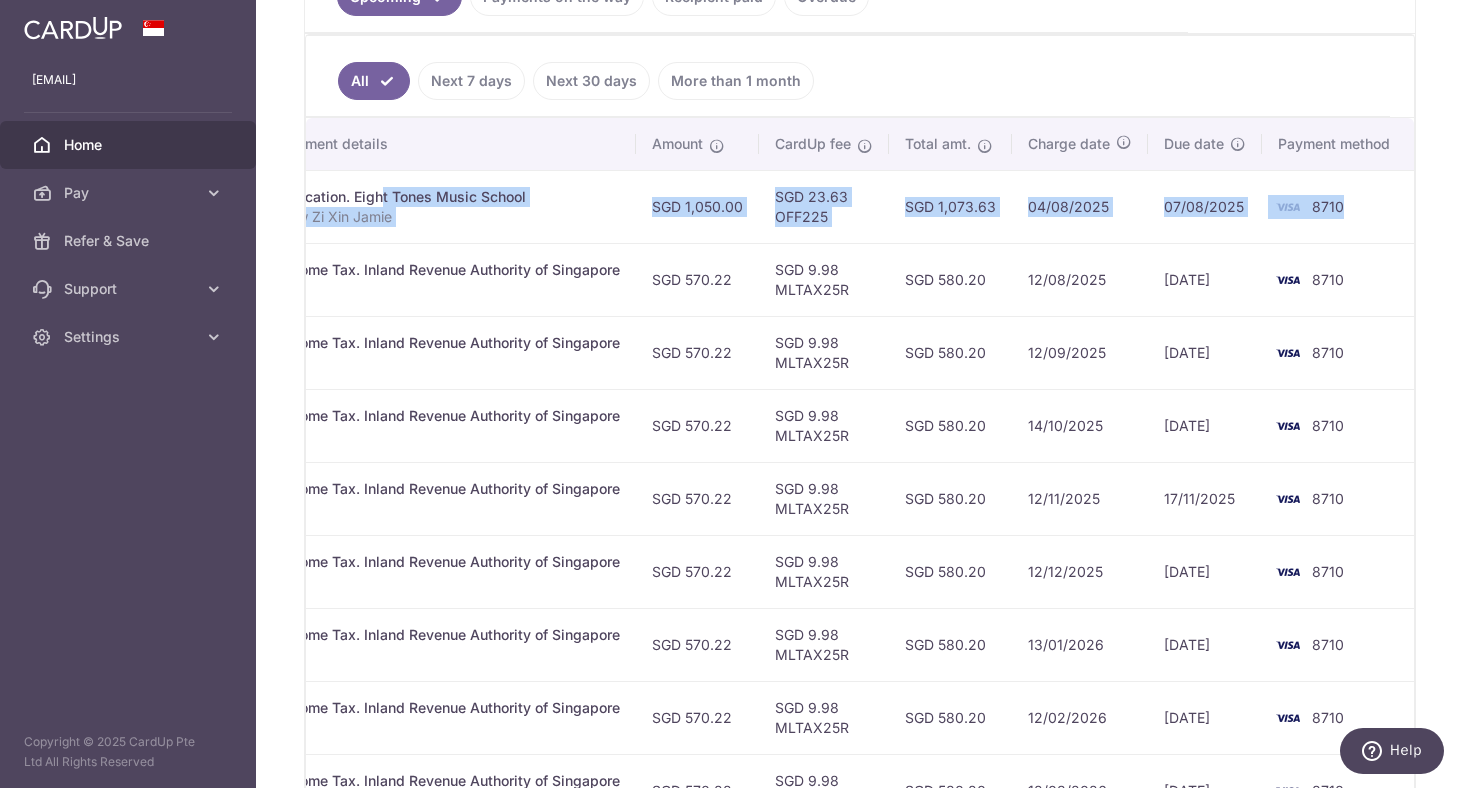drag, startPoint x: 777, startPoint y: 199, endPoint x: 1341, endPoint y: 202, distance: 564.008 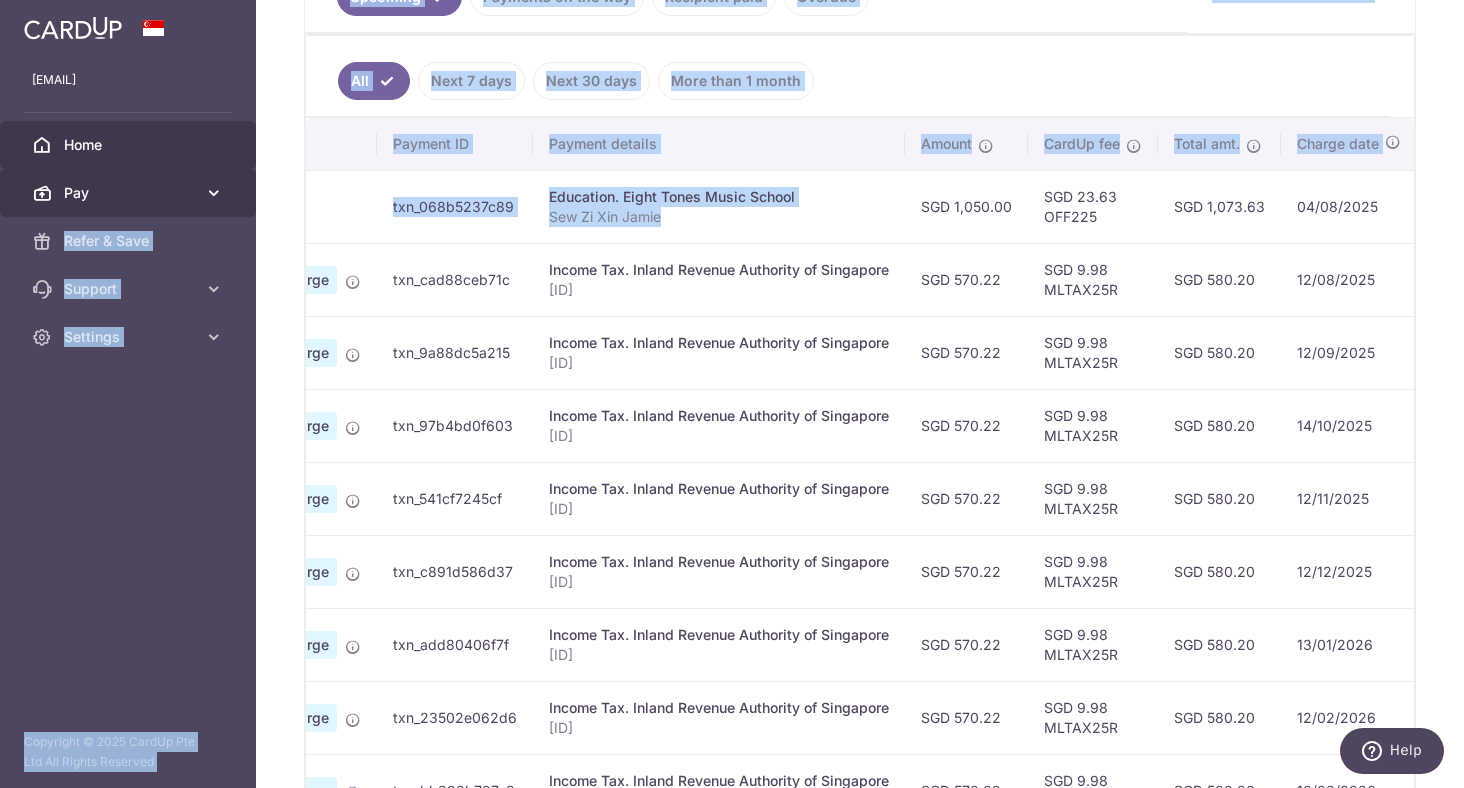 scroll, scrollTop: 0, scrollLeft: 0, axis: both 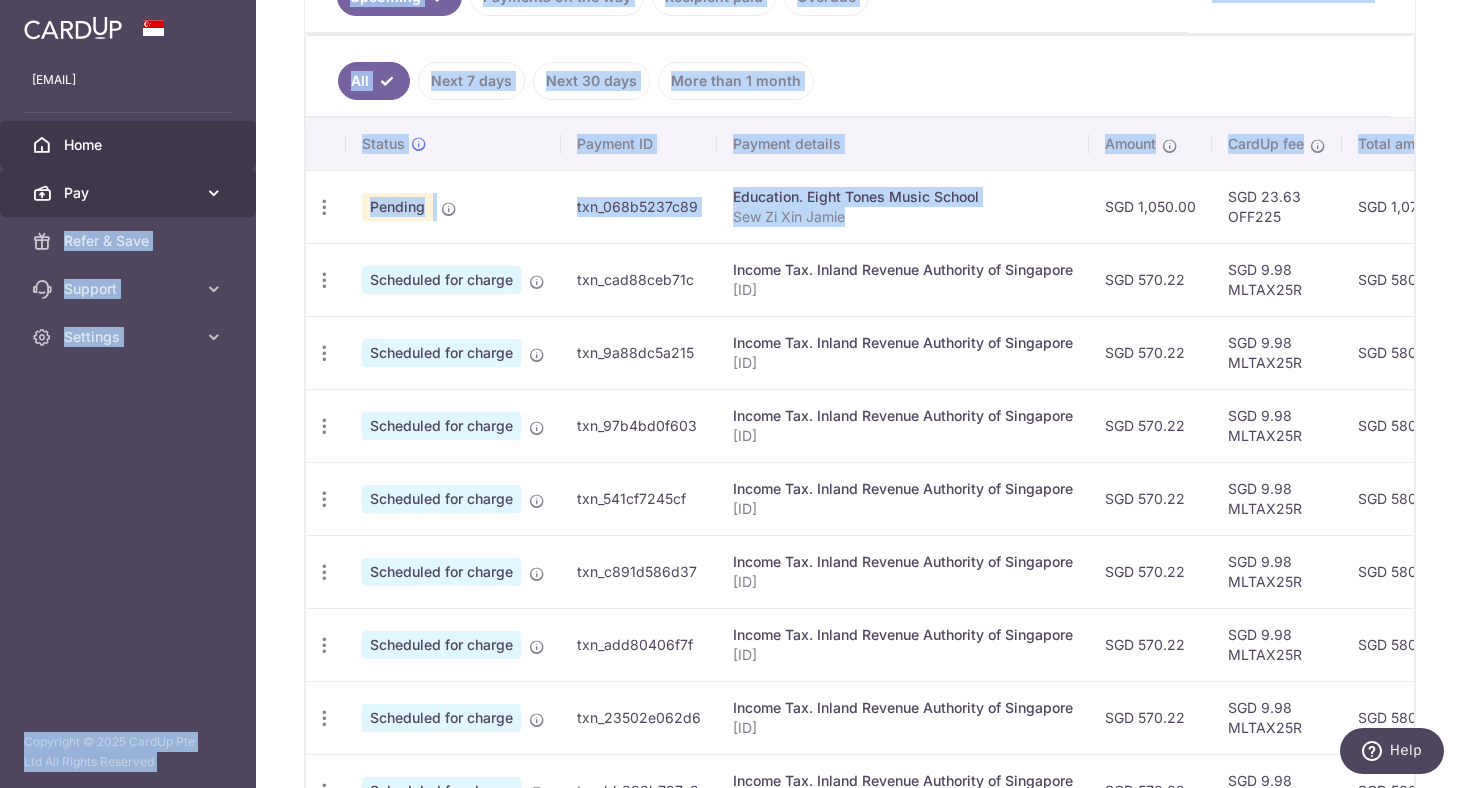 drag, startPoint x: 439, startPoint y: 209, endPoint x: 245, endPoint y: 197, distance: 194.37077 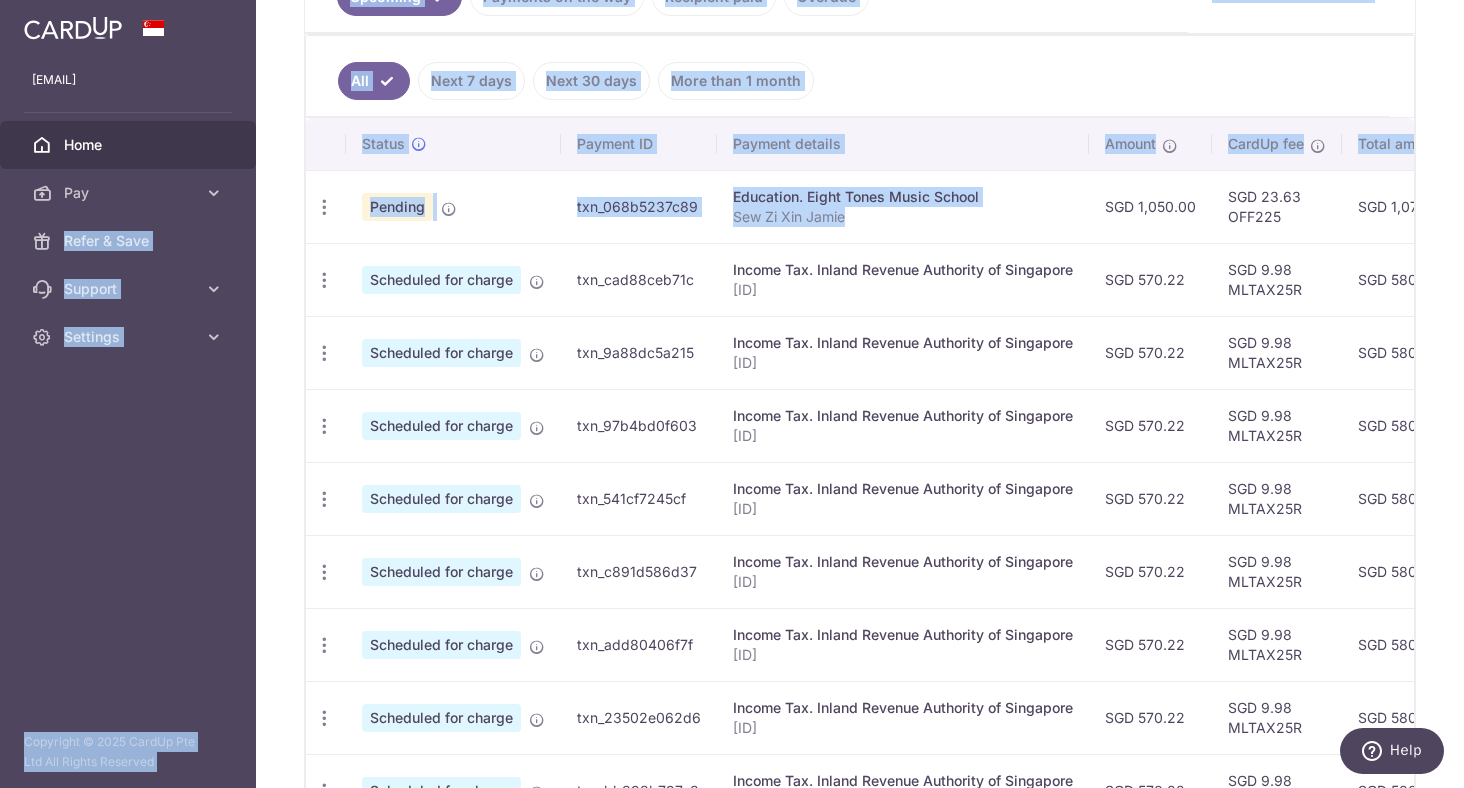 click on "txn_068b5237c89" at bounding box center [639, 206] 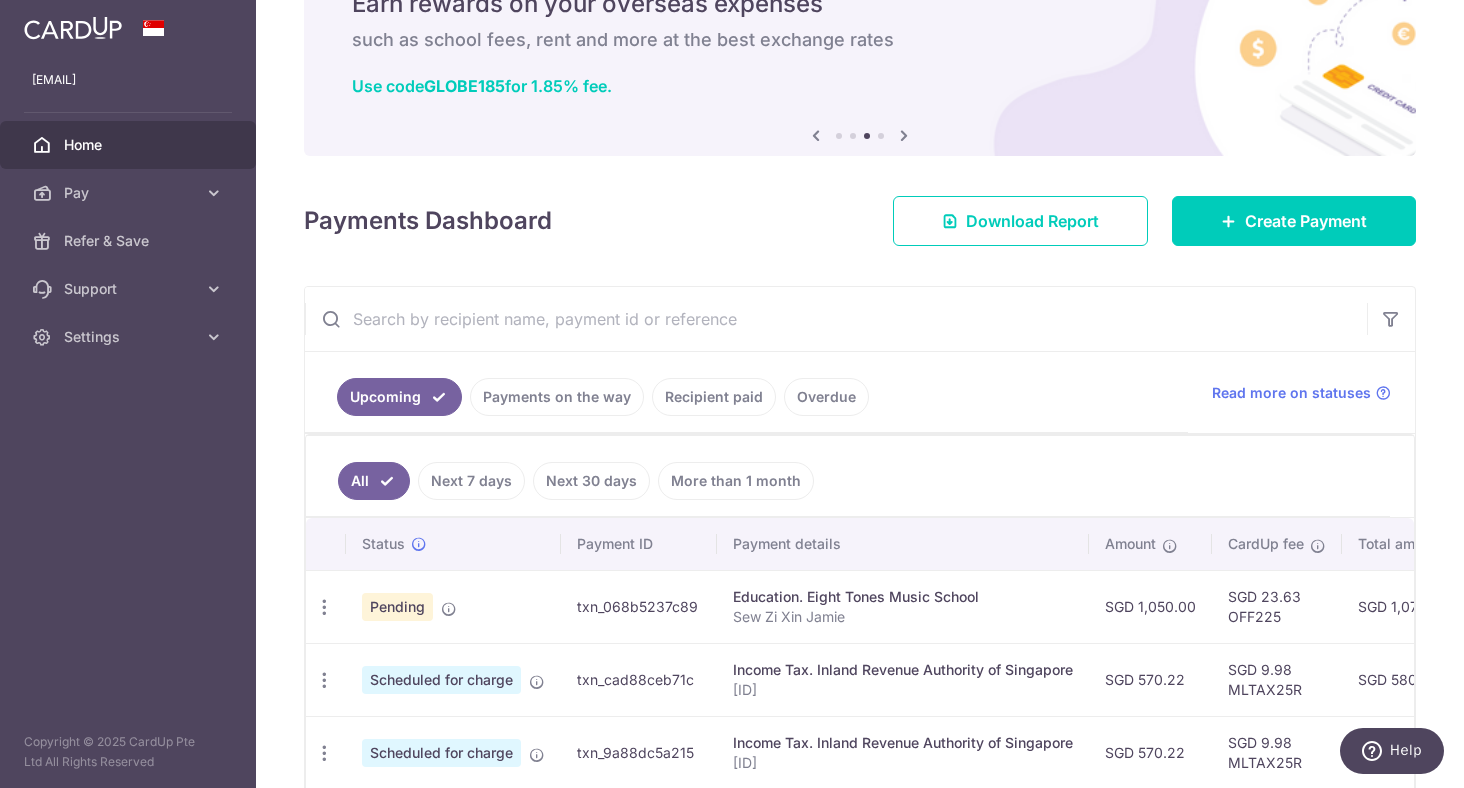 scroll, scrollTop: 0, scrollLeft: 0, axis: both 